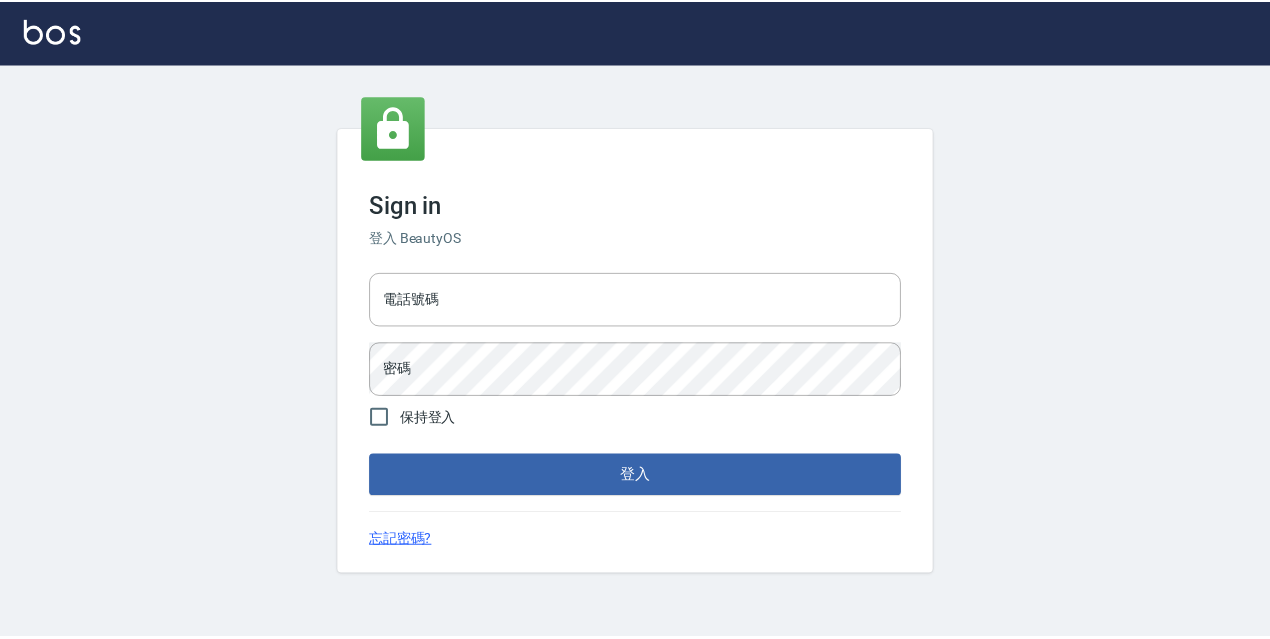 scroll, scrollTop: 0, scrollLeft: 0, axis: both 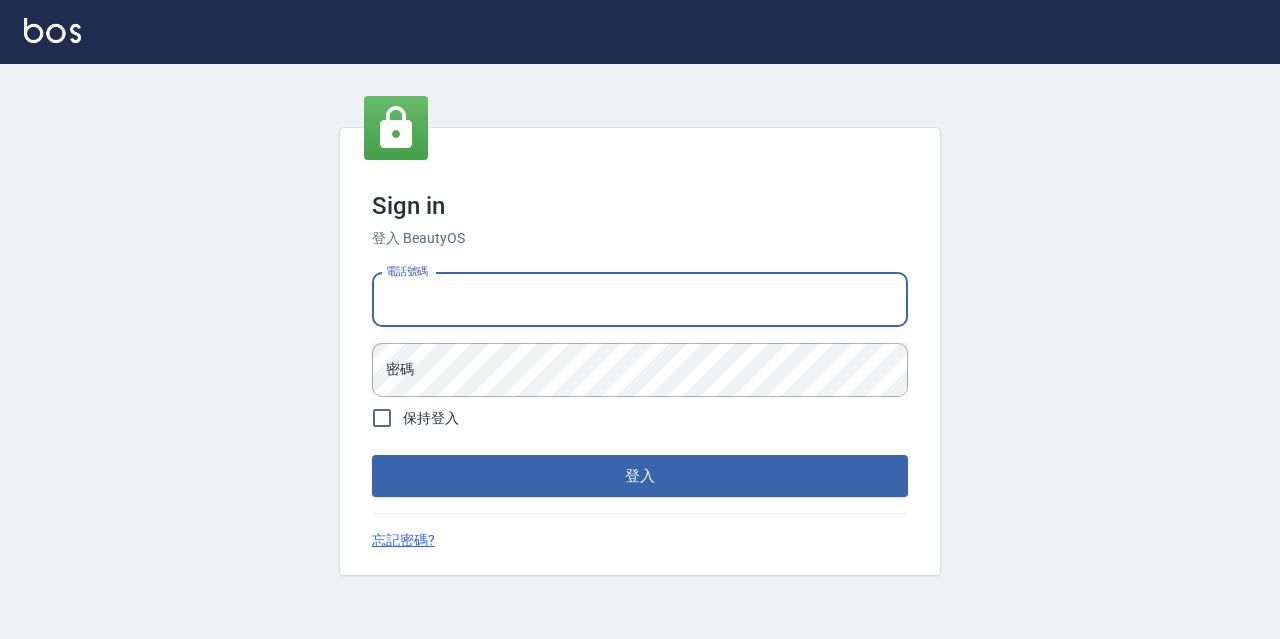 click on "電話號碼" at bounding box center (640, 300) 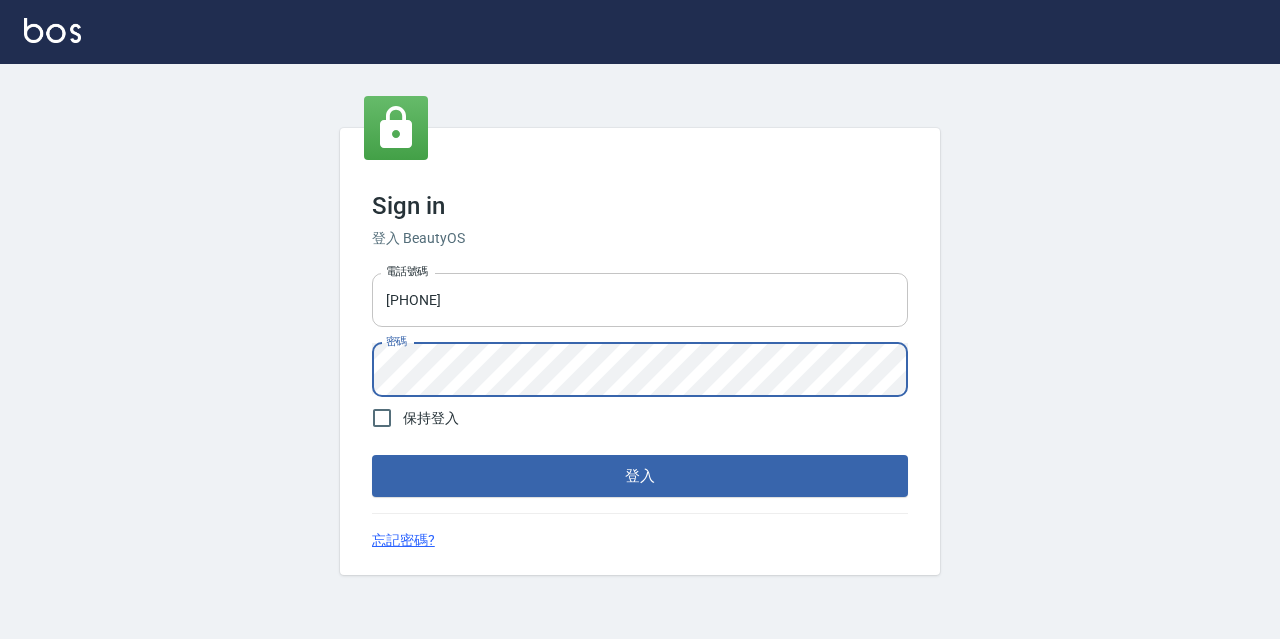 click on "登入" at bounding box center [640, 476] 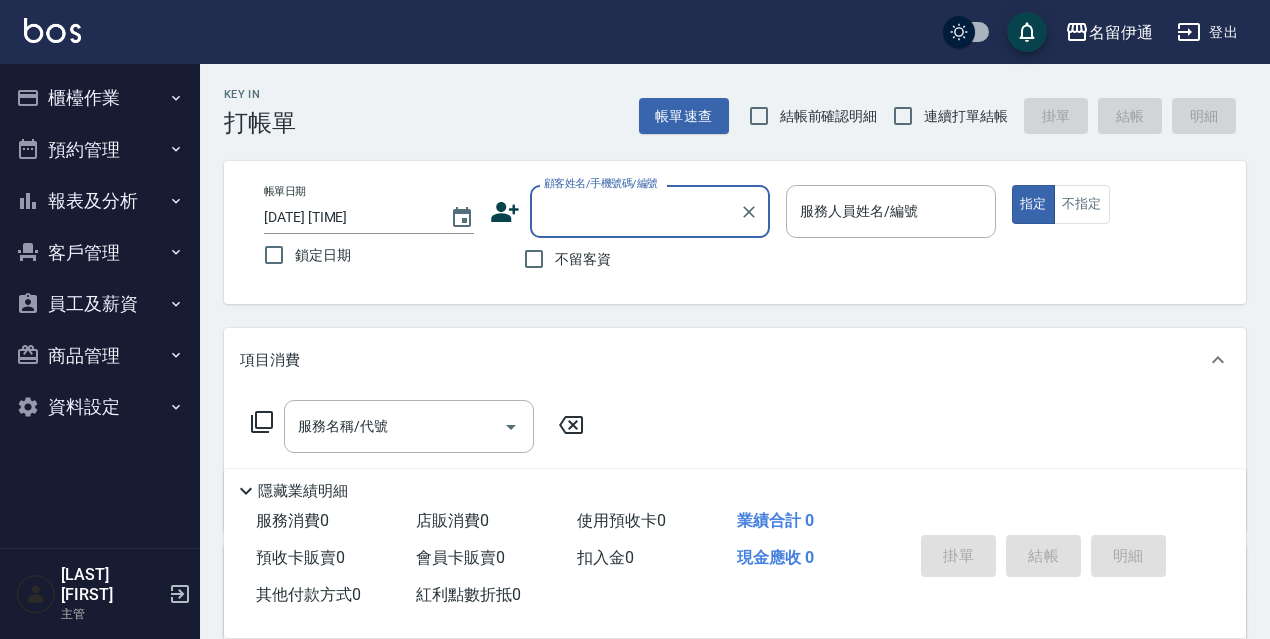 click on "員工及薪資" at bounding box center (100, 304) 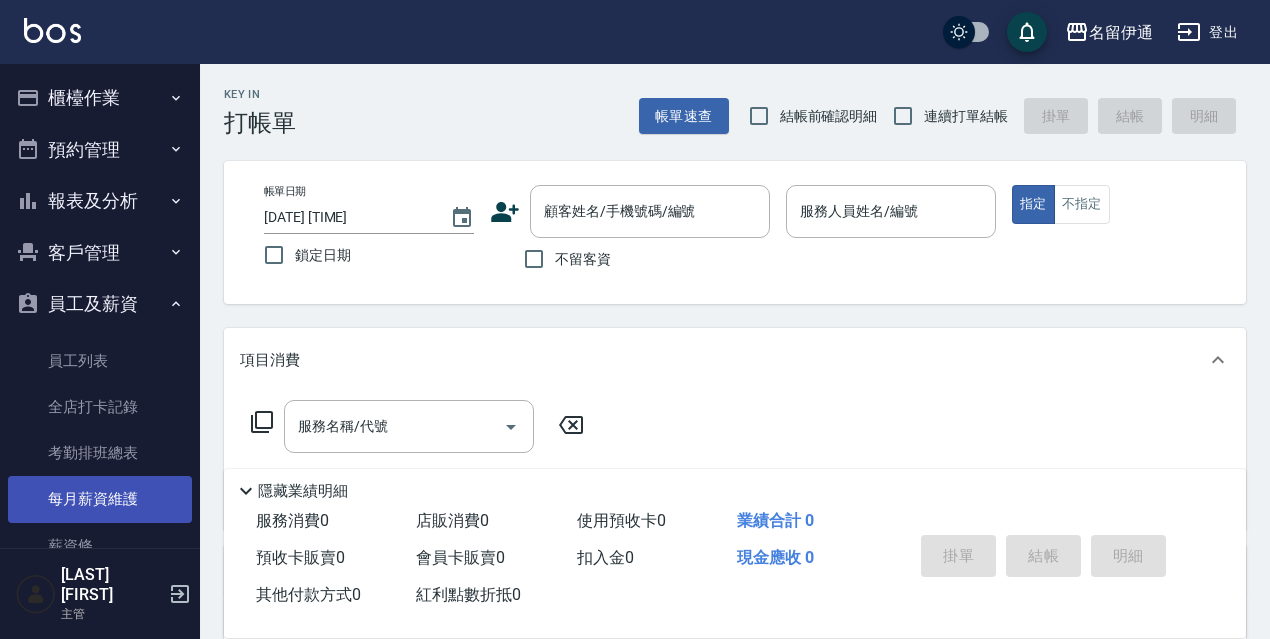 click on "每月薪資維護" at bounding box center (100, 499) 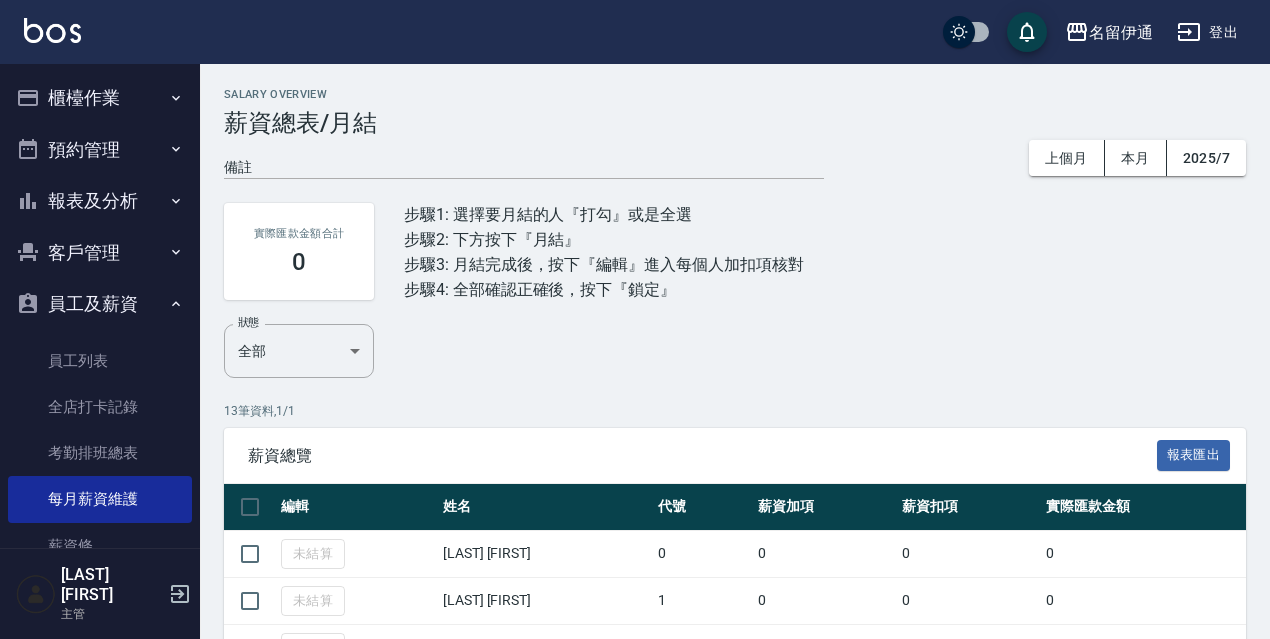 scroll, scrollTop: 200, scrollLeft: 0, axis: vertical 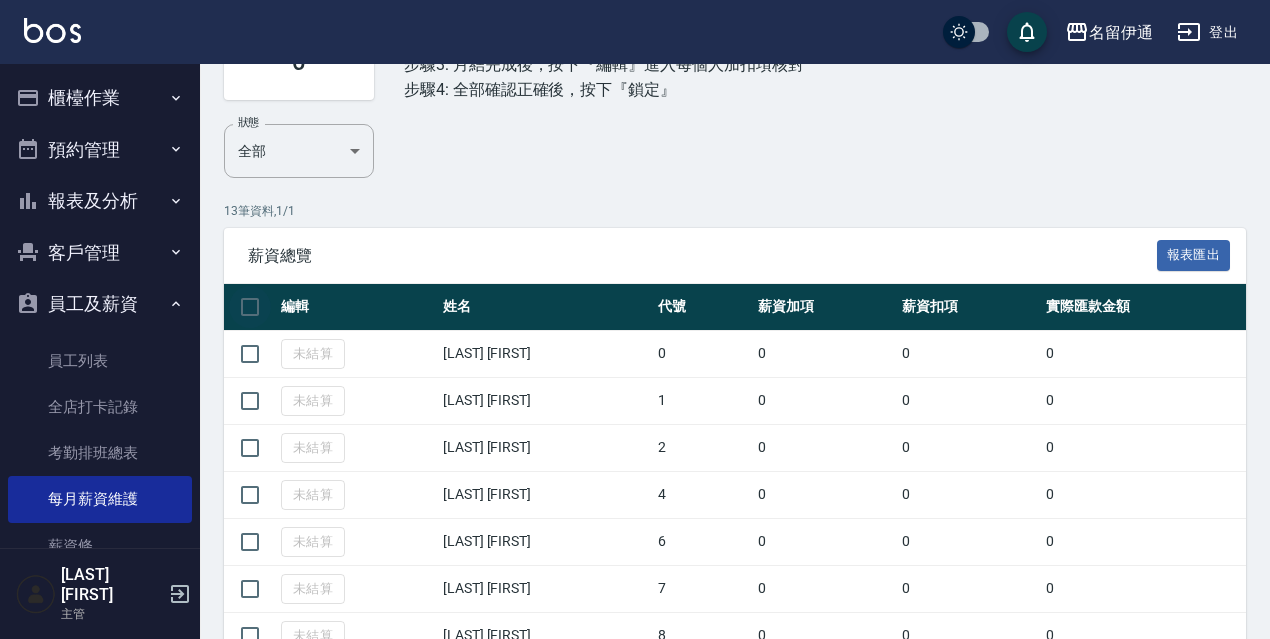 click at bounding box center [250, 307] 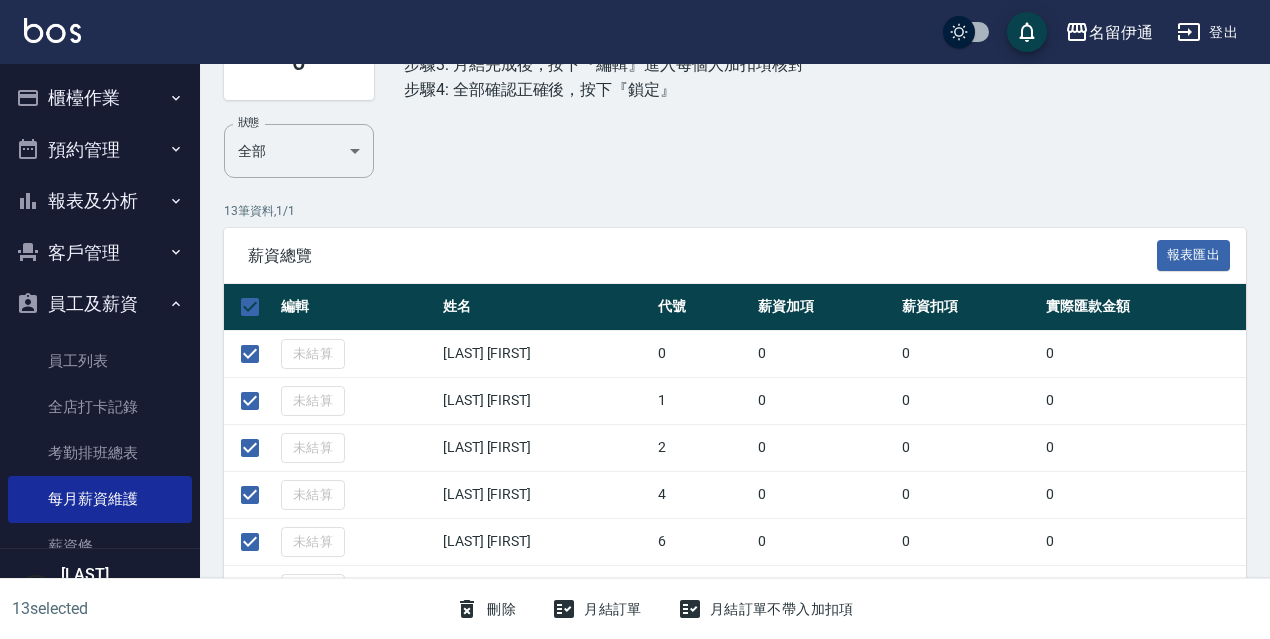 scroll, scrollTop: 567, scrollLeft: 0, axis: vertical 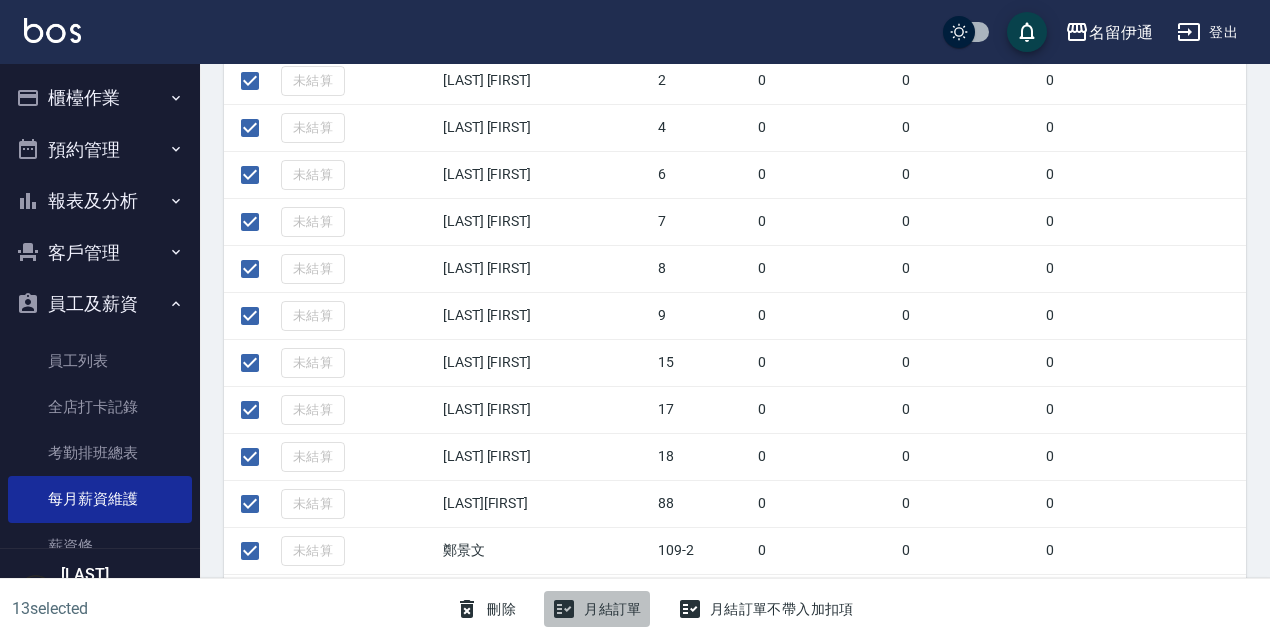 click on "月結訂單" at bounding box center [597, 609] 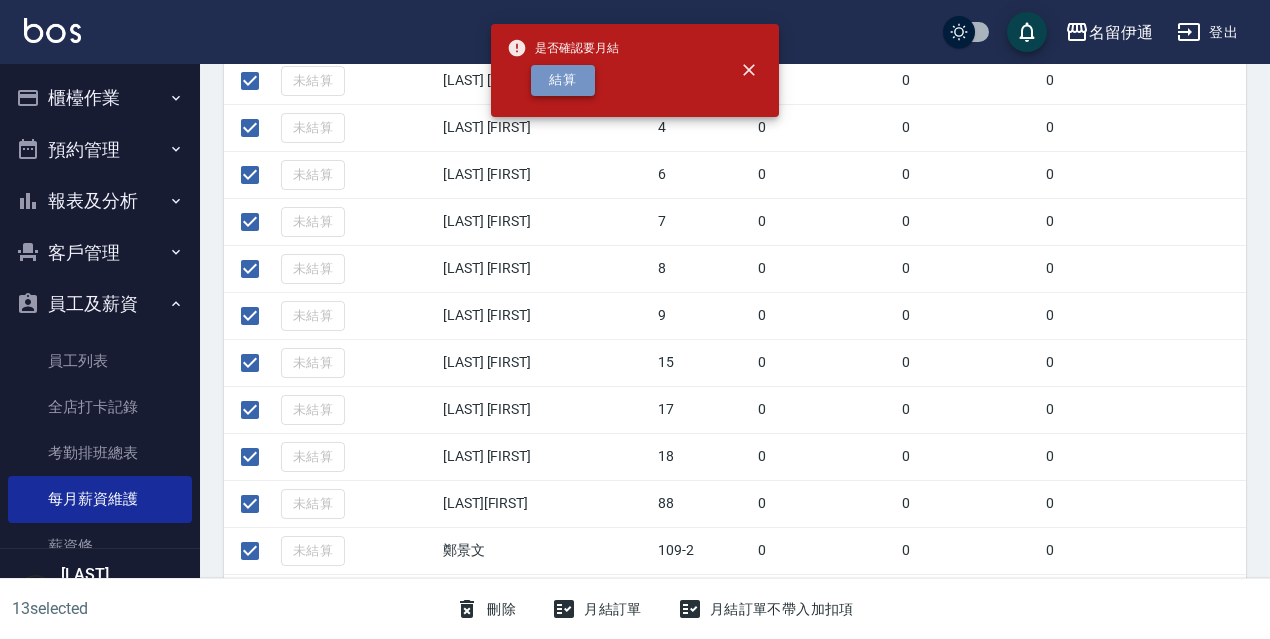 click on "結算" at bounding box center [563, 80] 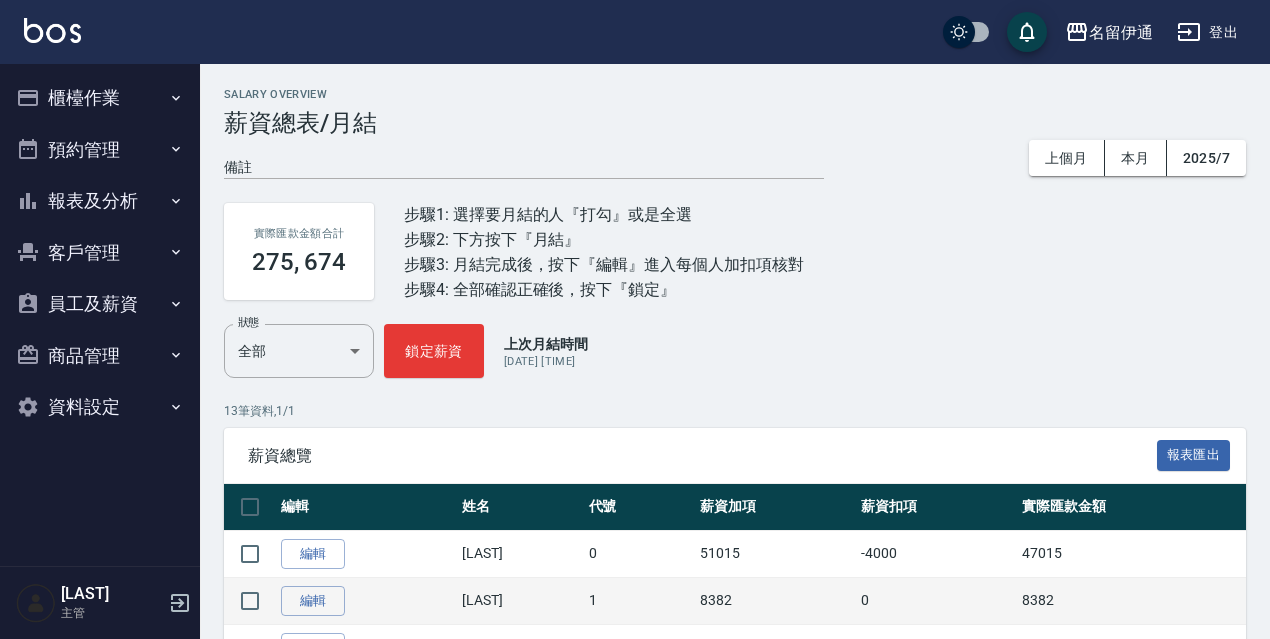 scroll, scrollTop: 200, scrollLeft: 0, axis: vertical 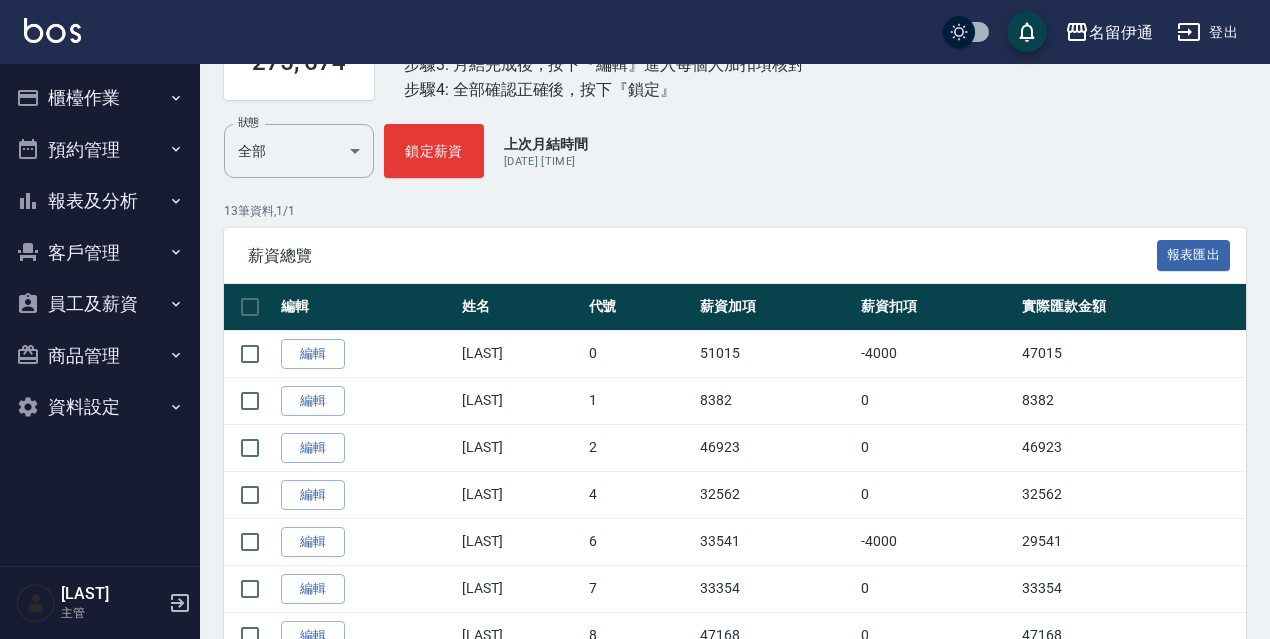 click on "編輯" at bounding box center [313, 354] 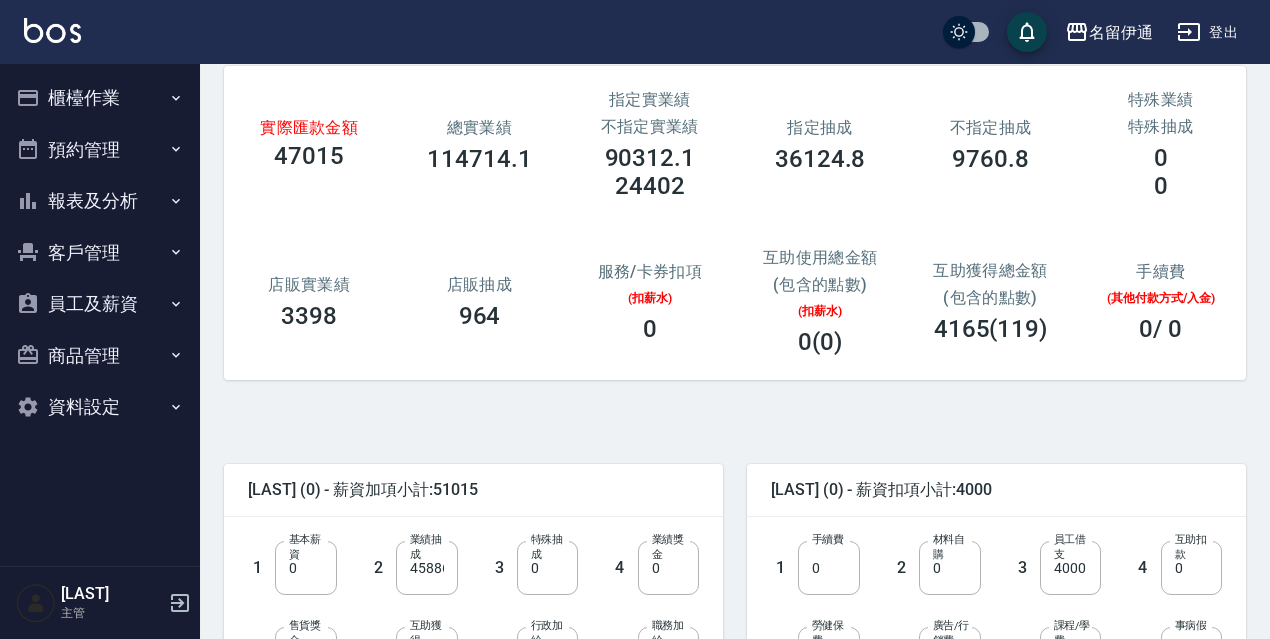 scroll, scrollTop: 300, scrollLeft: 0, axis: vertical 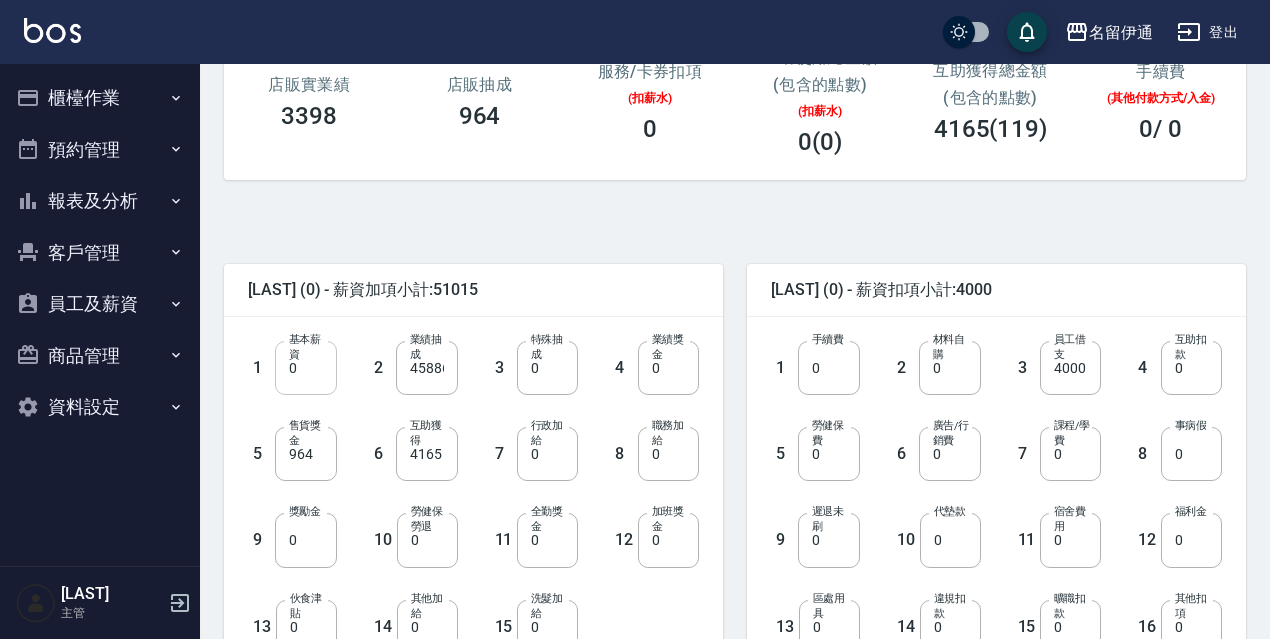 click on "0" at bounding box center (305, 368) 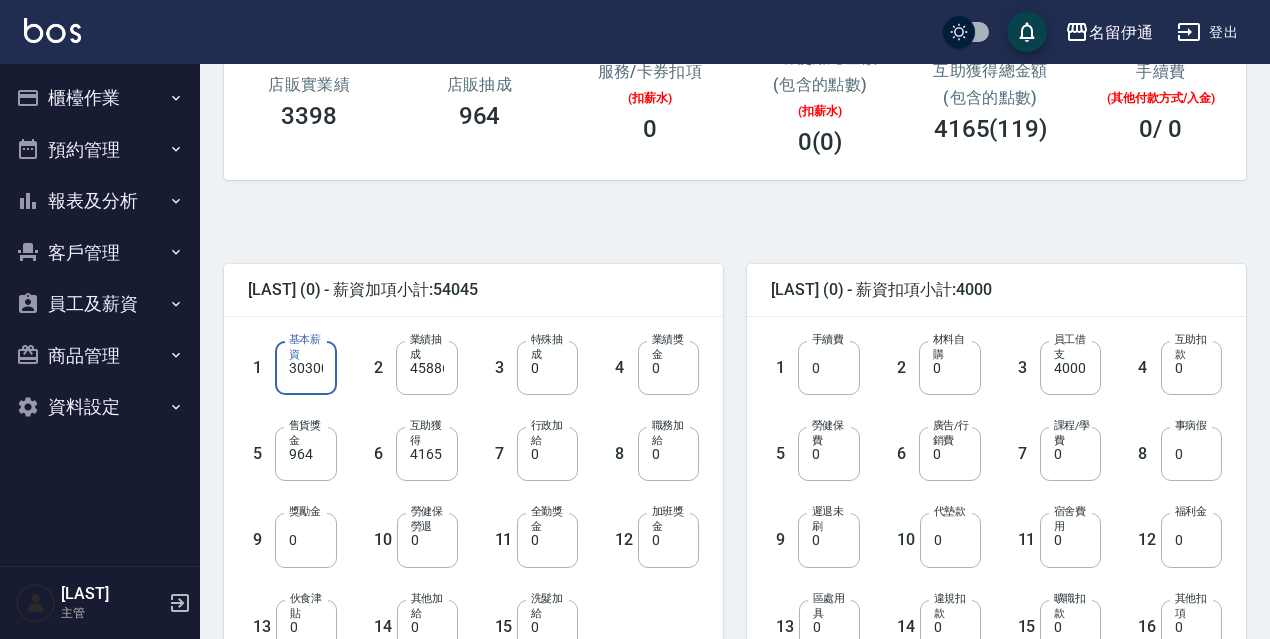 scroll, scrollTop: 0, scrollLeft: 6, axis: horizontal 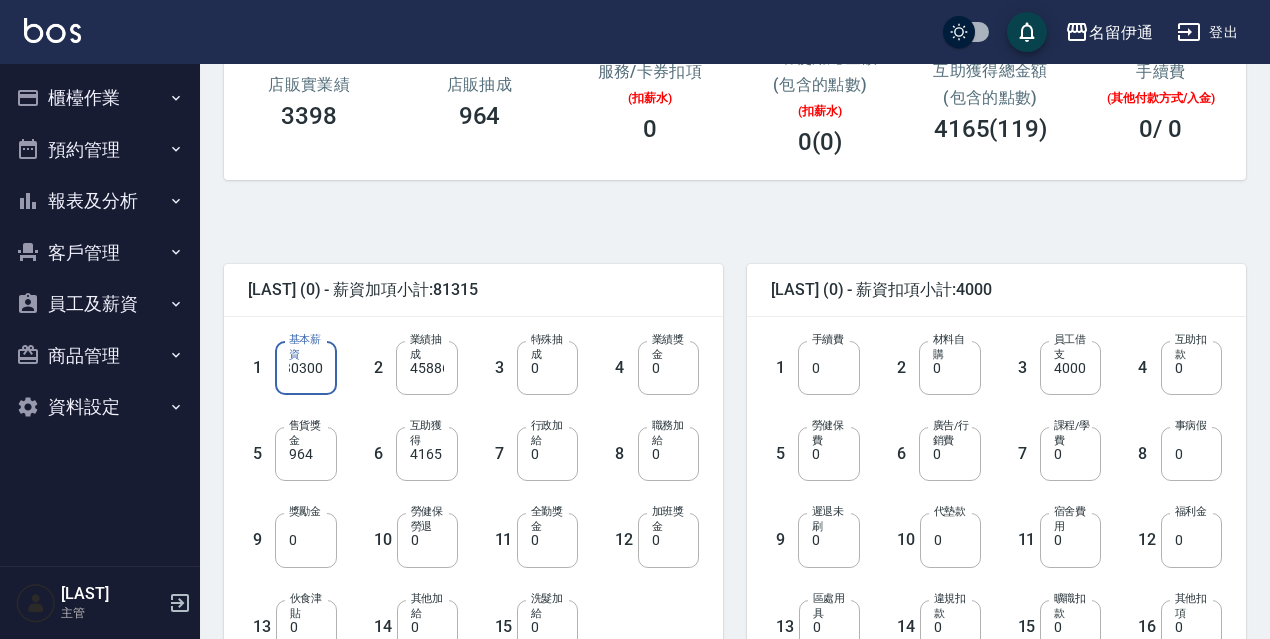 type on "30300" 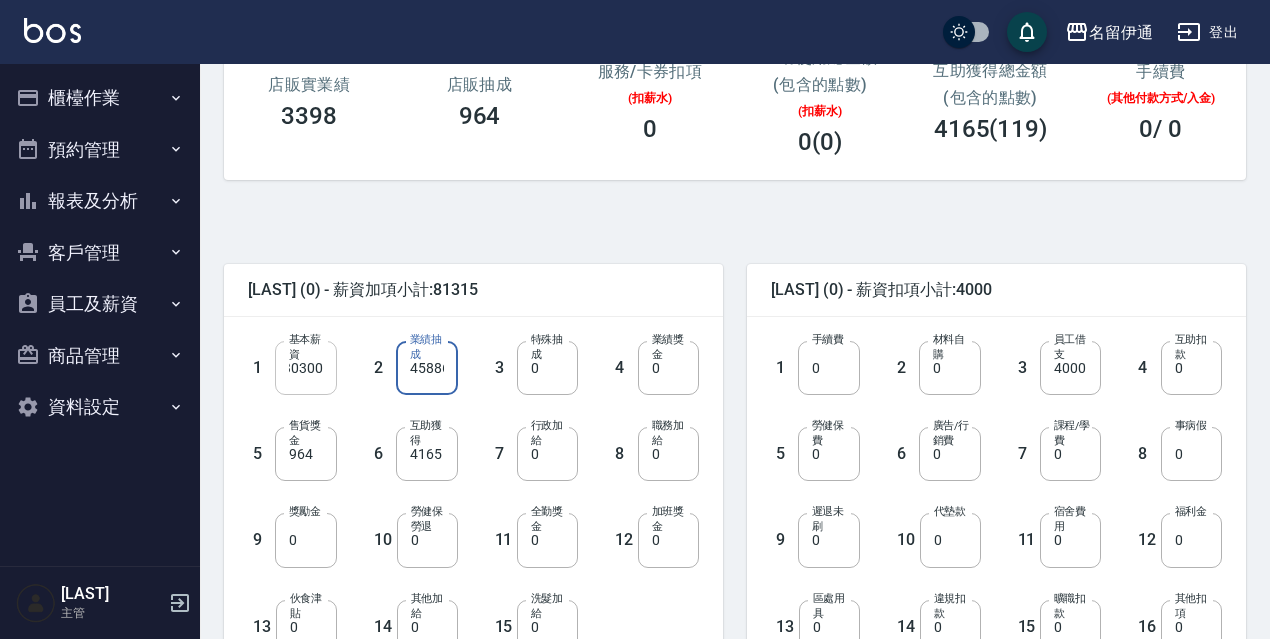 scroll, scrollTop: 0, scrollLeft: 0, axis: both 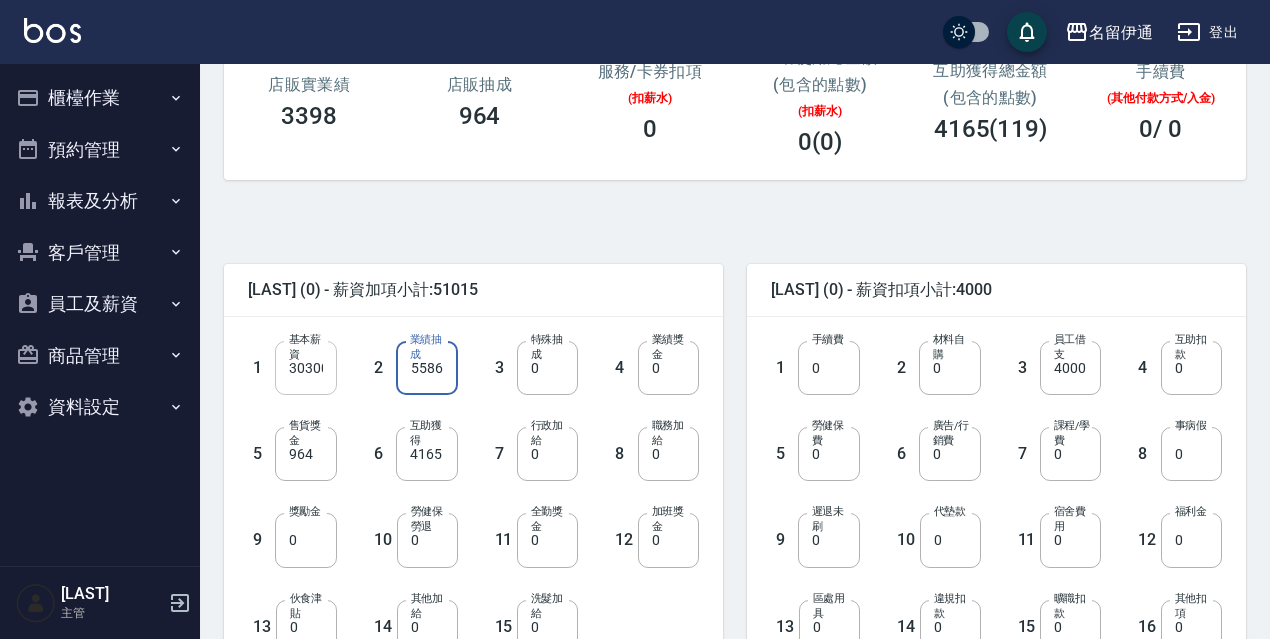 type on "15586" 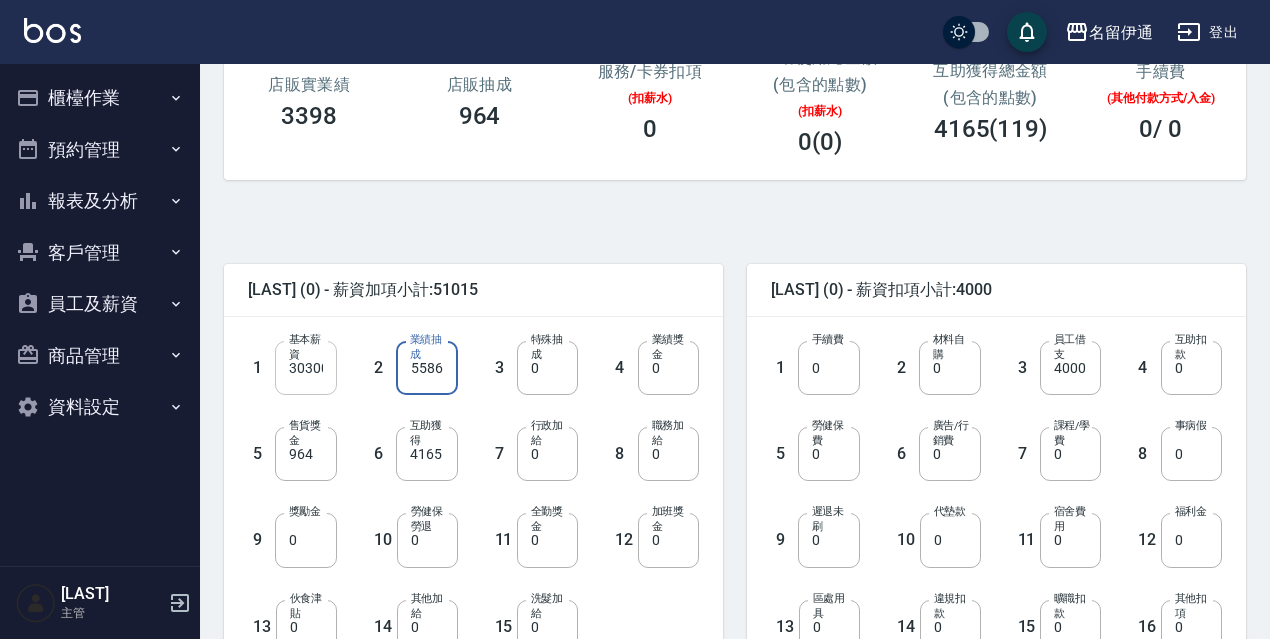 scroll, scrollTop: 0, scrollLeft: 0, axis: both 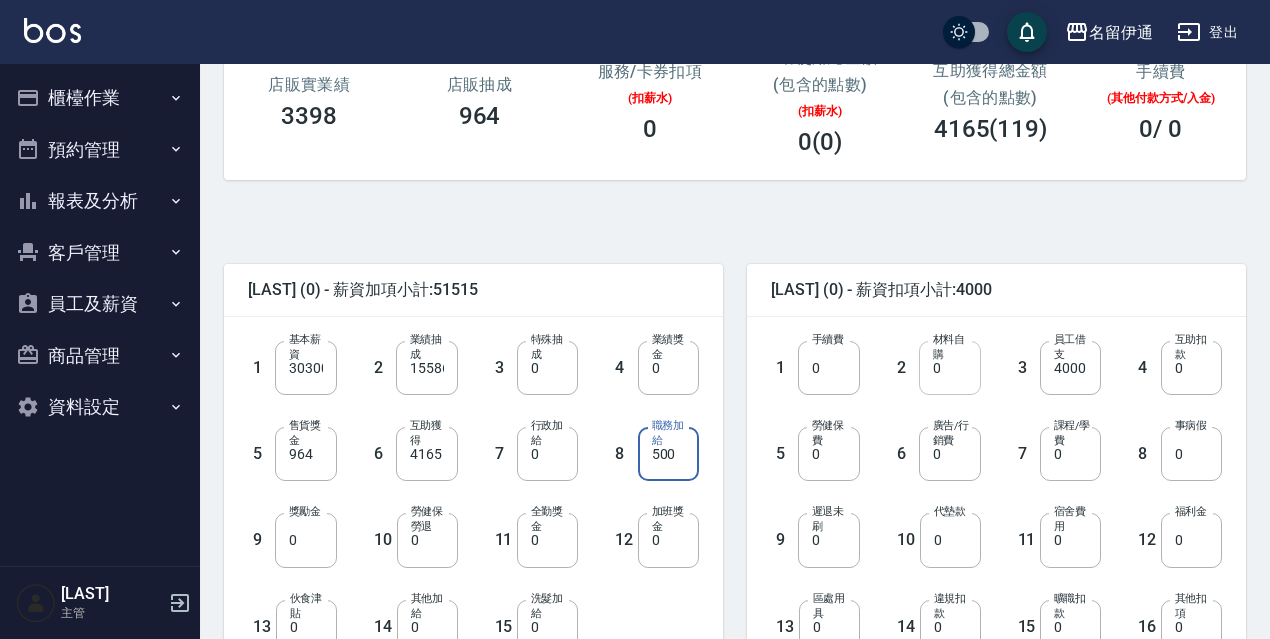 type on "500" 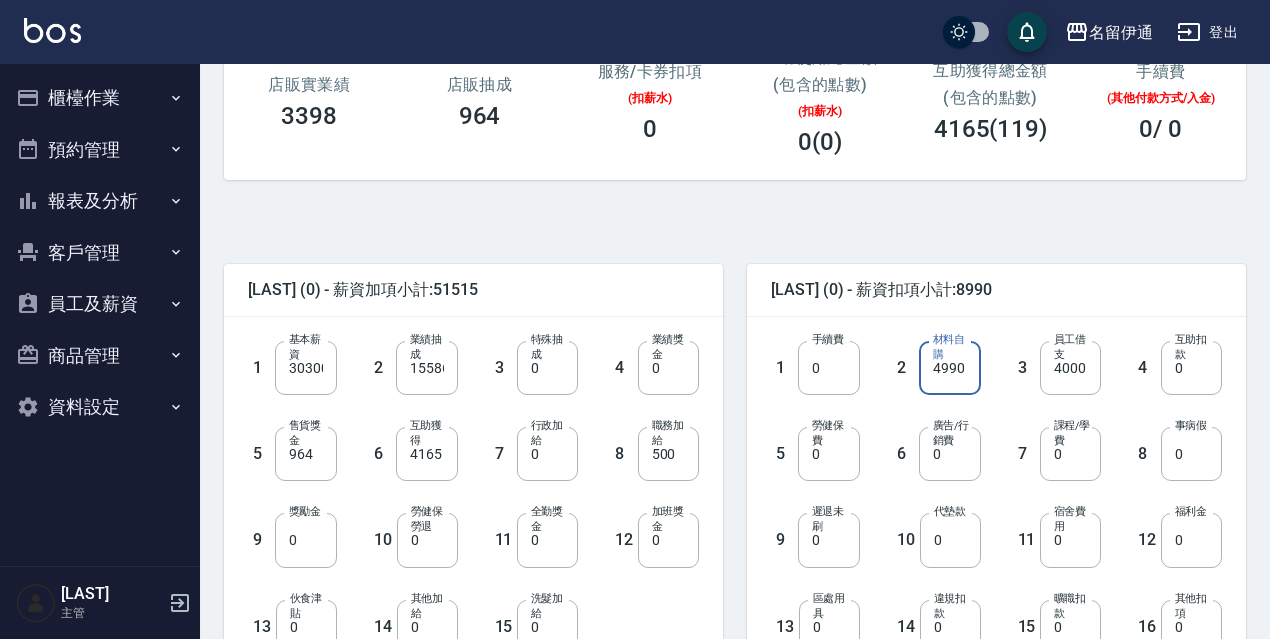 type on "4990" 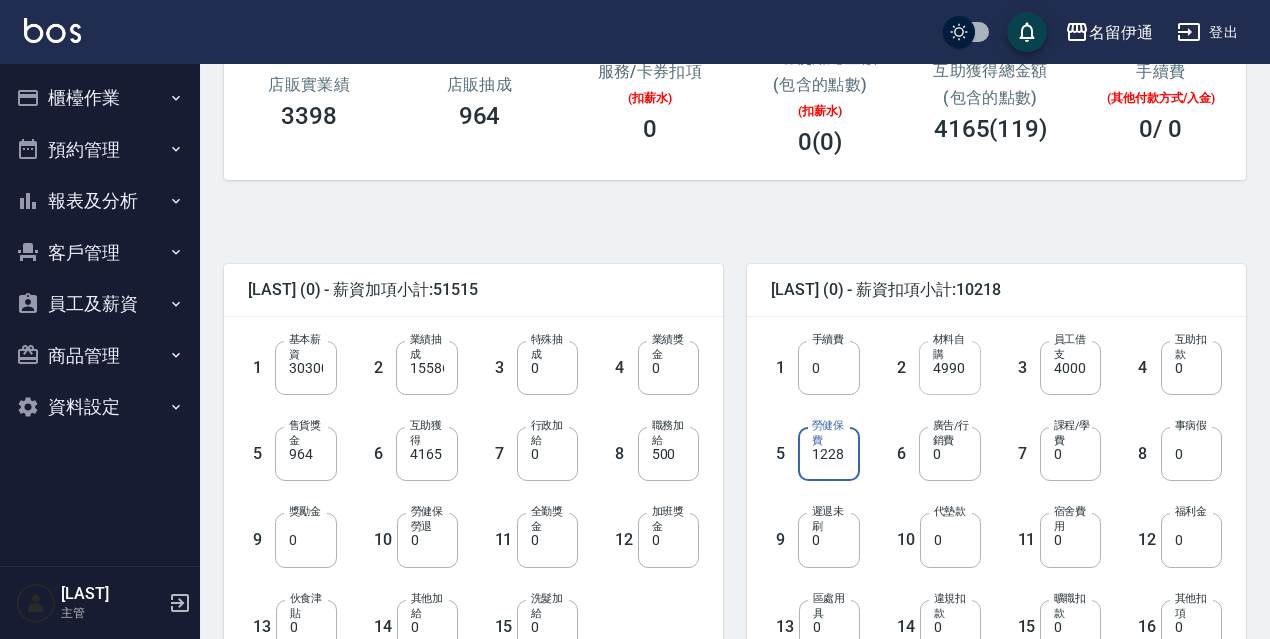 type on "1228" 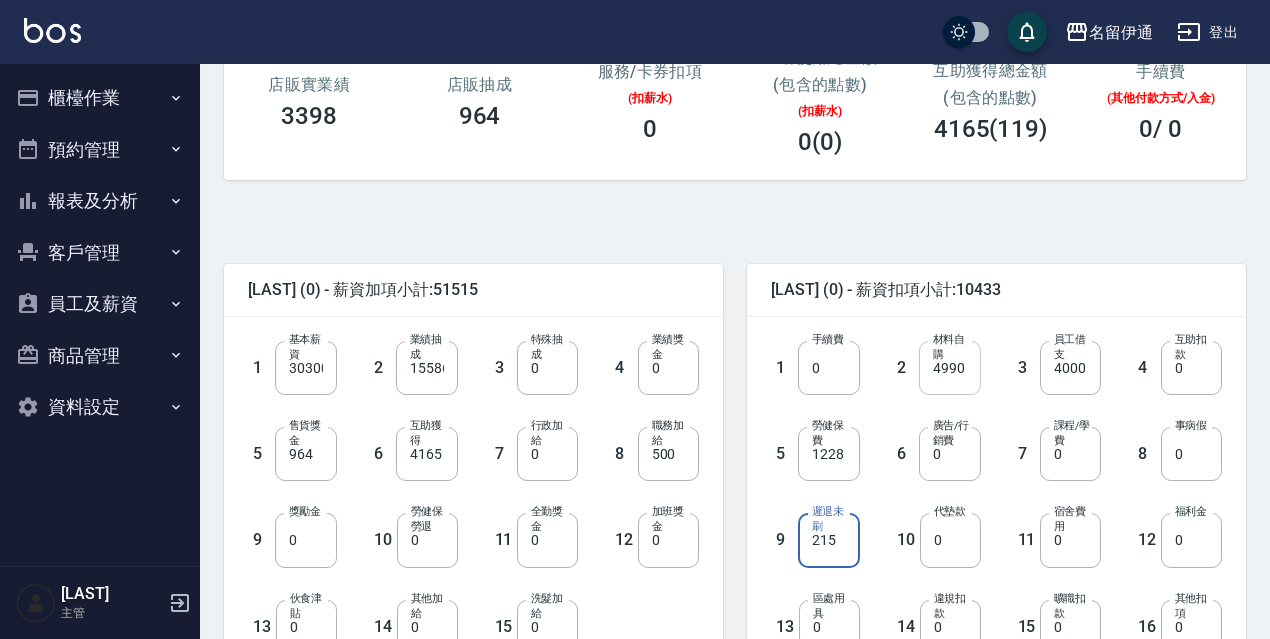type on "215" 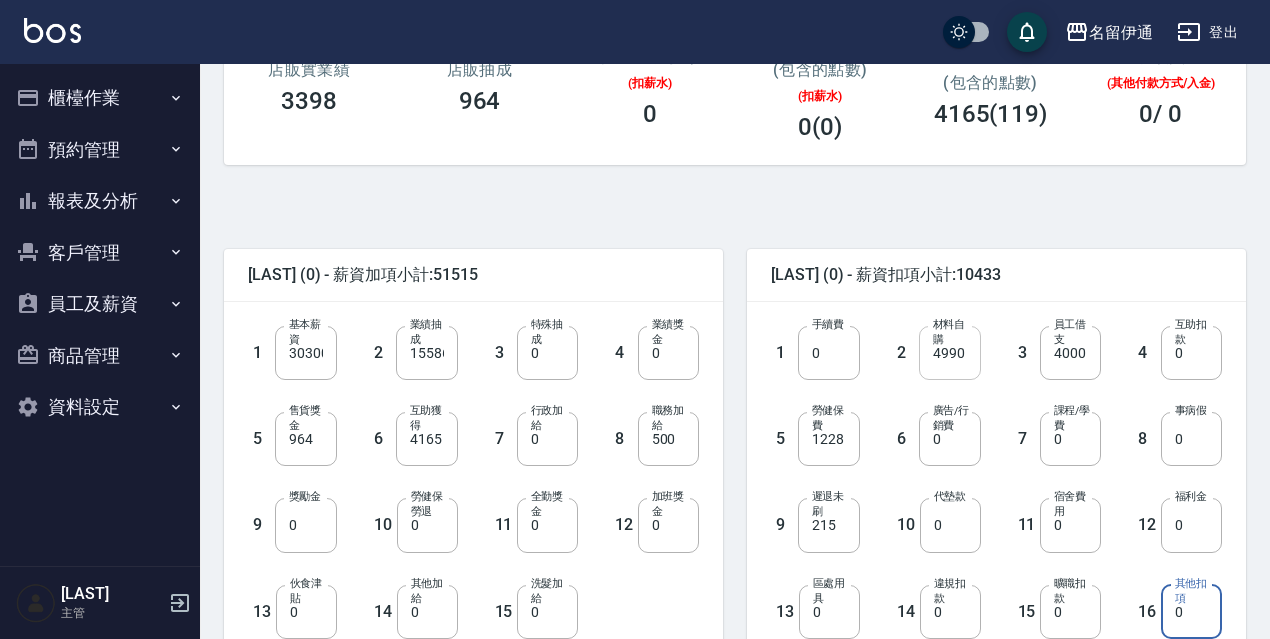 scroll, scrollTop: 693, scrollLeft: 0, axis: vertical 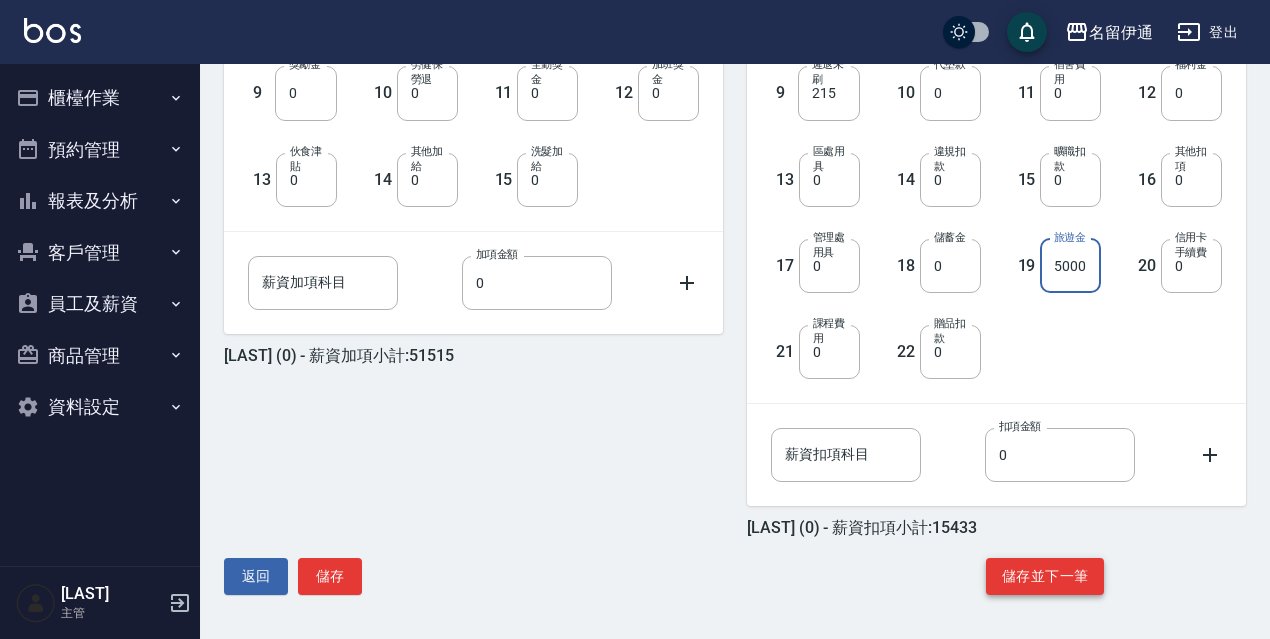 type on "5000" 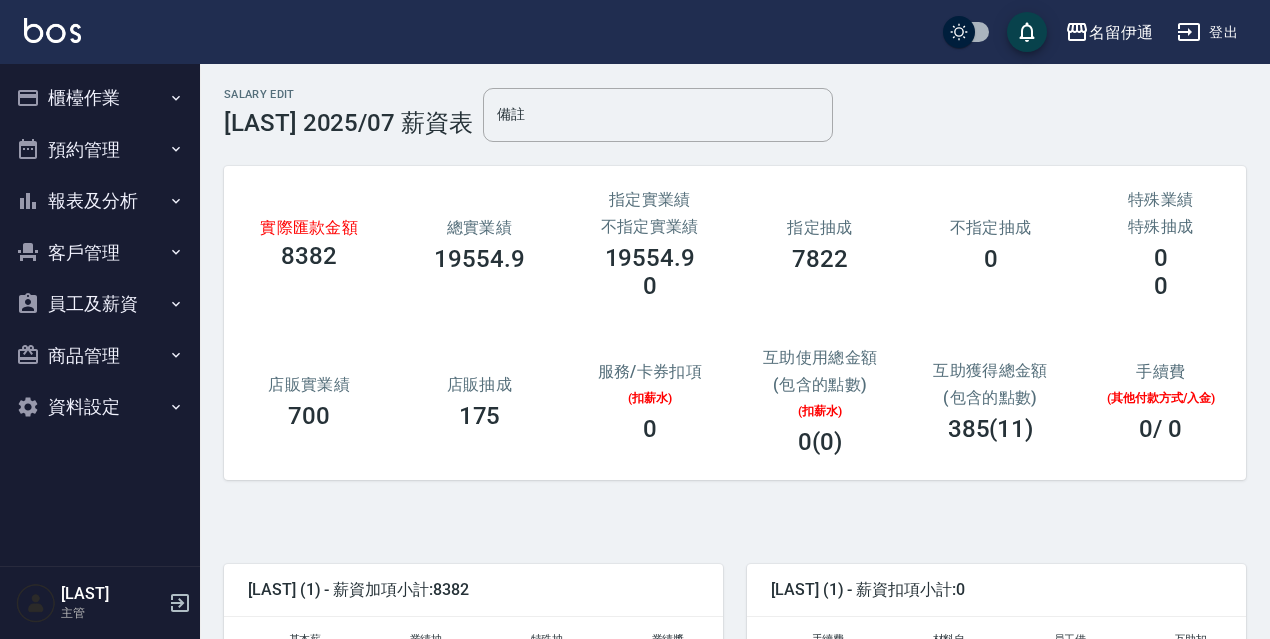 scroll, scrollTop: 300, scrollLeft: 0, axis: vertical 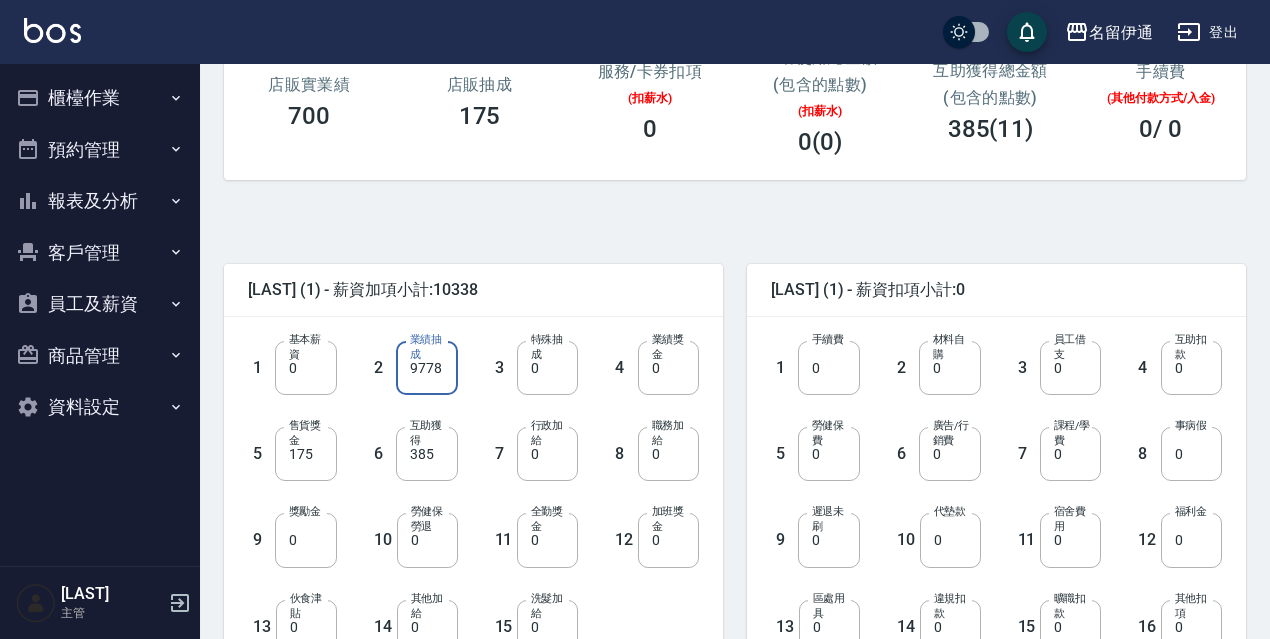 type on "9778" 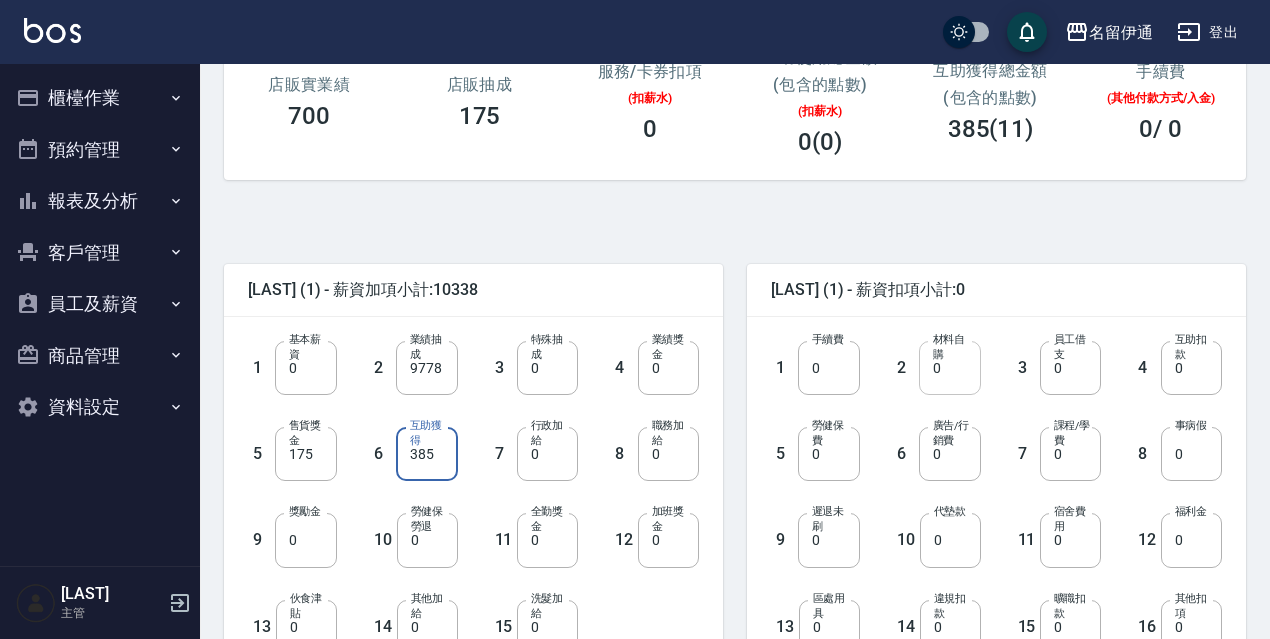 click on "0" at bounding box center (949, 368) 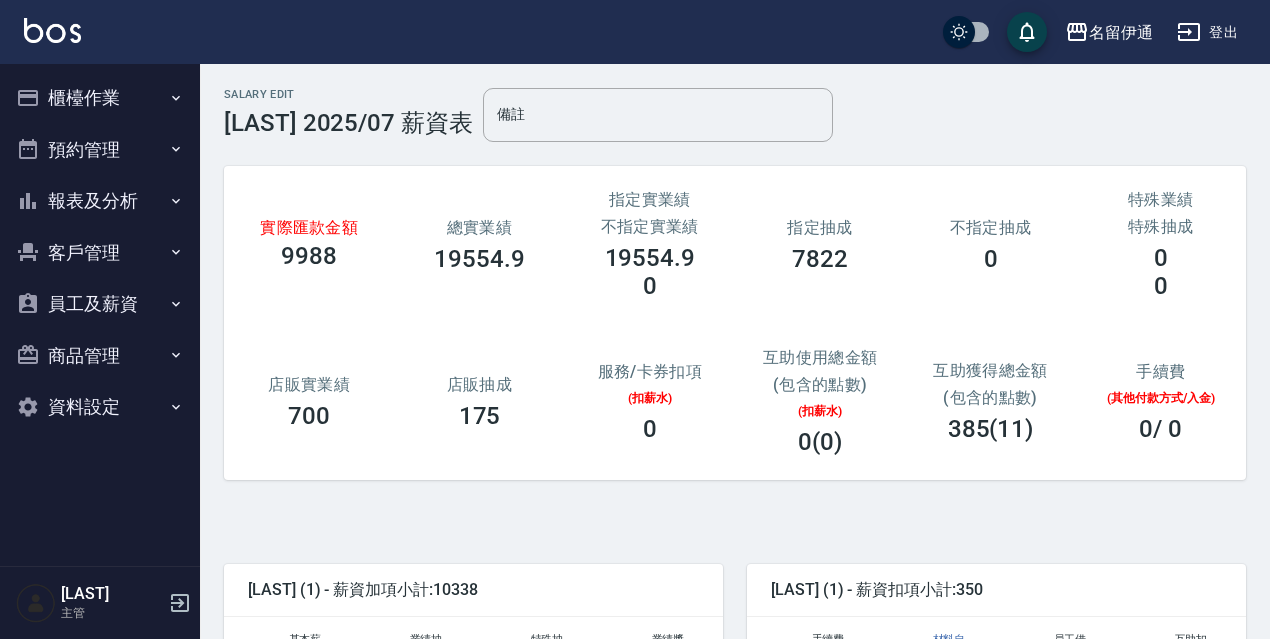 scroll, scrollTop: 747, scrollLeft: 0, axis: vertical 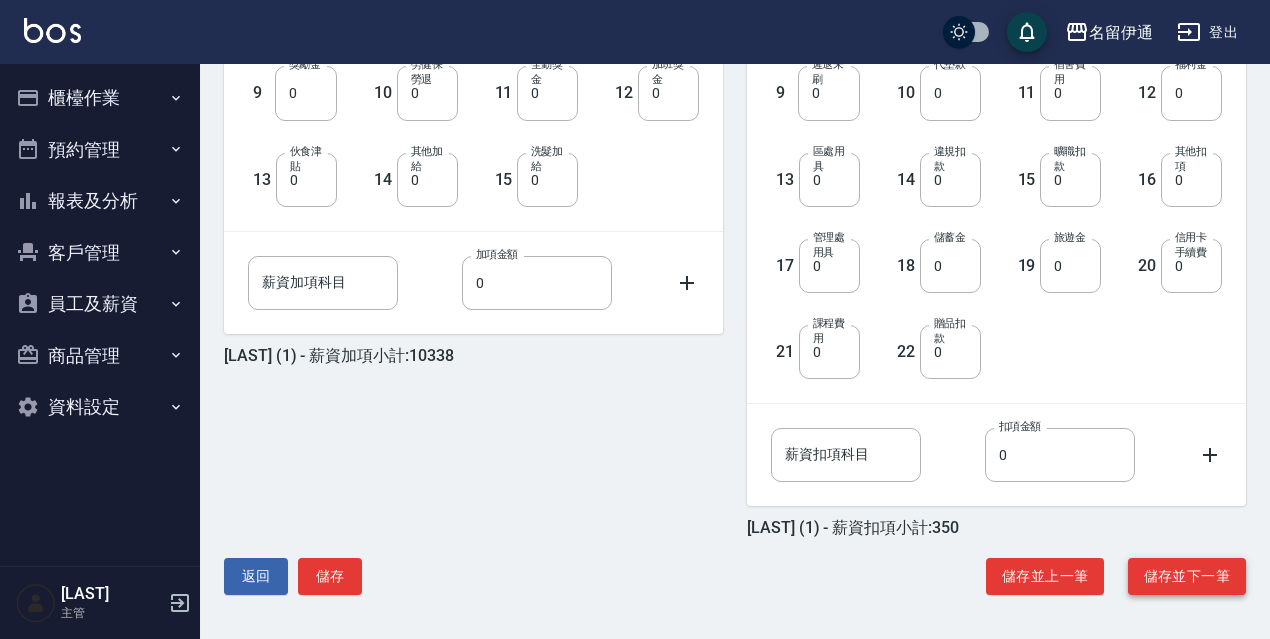 type on "350" 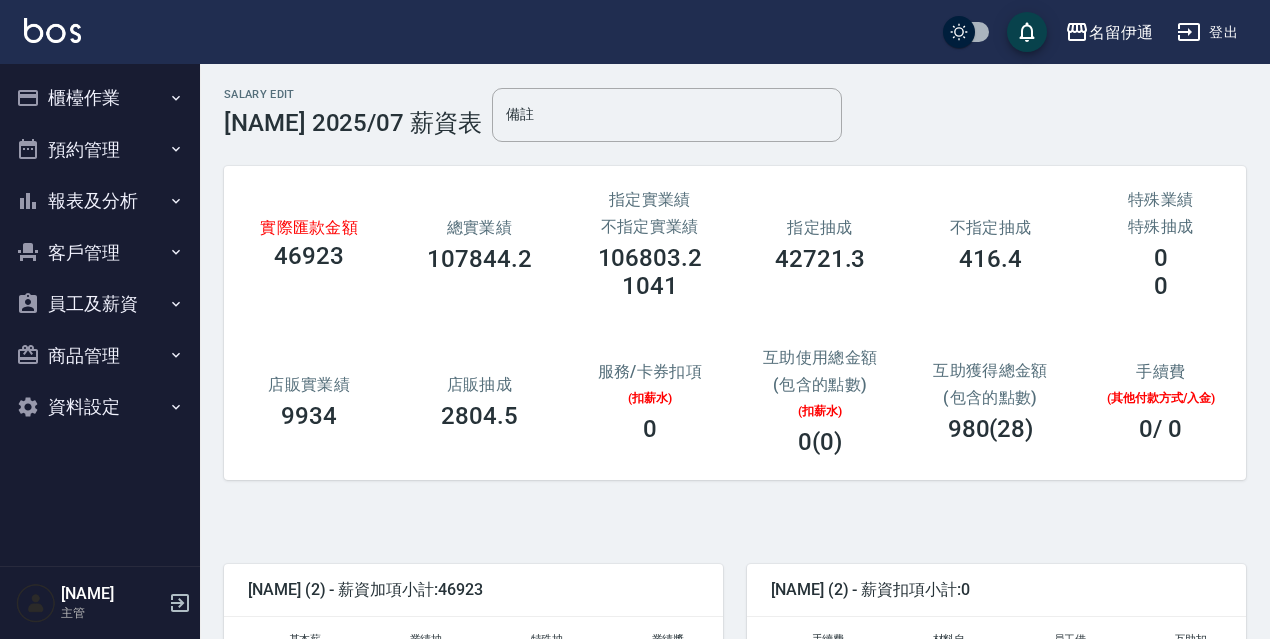 scroll, scrollTop: 300, scrollLeft: 0, axis: vertical 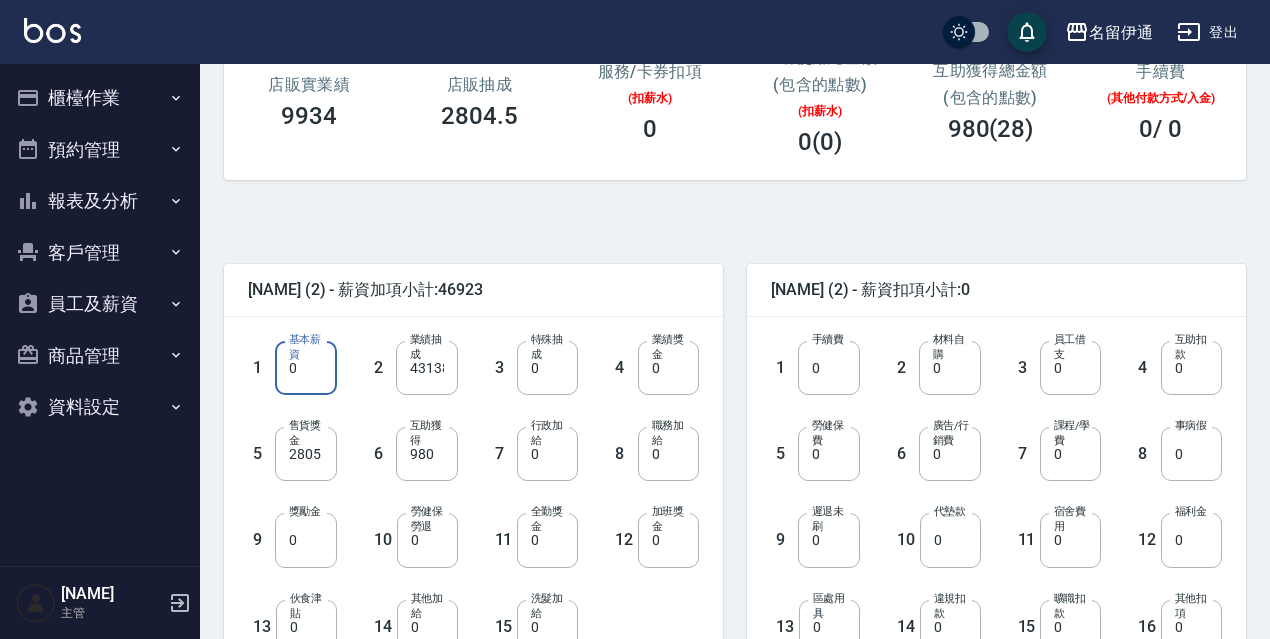 click on "0" at bounding box center (305, 368) 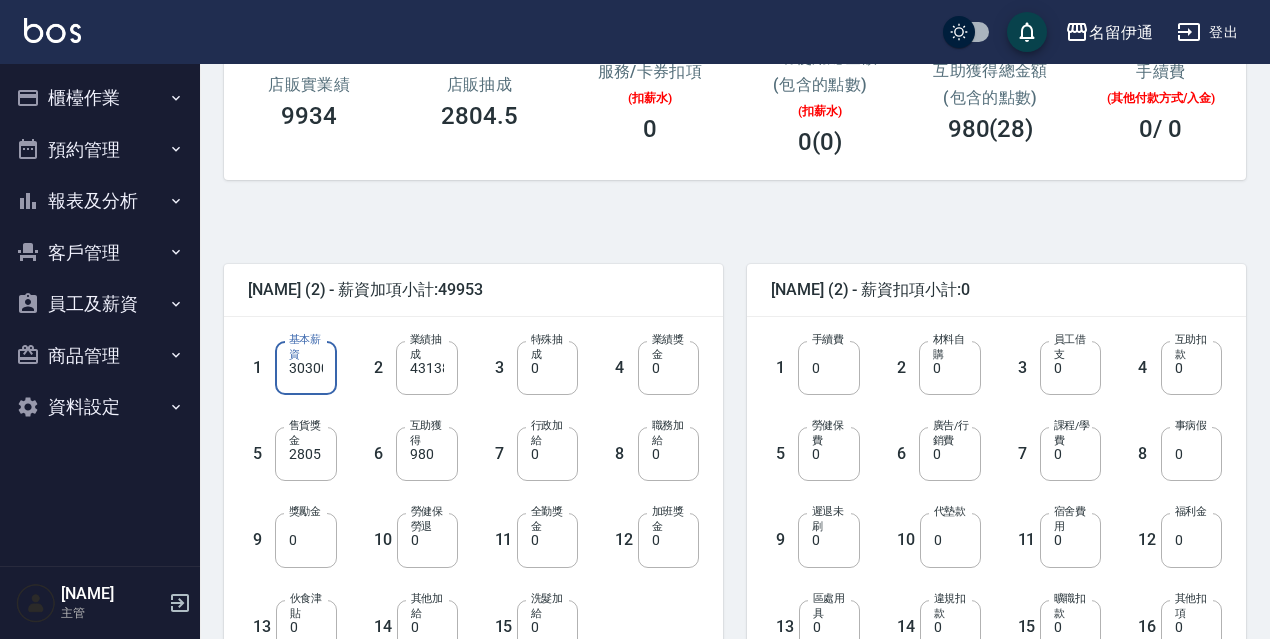 scroll, scrollTop: 0, scrollLeft: 6, axis: horizontal 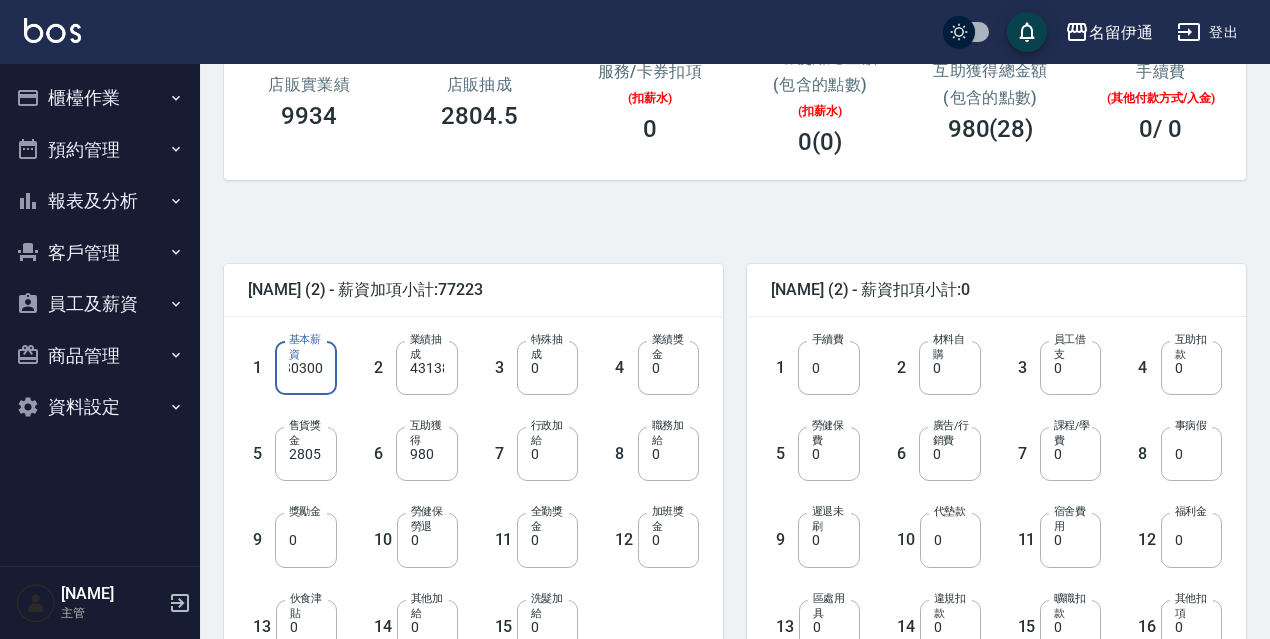 type on "30300" 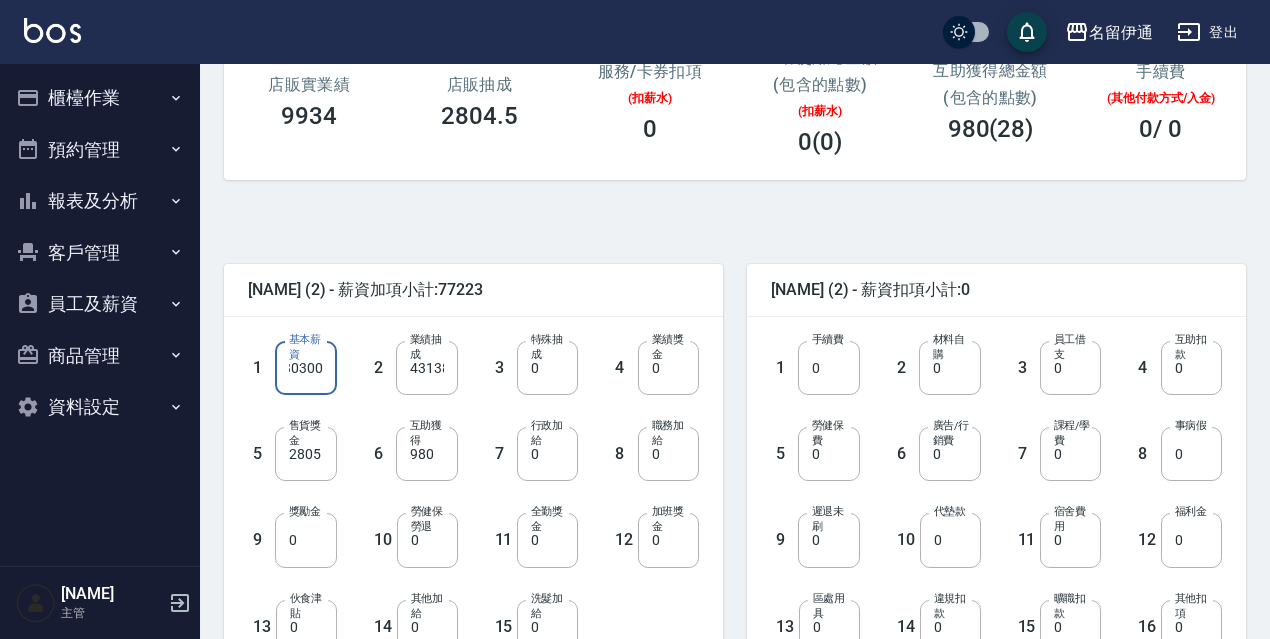 scroll, scrollTop: 0, scrollLeft: 0, axis: both 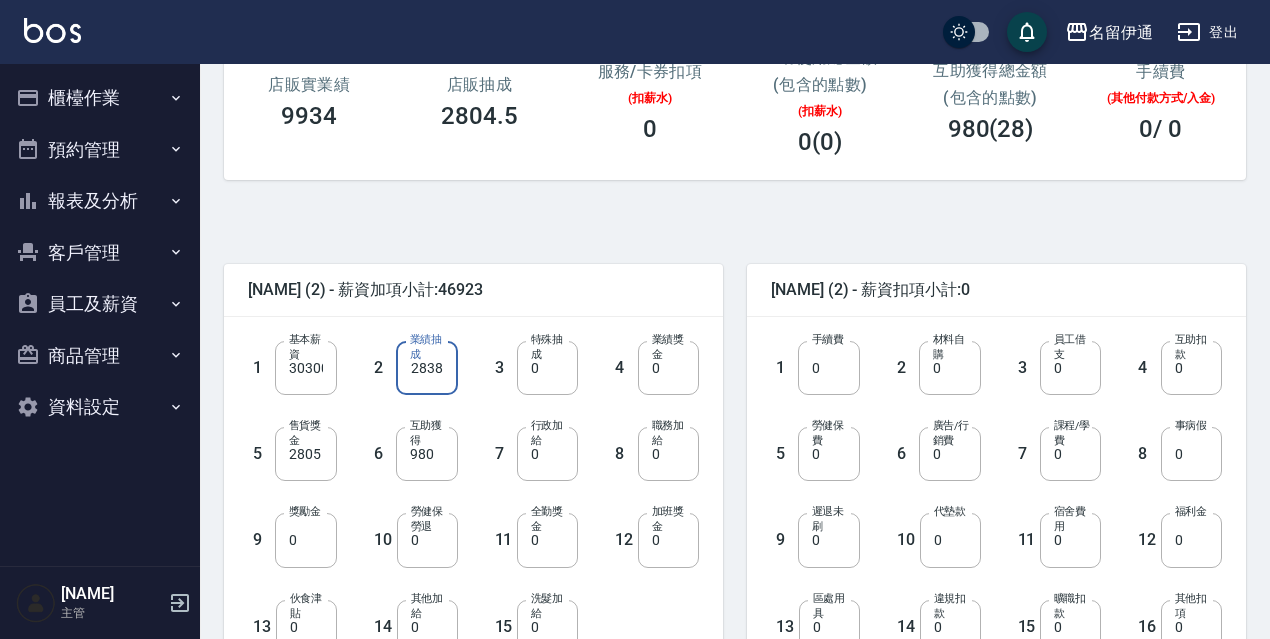 type on "12838" 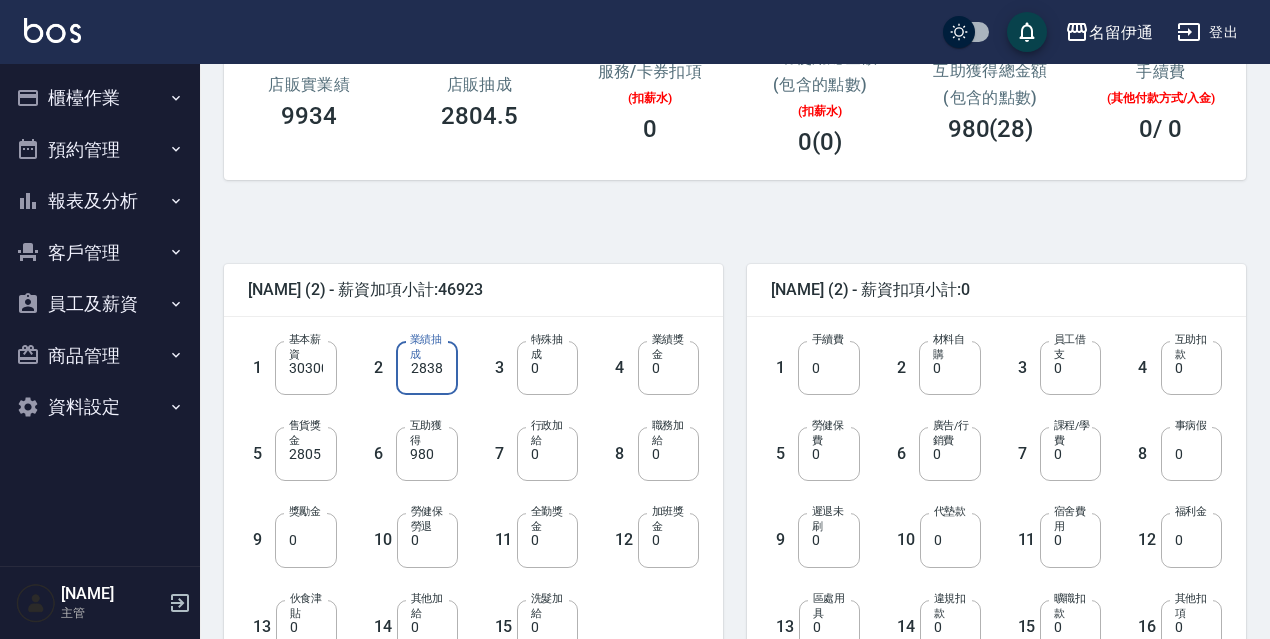 scroll, scrollTop: 0, scrollLeft: 0, axis: both 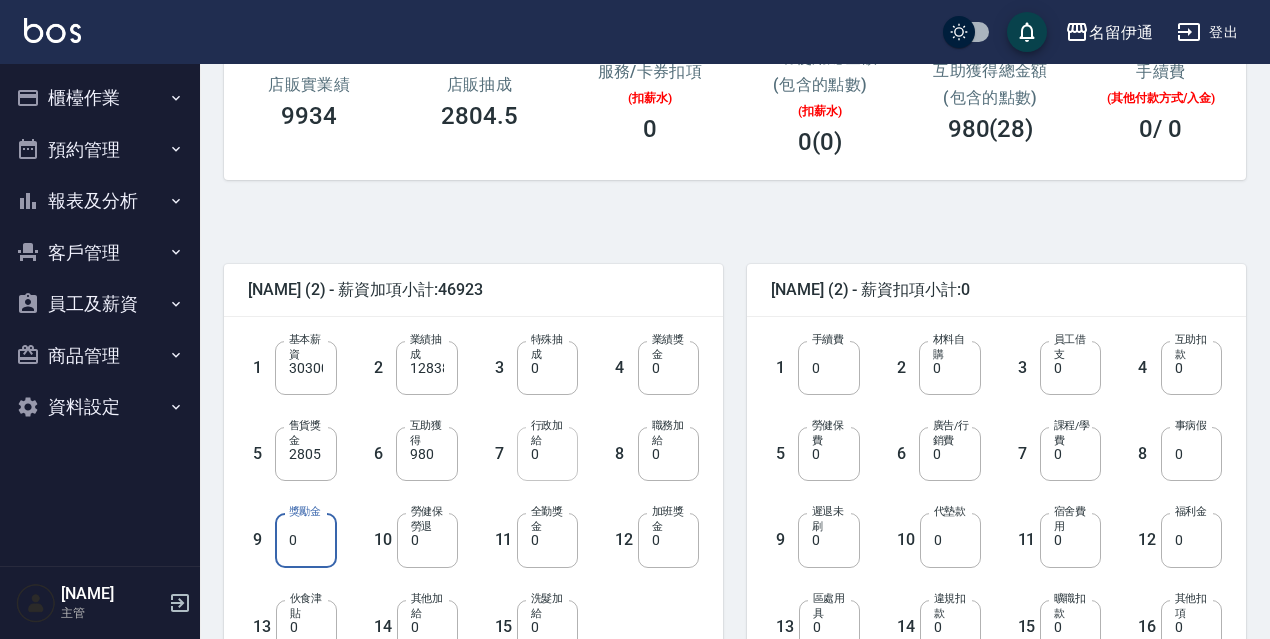 click on "0" at bounding box center (547, 454) 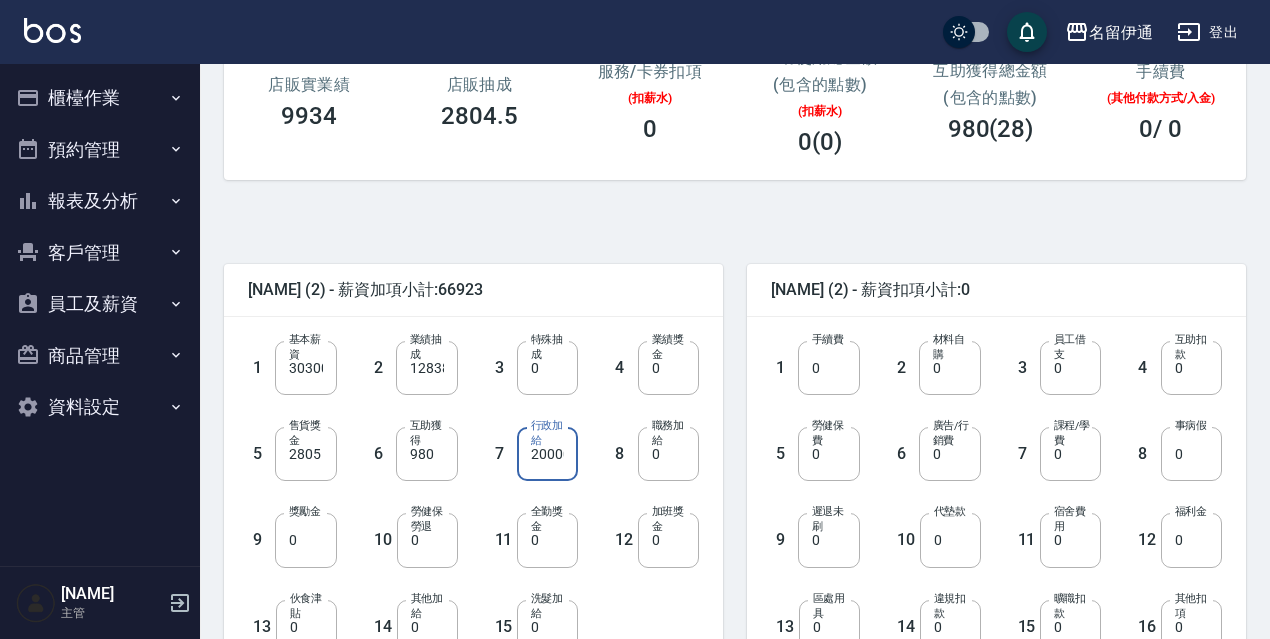 scroll, scrollTop: 0, scrollLeft: 6, axis: horizontal 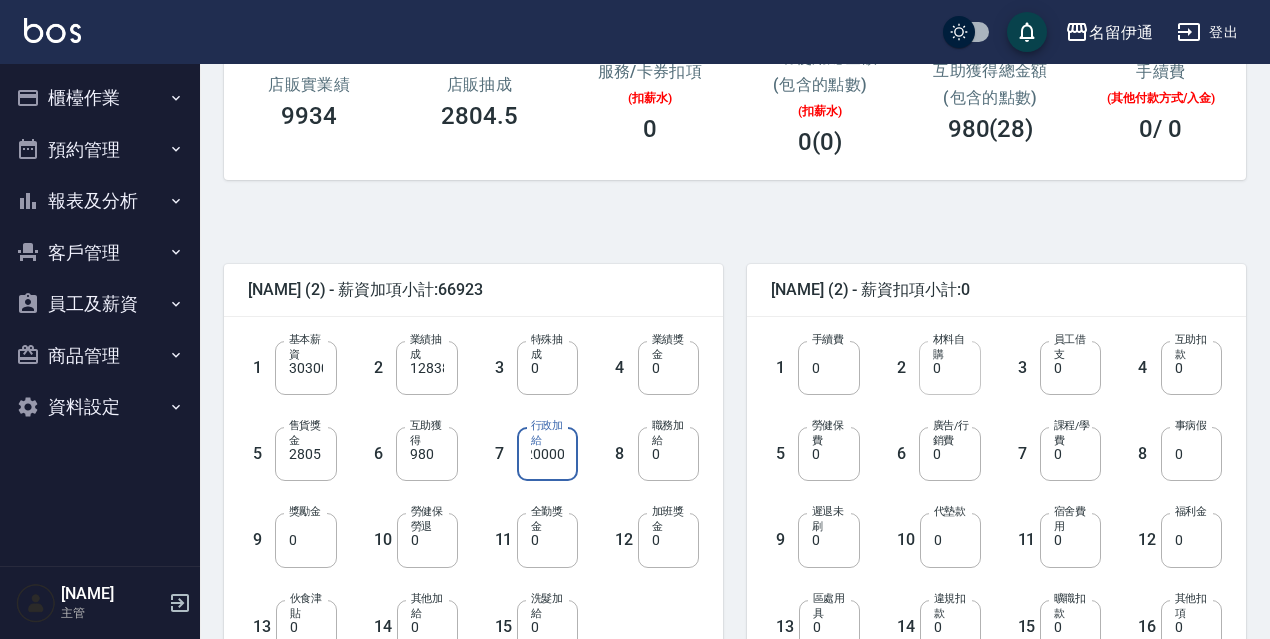 type on "20000" 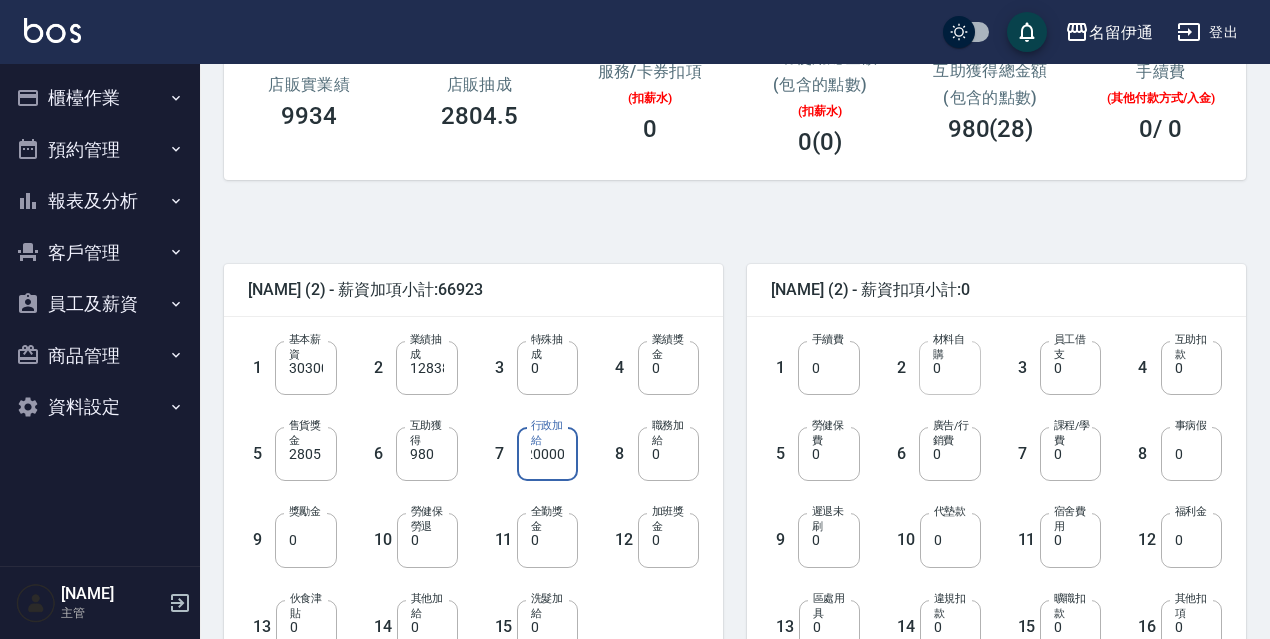 click on "0" at bounding box center (949, 368) 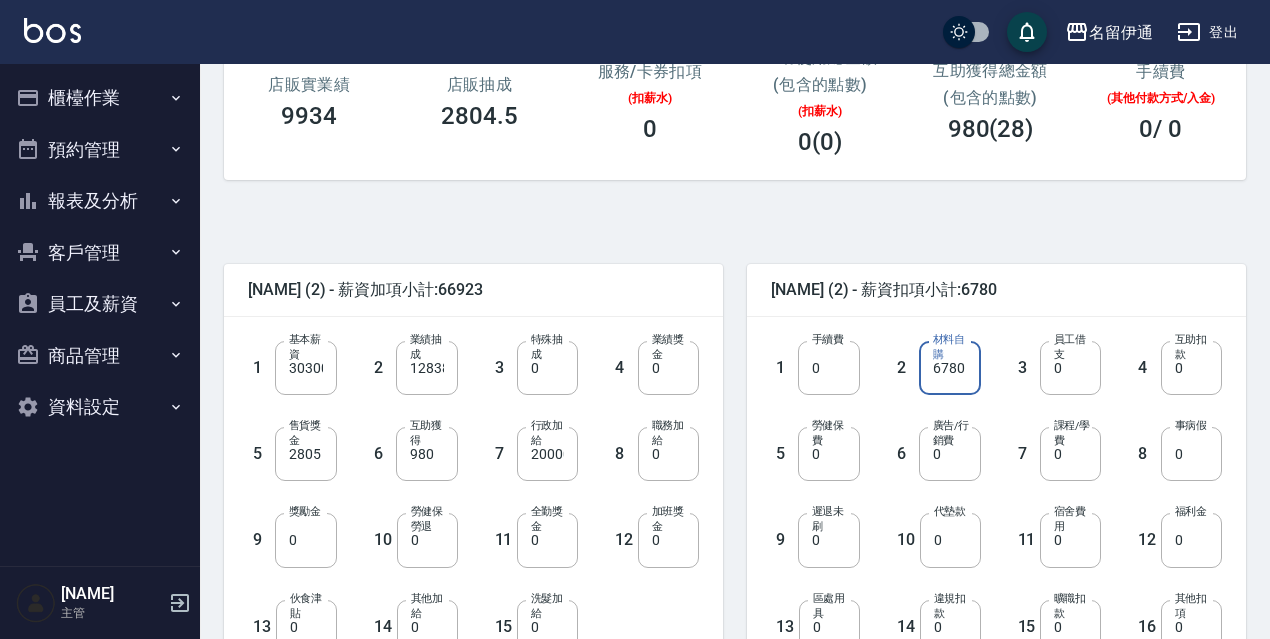 type on "6780" 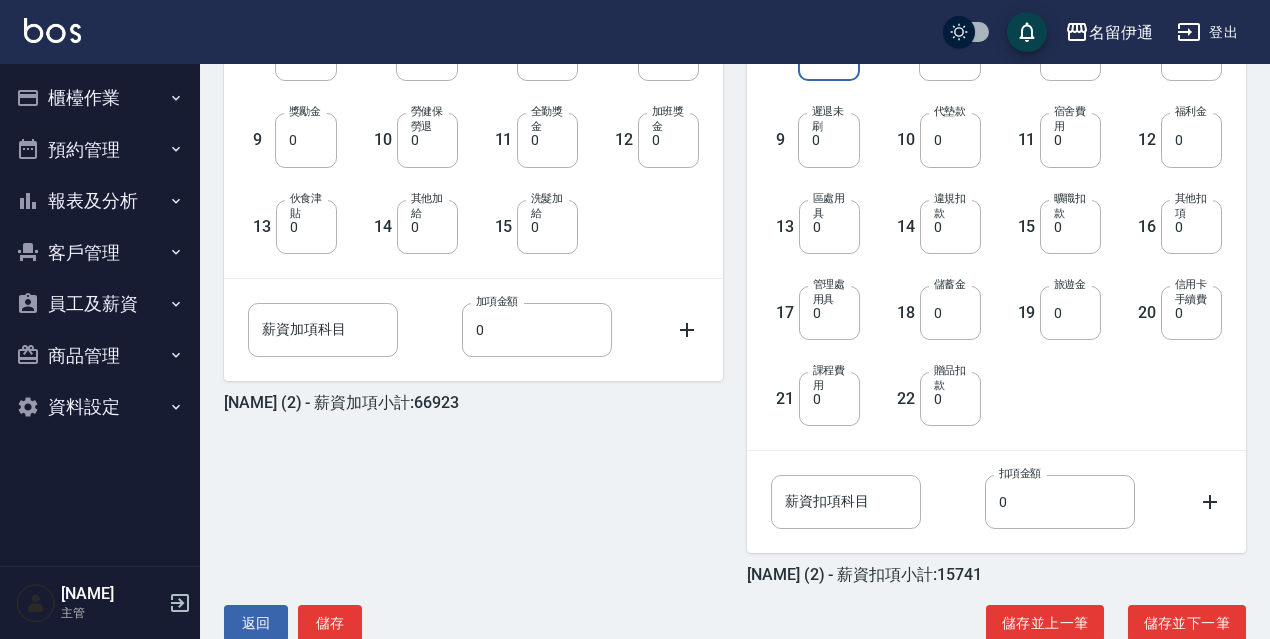 scroll, scrollTop: 747, scrollLeft: 0, axis: vertical 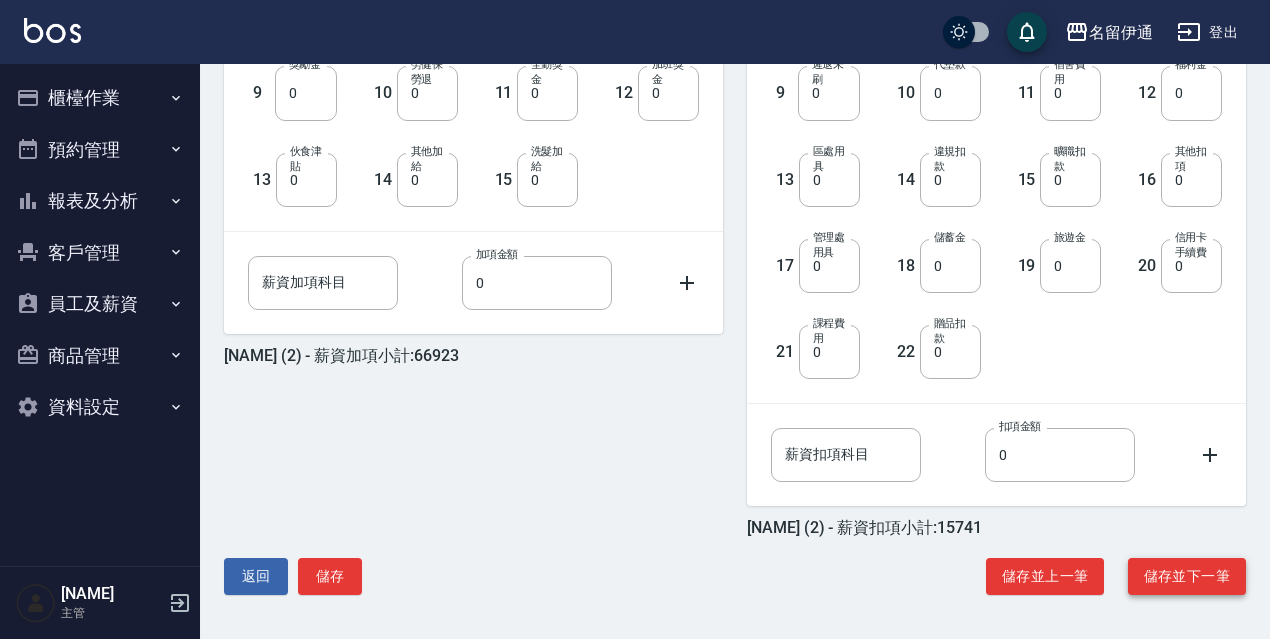 type on "8961" 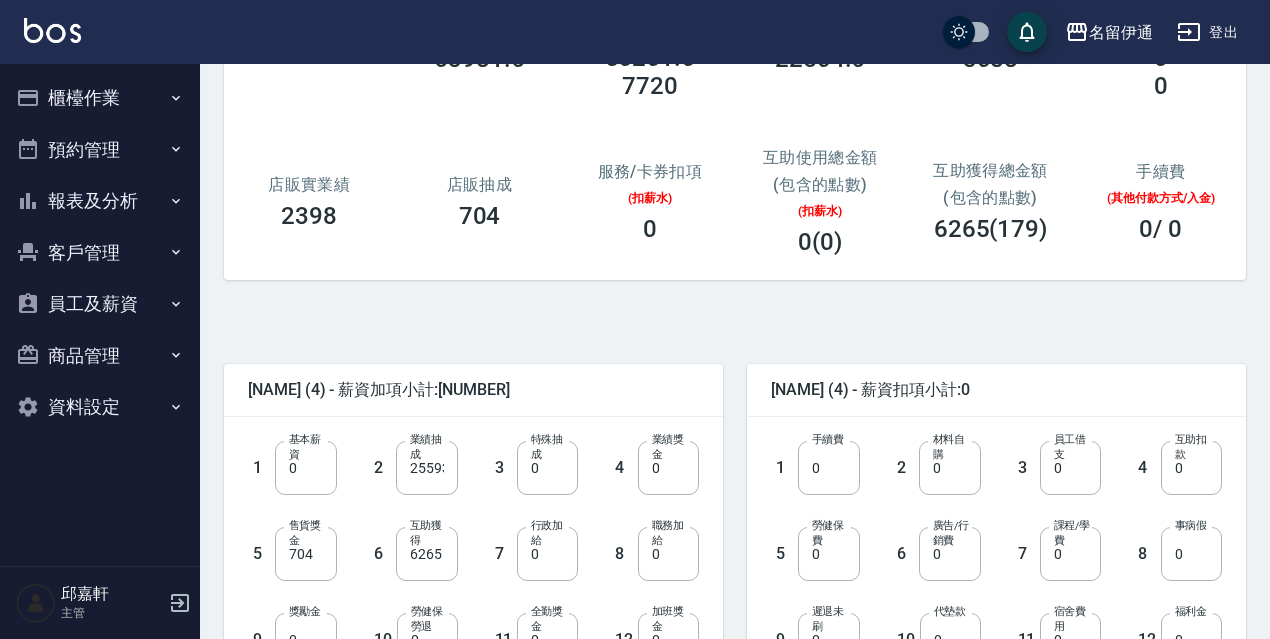 scroll, scrollTop: 300, scrollLeft: 0, axis: vertical 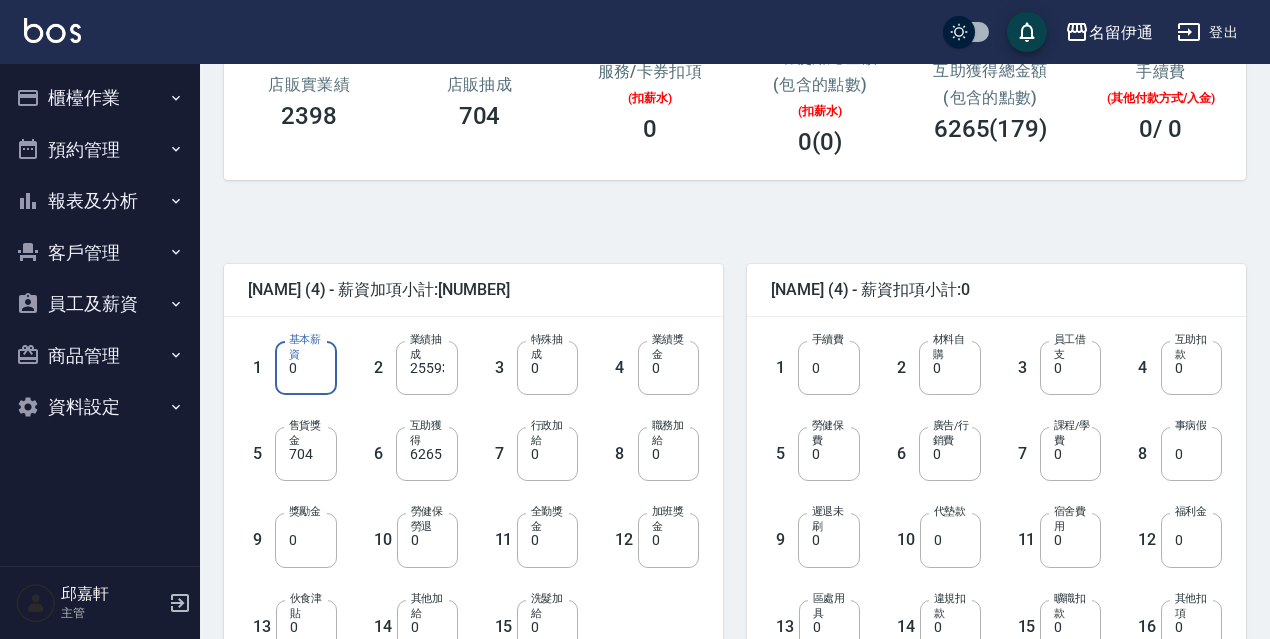 click on "0" at bounding box center [305, 368] 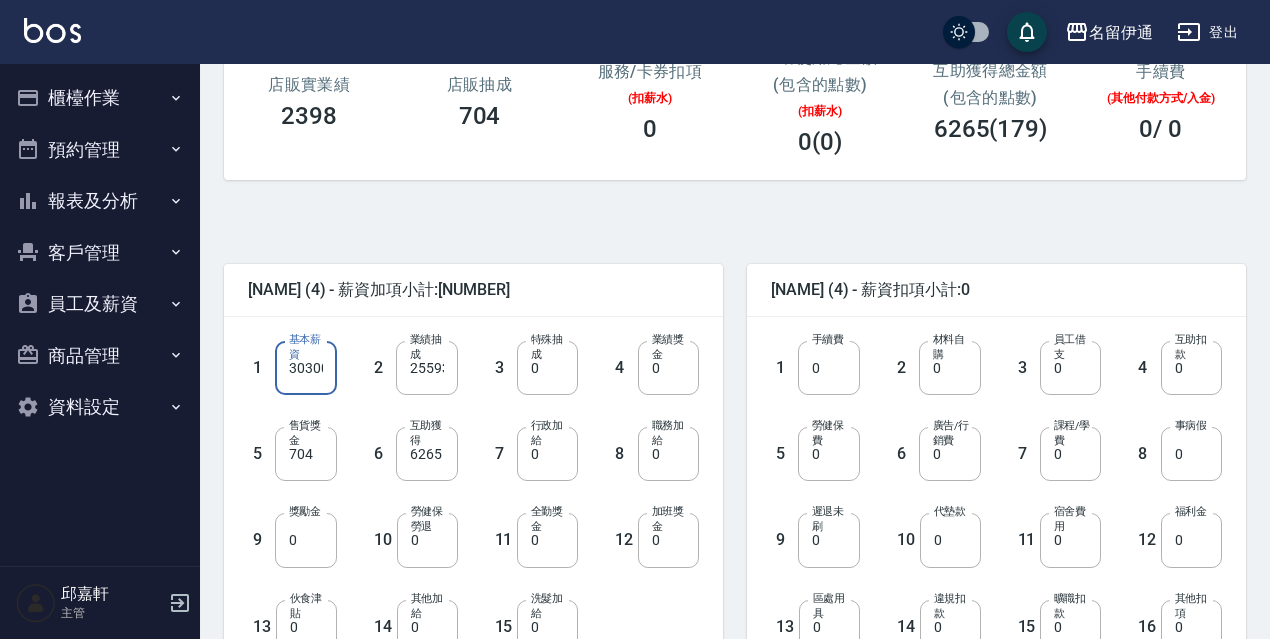 scroll, scrollTop: 0, scrollLeft: 6, axis: horizontal 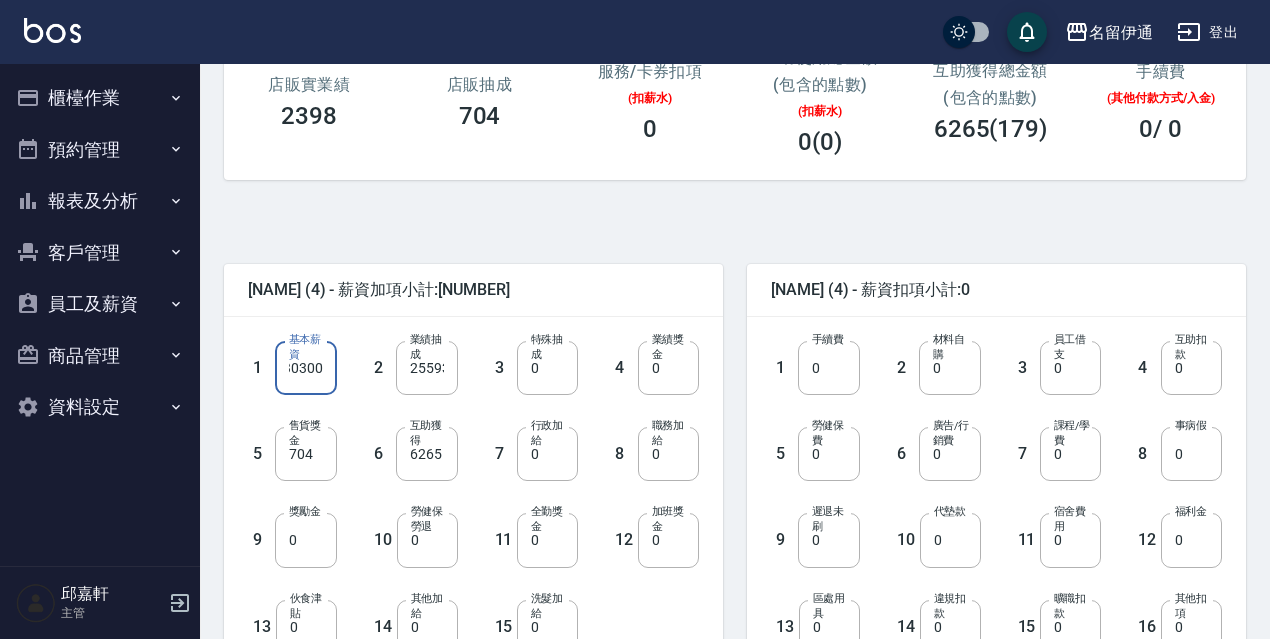 type on "30300" 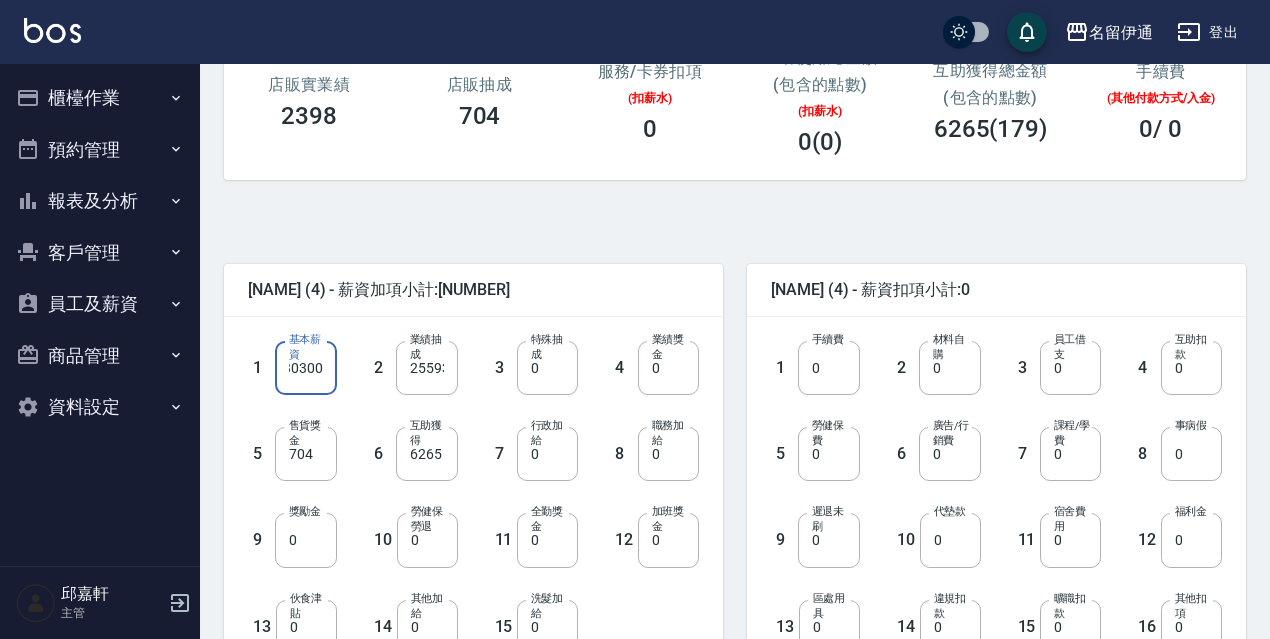 scroll, scrollTop: 0, scrollLeft: 0, axis: both 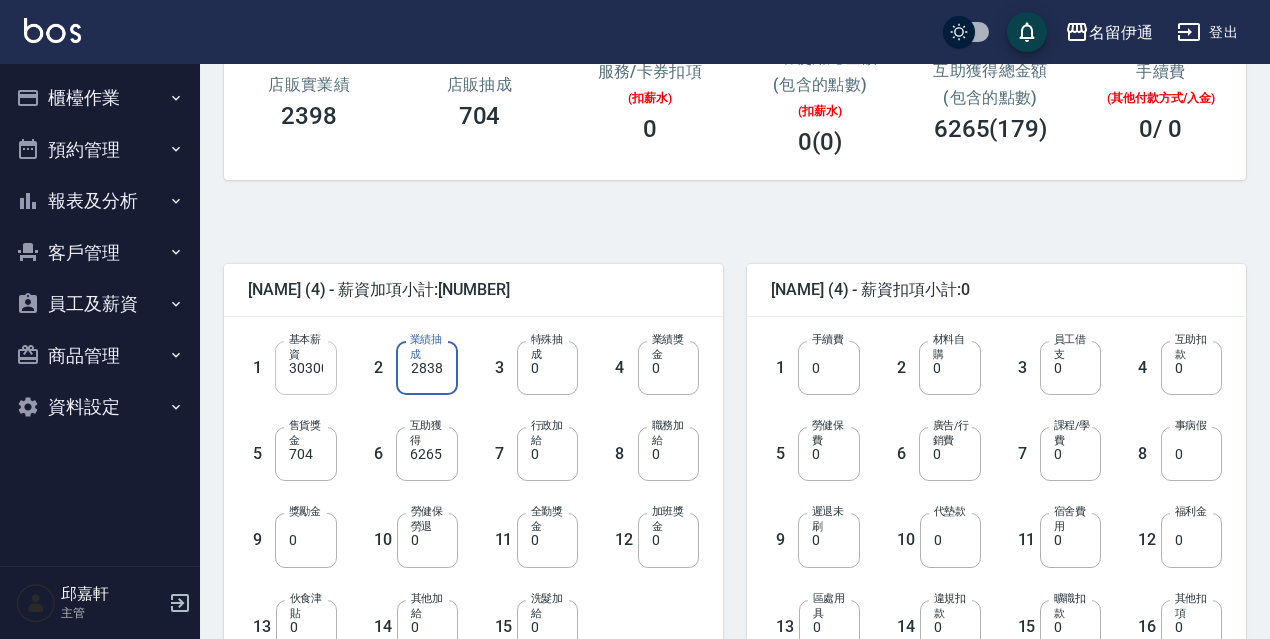 type on "12838" 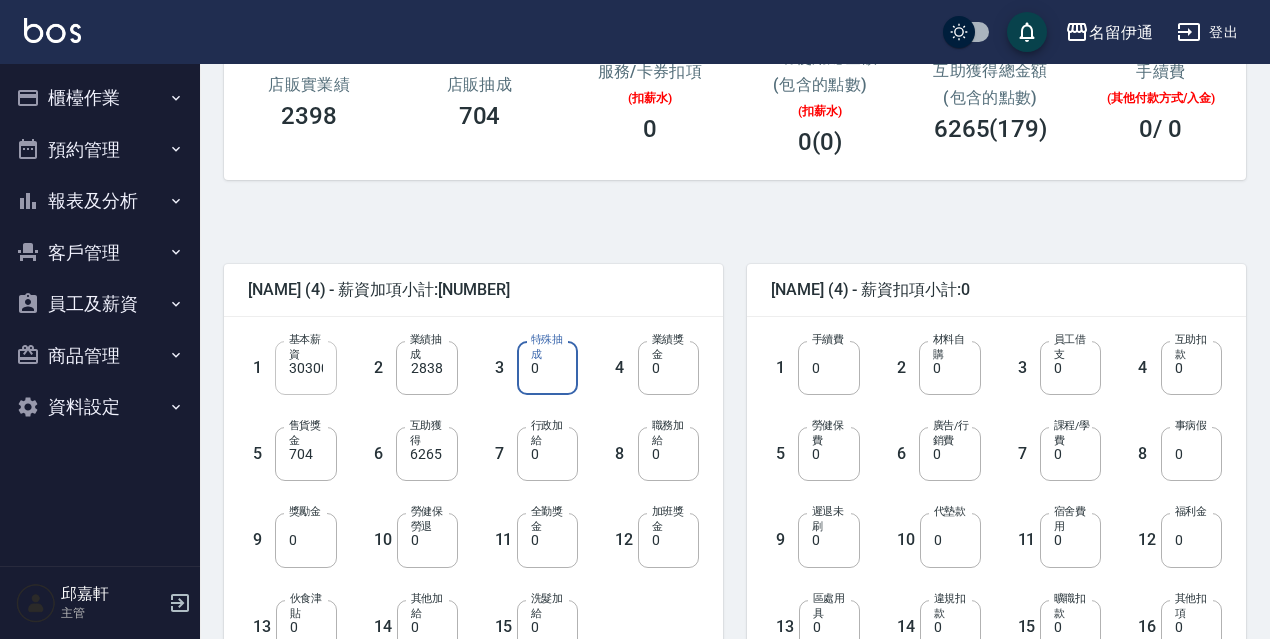 scroll, scrollTop: 0, scrollLeft: 0, axis: both 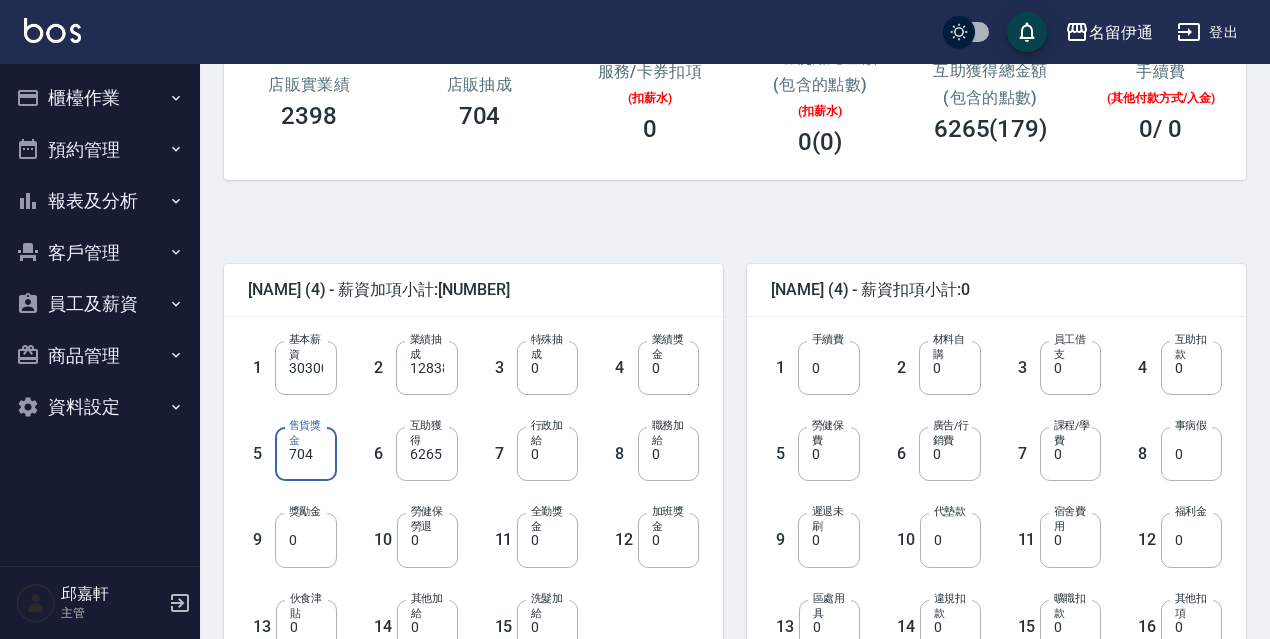 click on "售貨獎金" at bounding box center (307, 433) 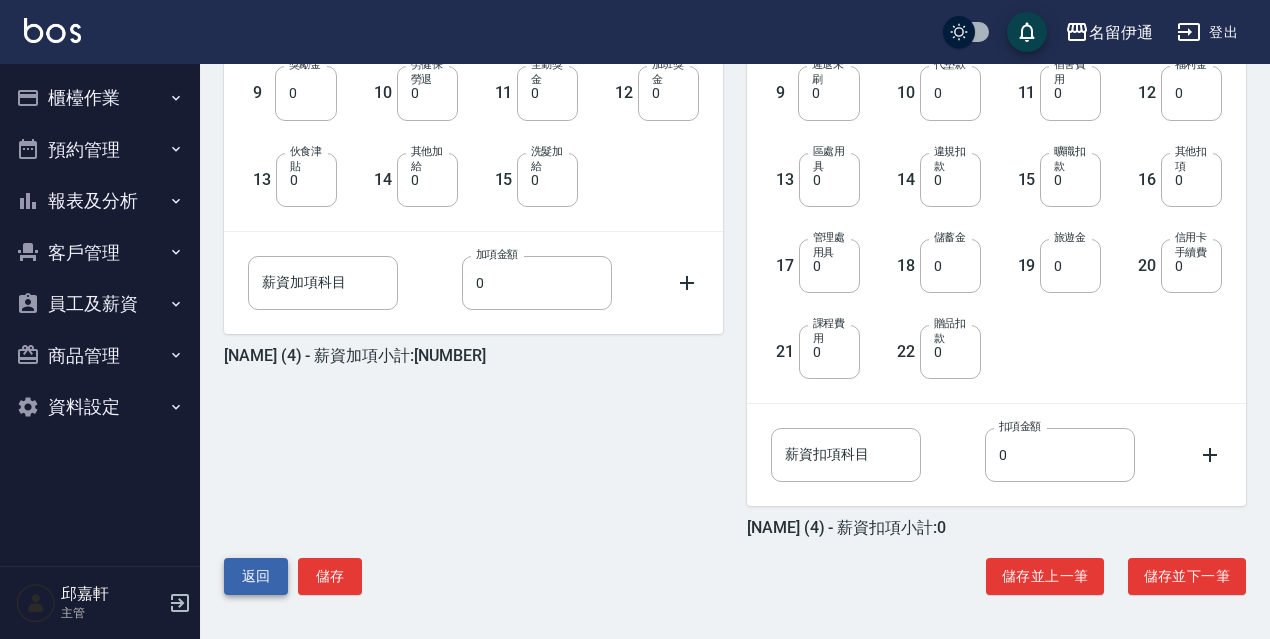 click on "返回" at bounding box center (256, 576) 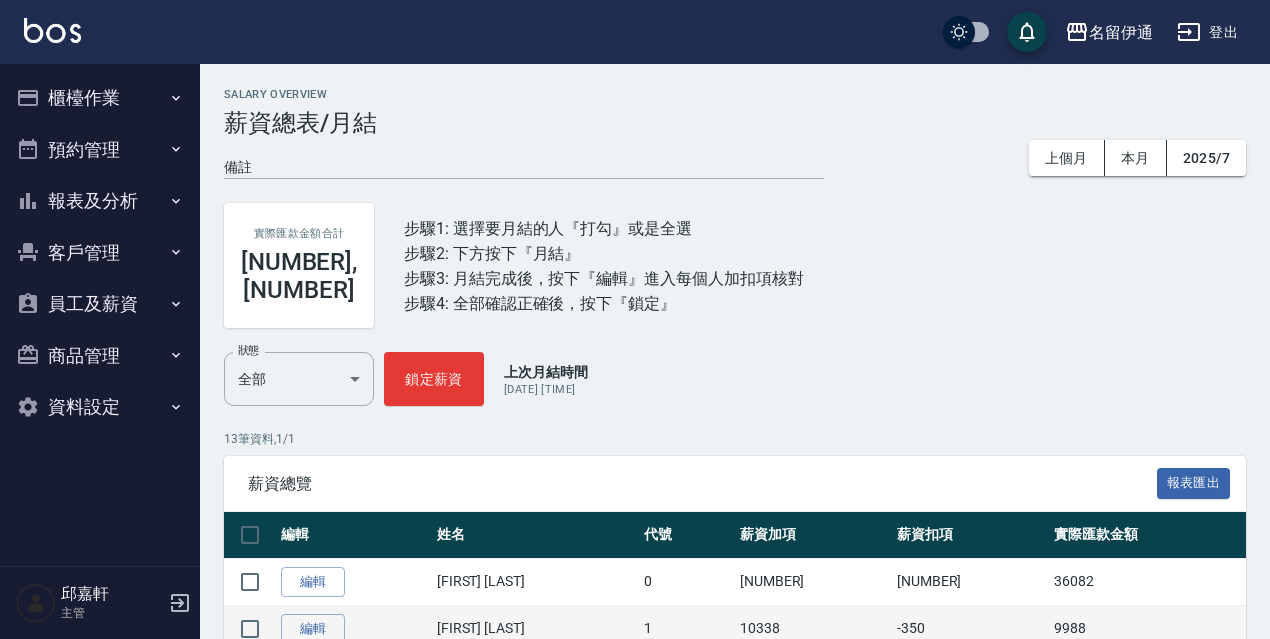 scroll, scrollTop: 400, scrollLeft: 0, axis: vertical 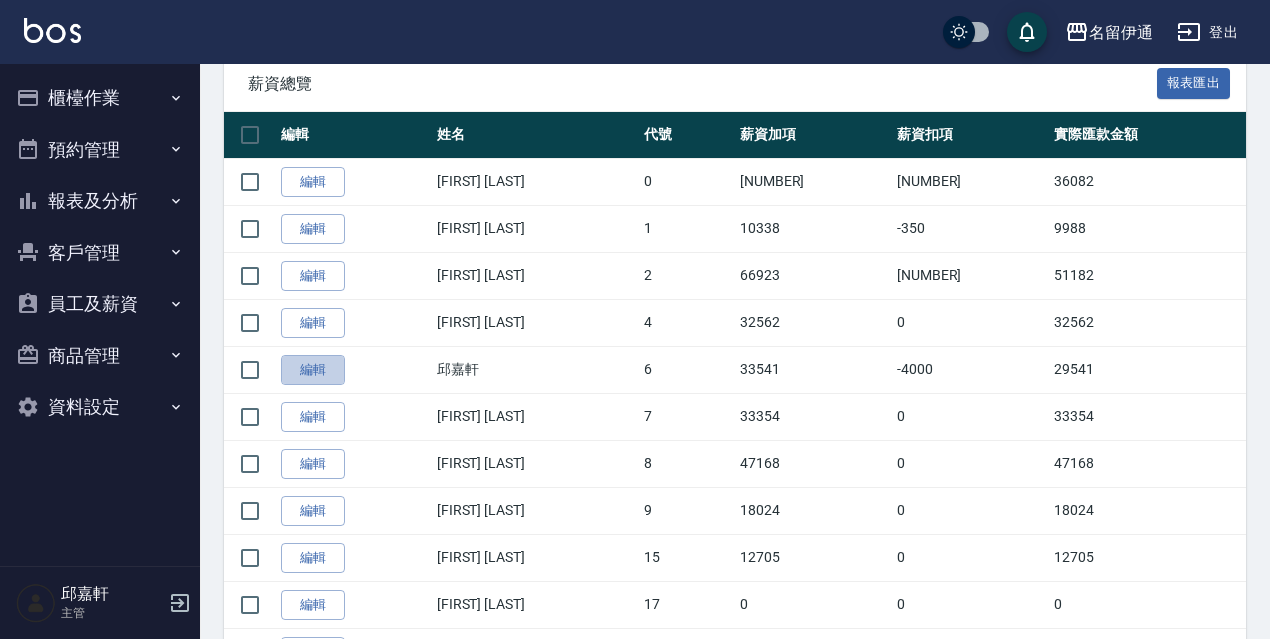 click on "編輯" at bounding box center (313, 370) 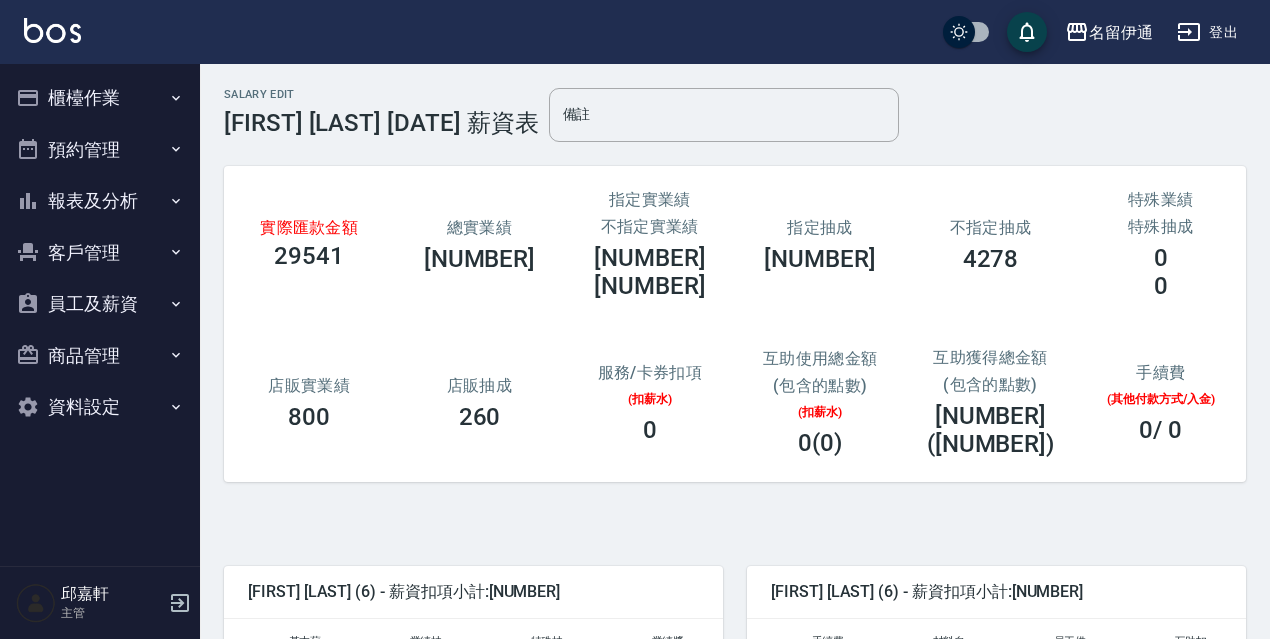 scroll, scrollTop: 200, scrollLeft: 0, axis: vertical 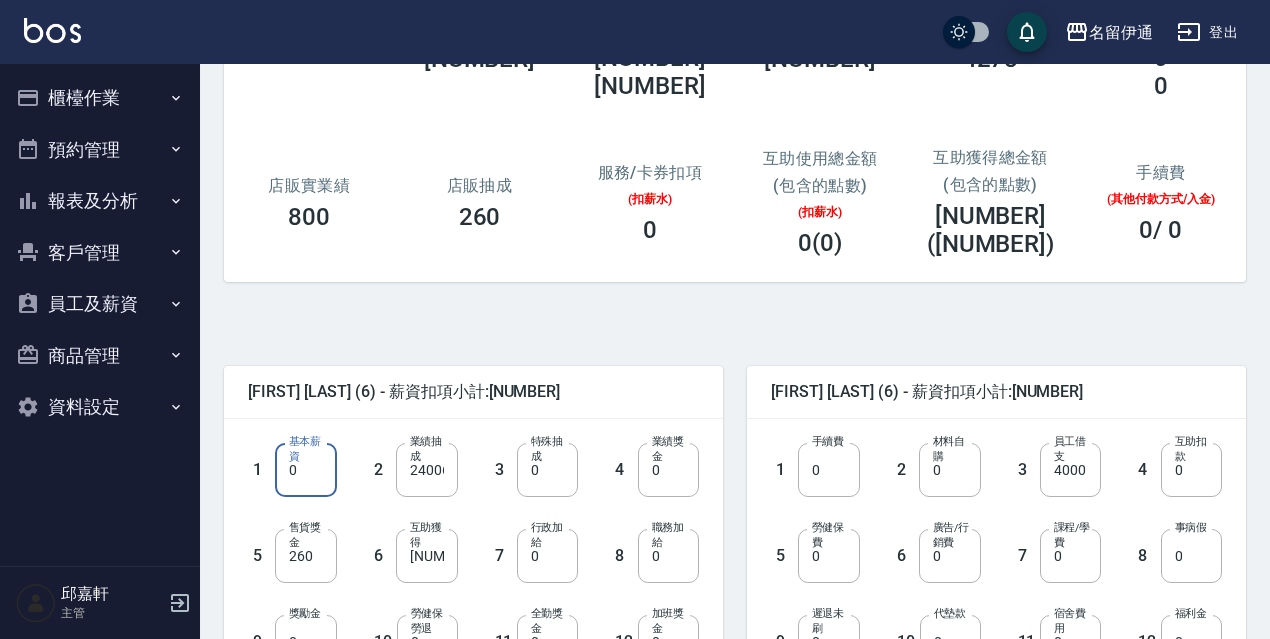 click on "0" at bounding box center (305, 470) 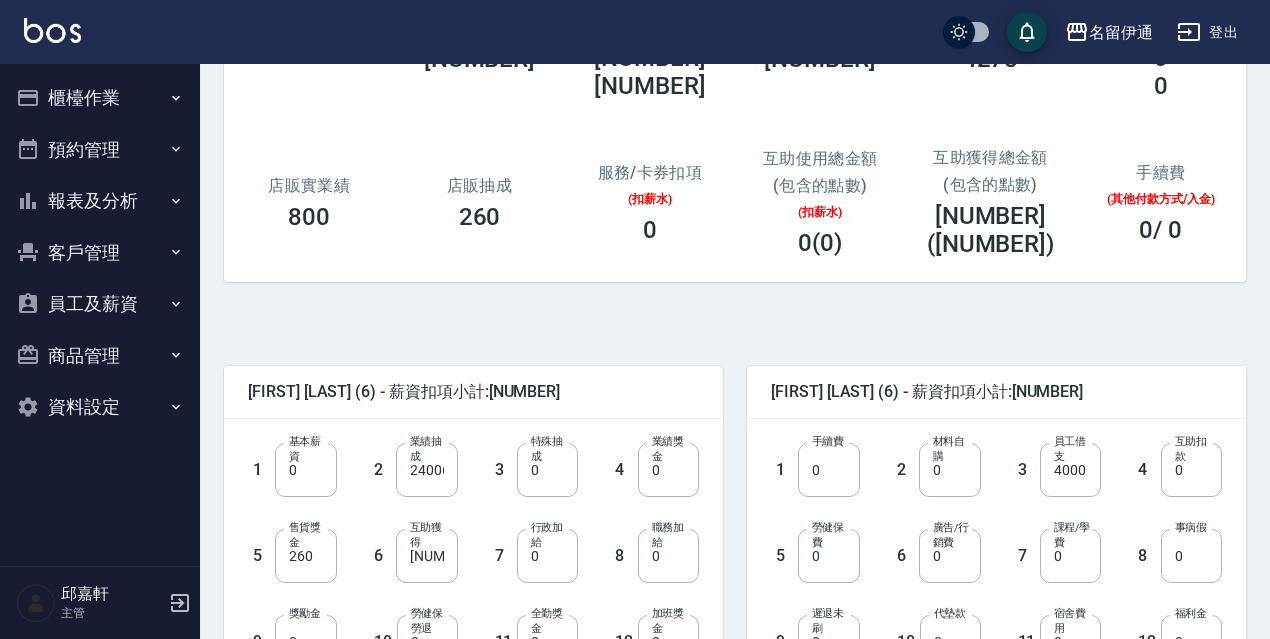 click on "2 業績抽成 24006 業績抽成" at bounding box center [397, 454] 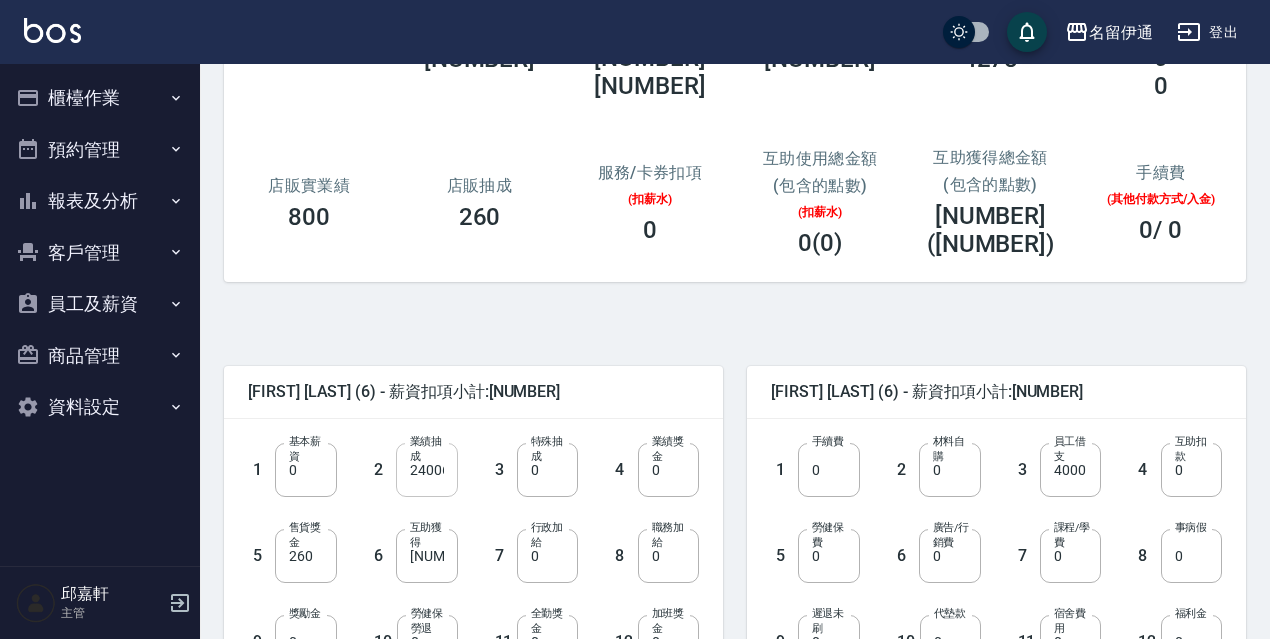 click on "24006" at bounding box center (426, 470) 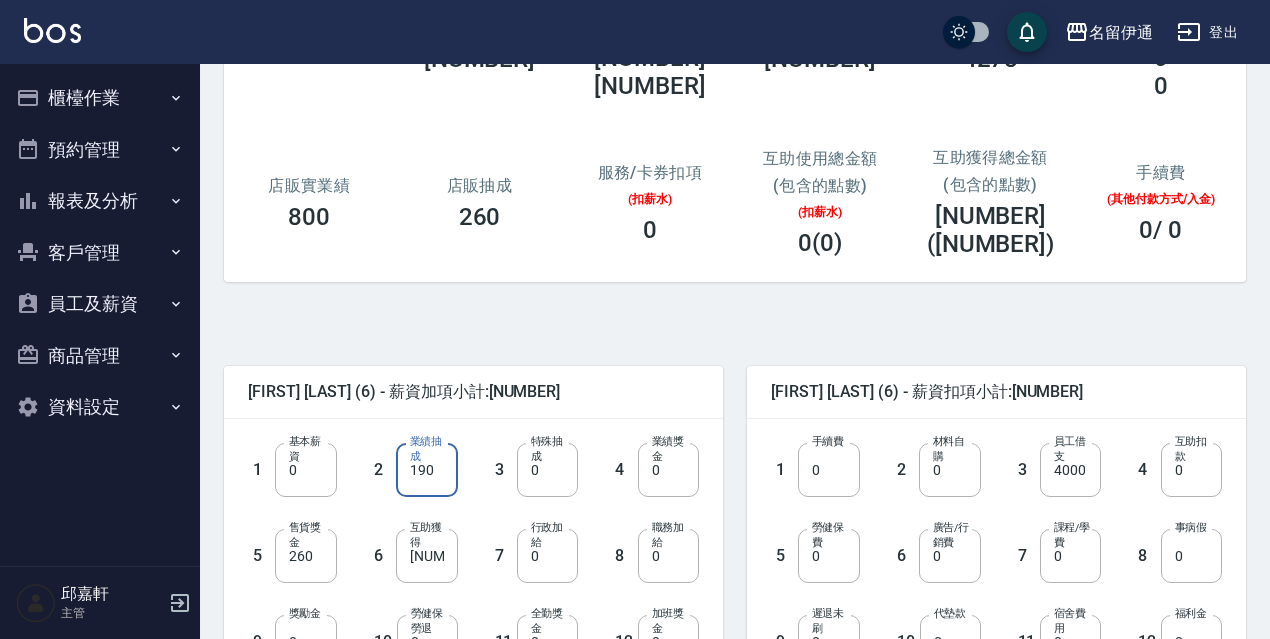 scroll, scrollTop: 400, scrollLeft: 0, axis: vertical 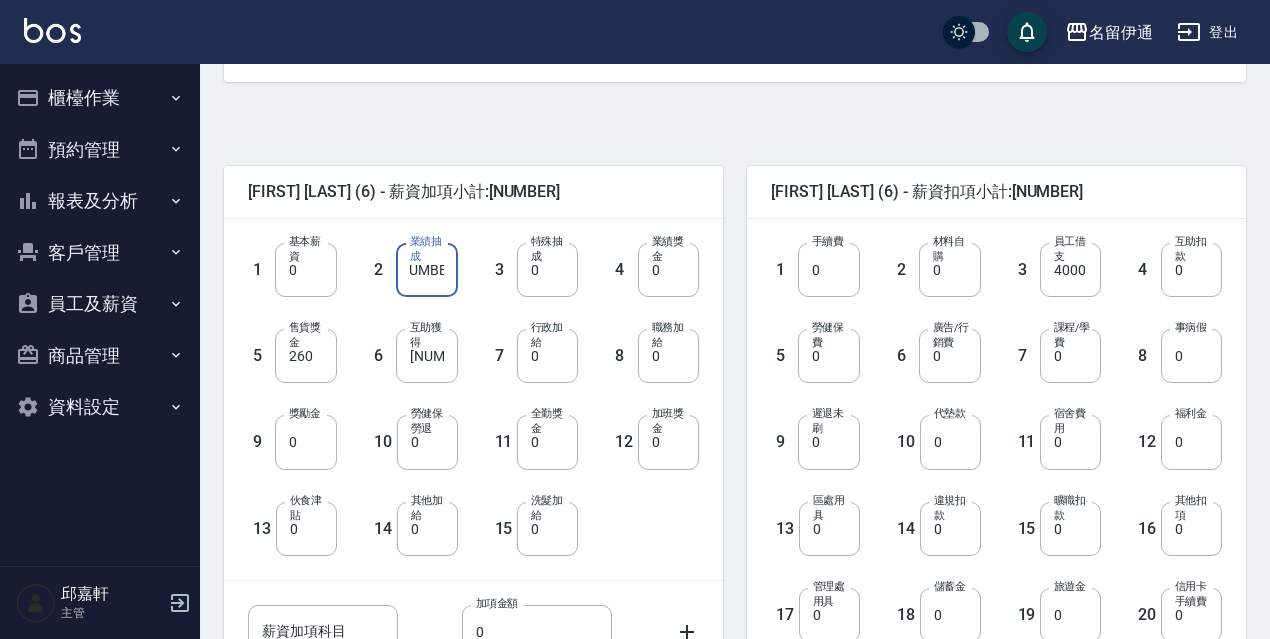 type on "190205" 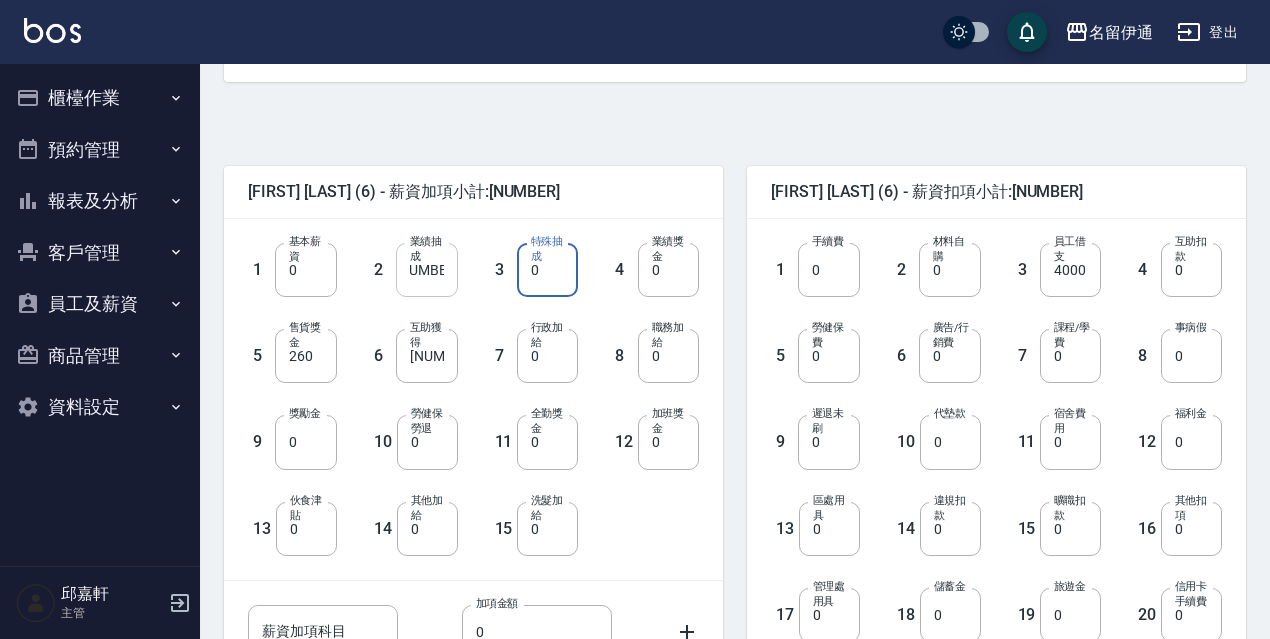 scroll, scrollTop: 0, scrollLeft: 0, axis: both 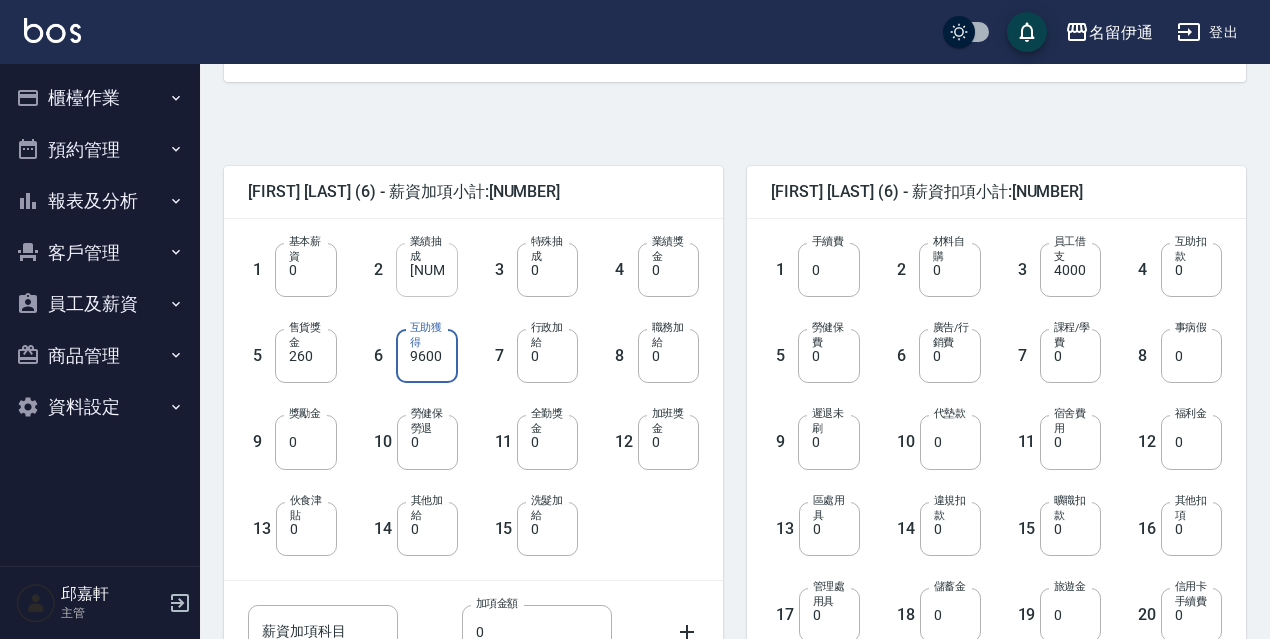 type on "9600" 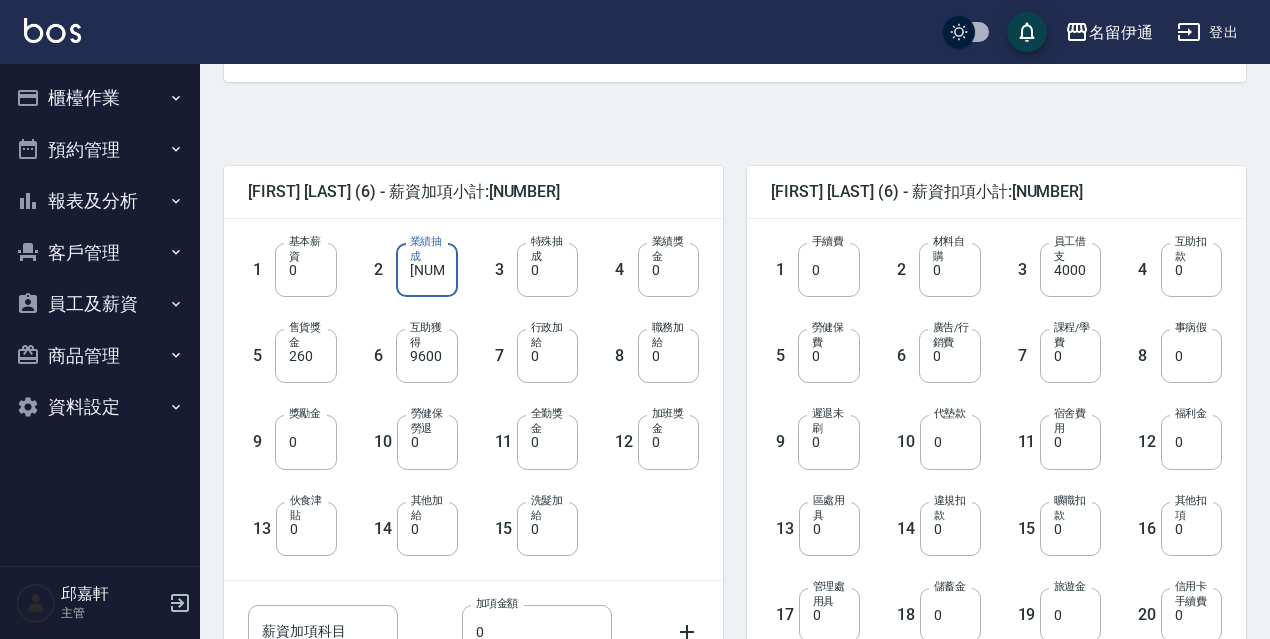 click on "190205" at bounding box center [426, 270] 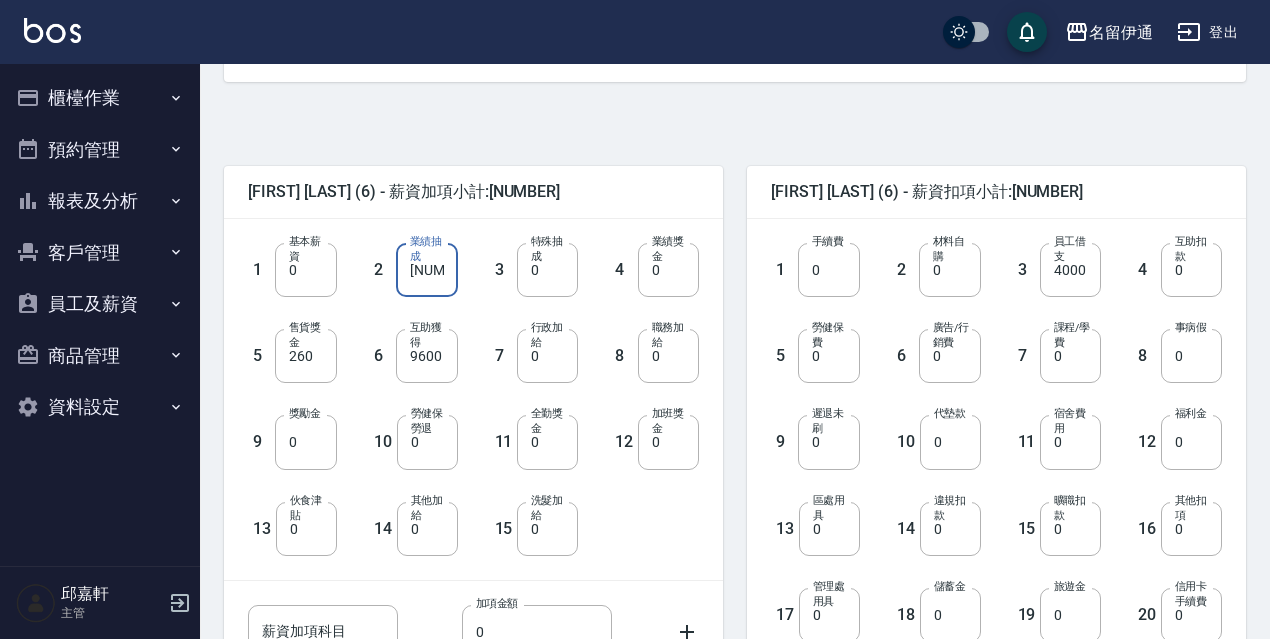scroll, scrollTop: 0, scrollLeft: 7, axis: horizontal 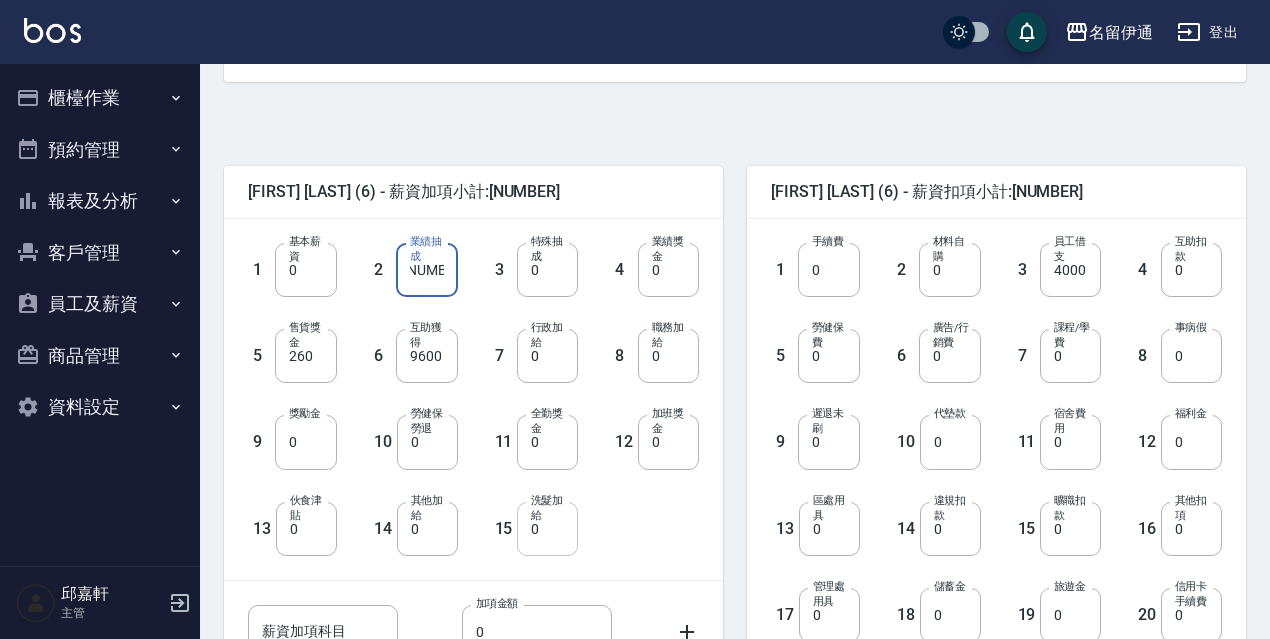 type on "19205" 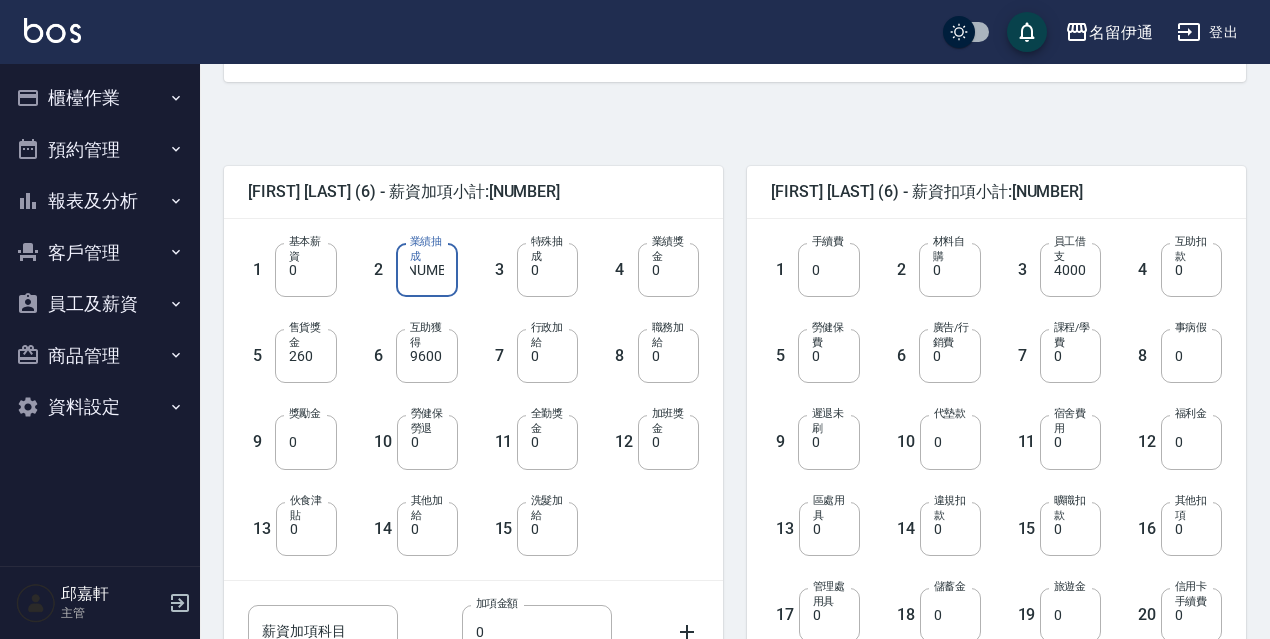 scroll, scrollTop: 500, scrollLeft: 0, axis: vertical 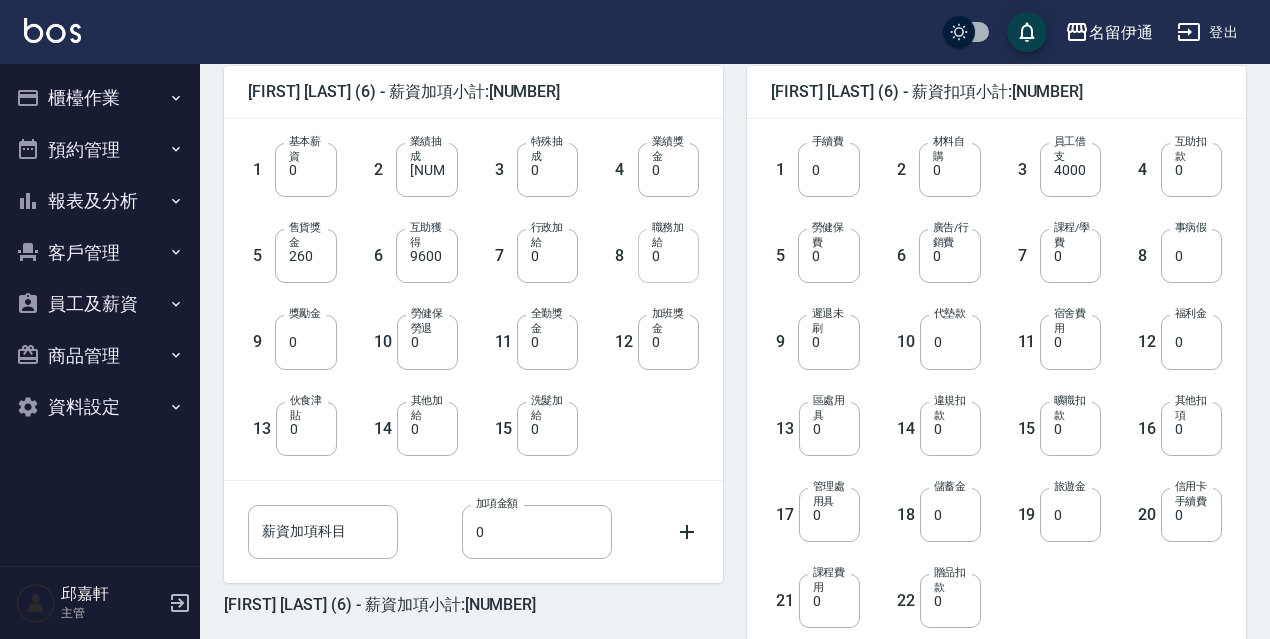 click on "0" at bounding box center (668, 256) 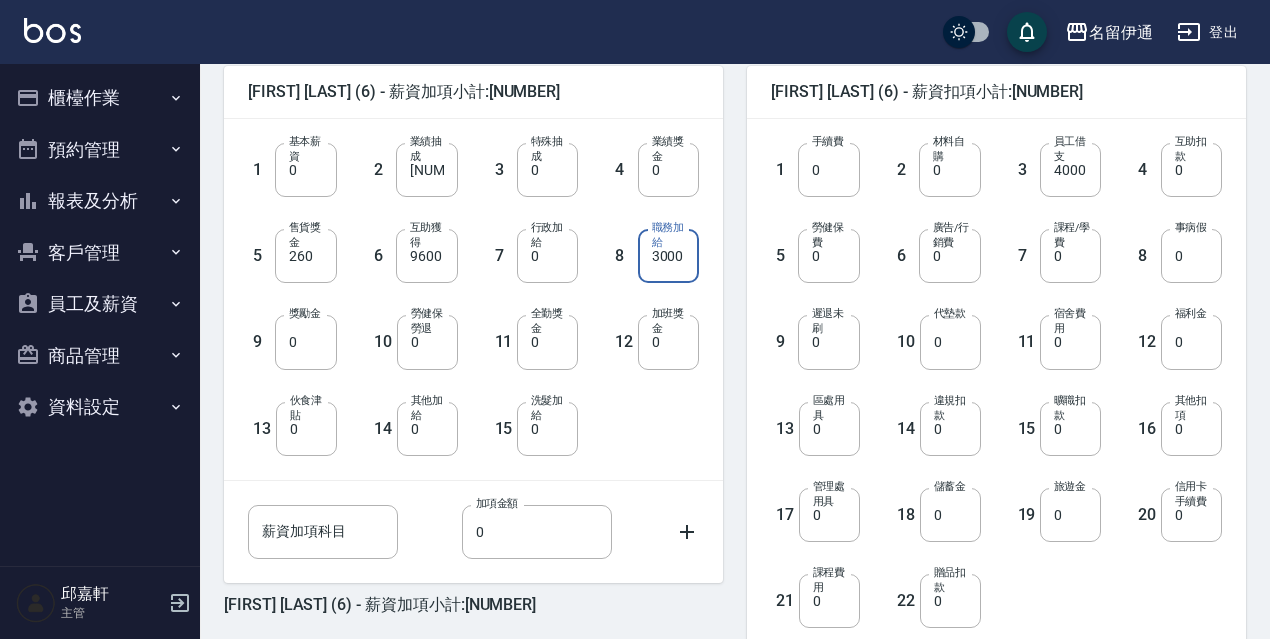 scroll, scrollTop: 400, scrollLeft: 0, axis: vertical 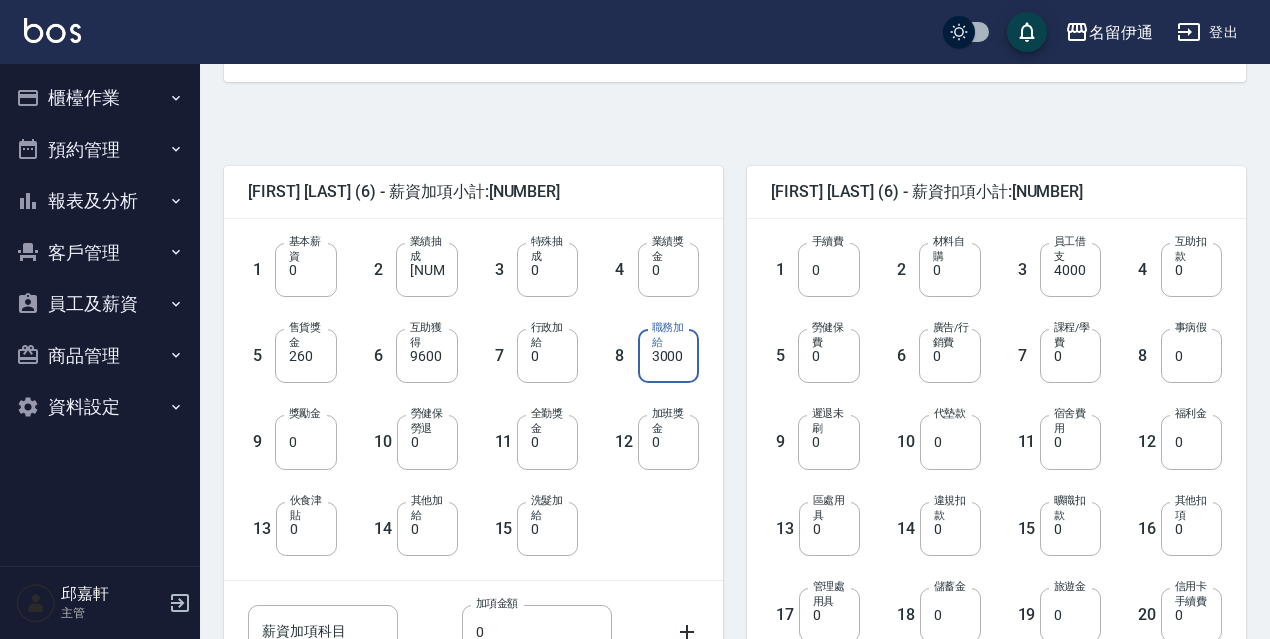 type on "3000" 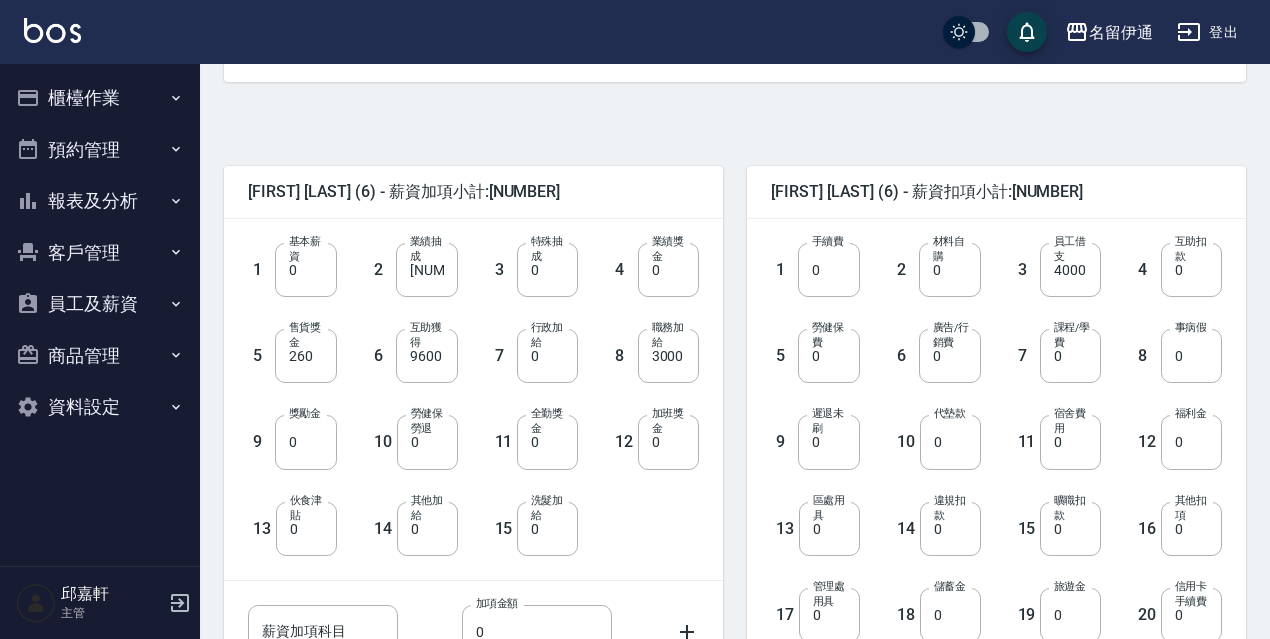 click on "2 材料自購 0 材料自購" at bounding box center [920, 254] 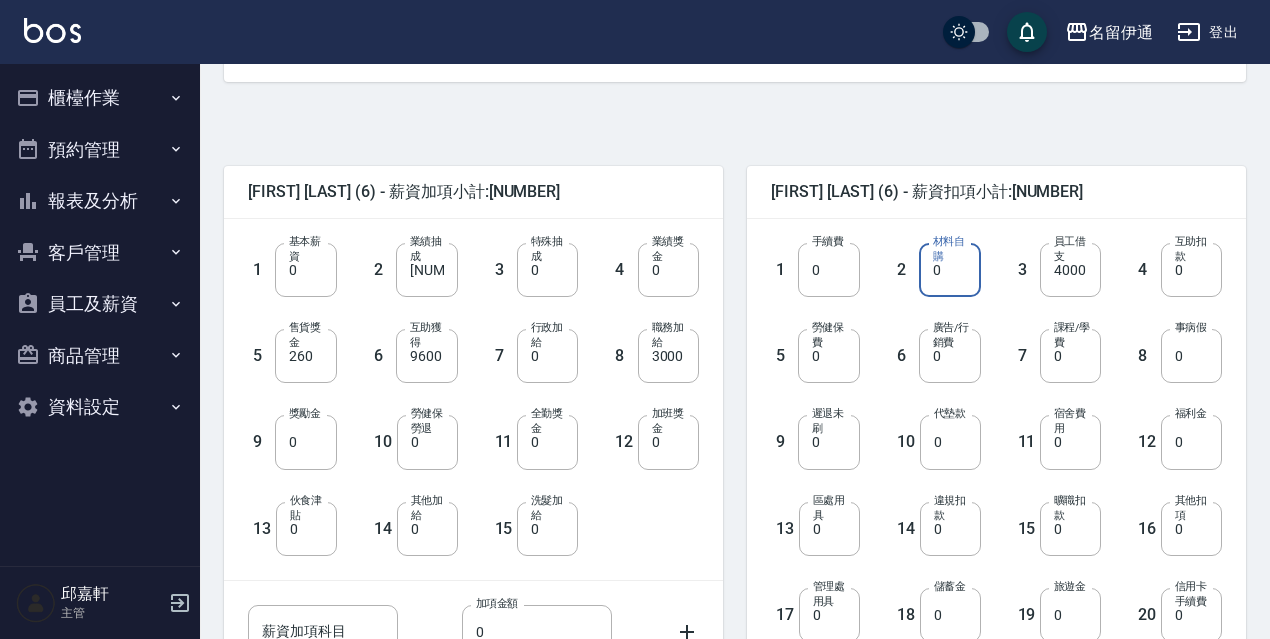 click on "0" at bounding box center [949, 270] 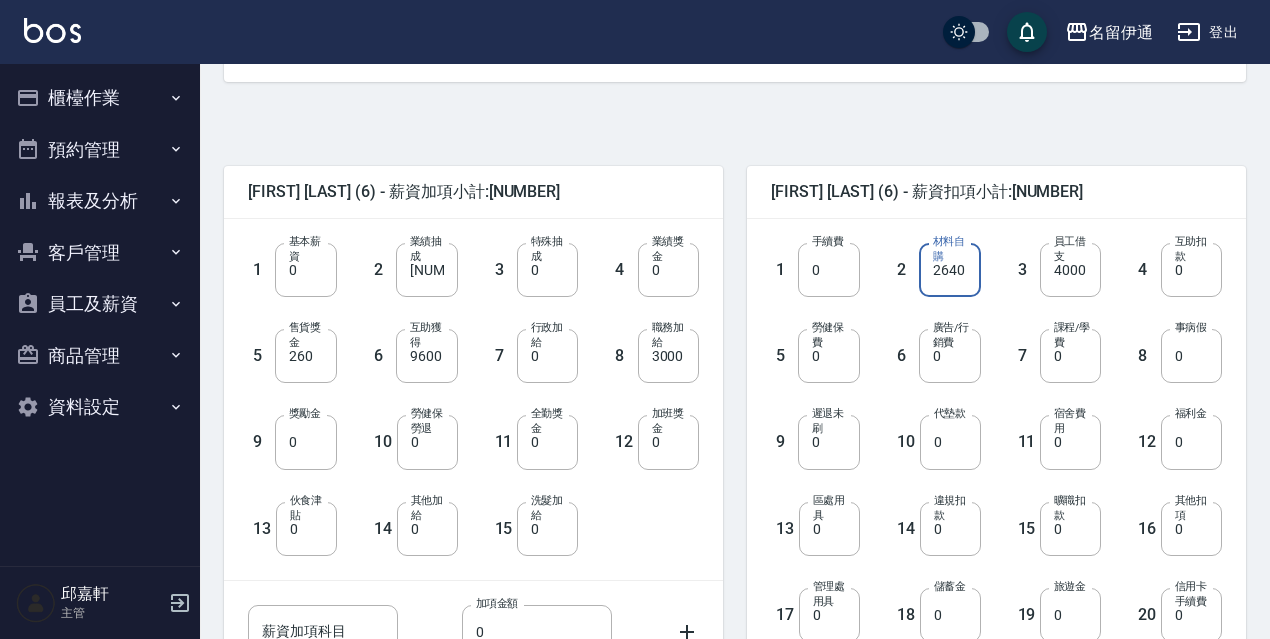 type on "2640" 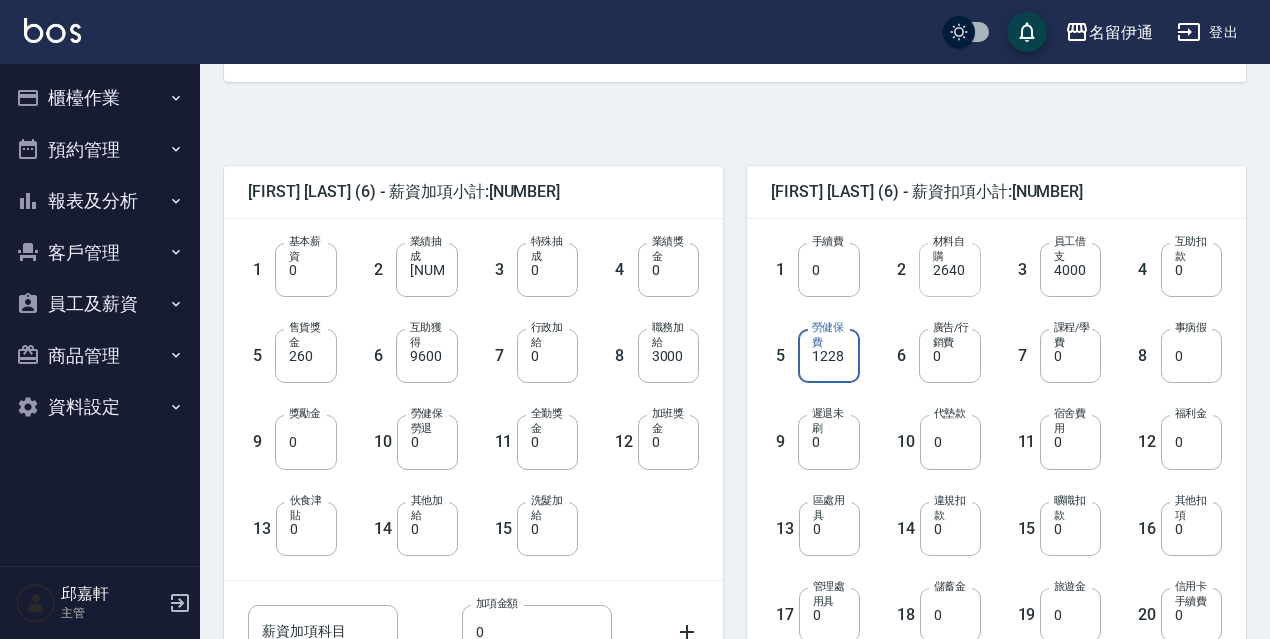 type on "1228" 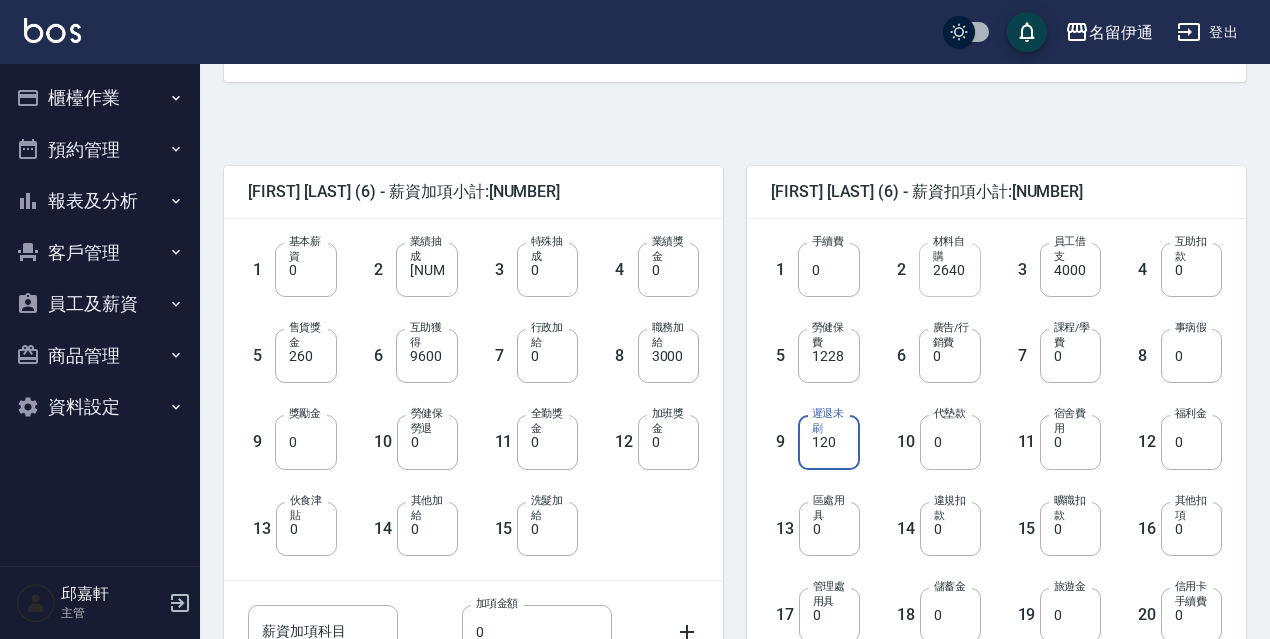 type on "120" 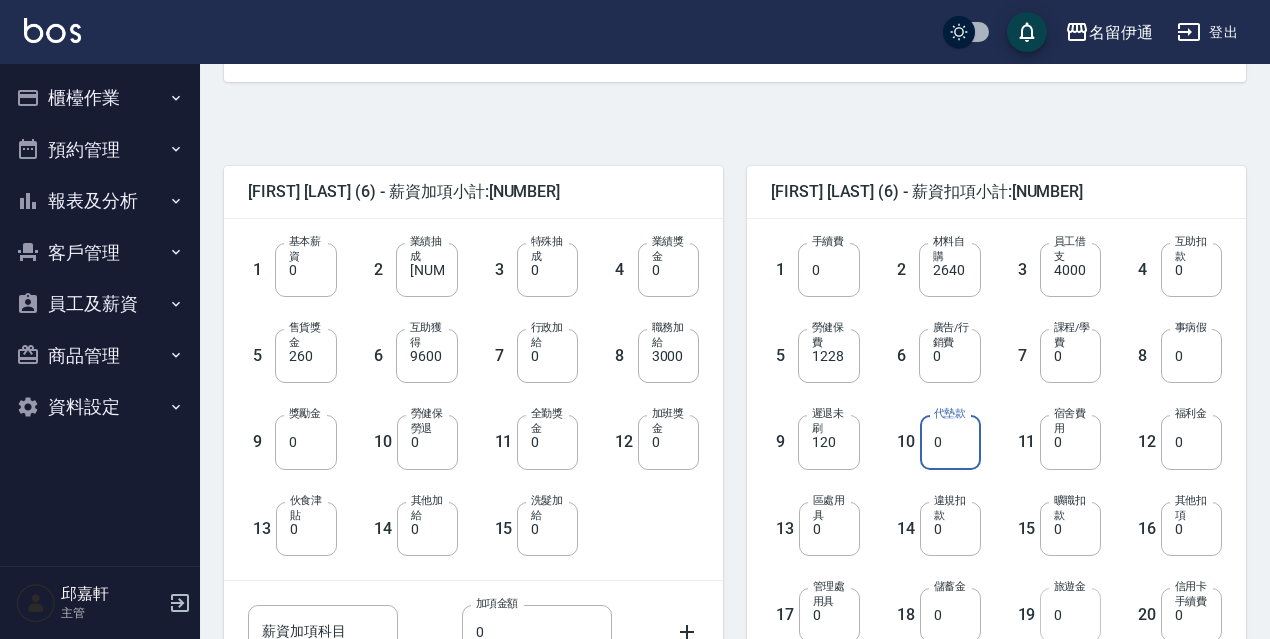 click on "0" at bounding box center (1070, 615) 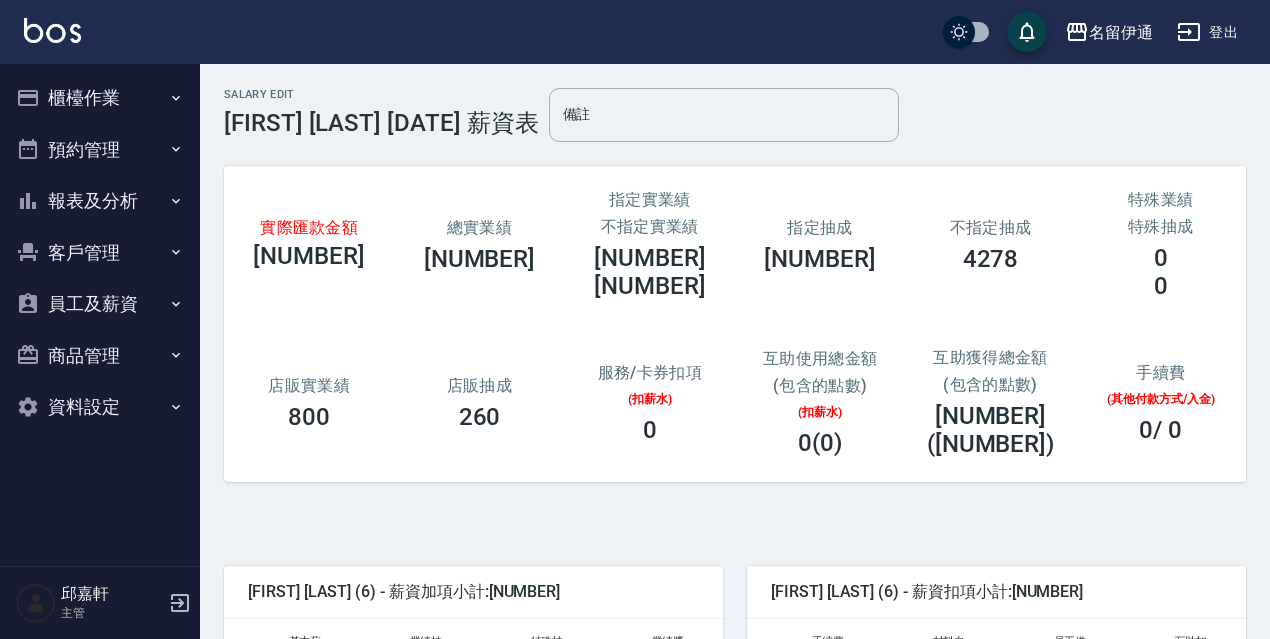 scroll, scrollTop: 700, scrollLeft: 0, axis: vertical 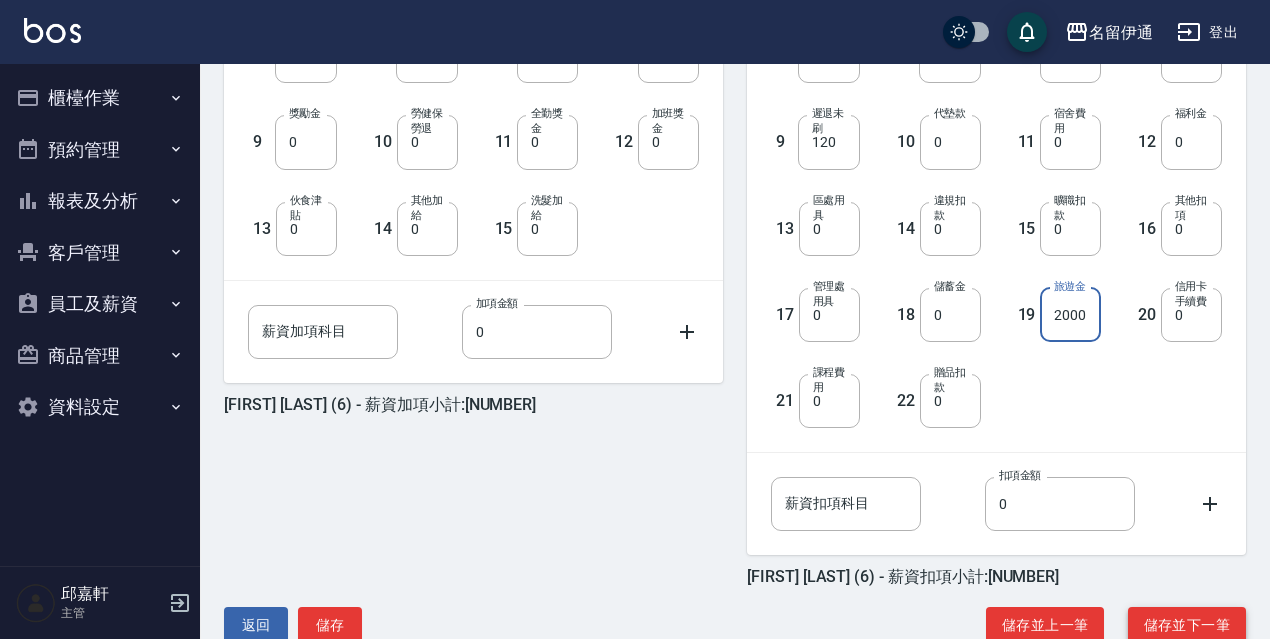 type on "2000" 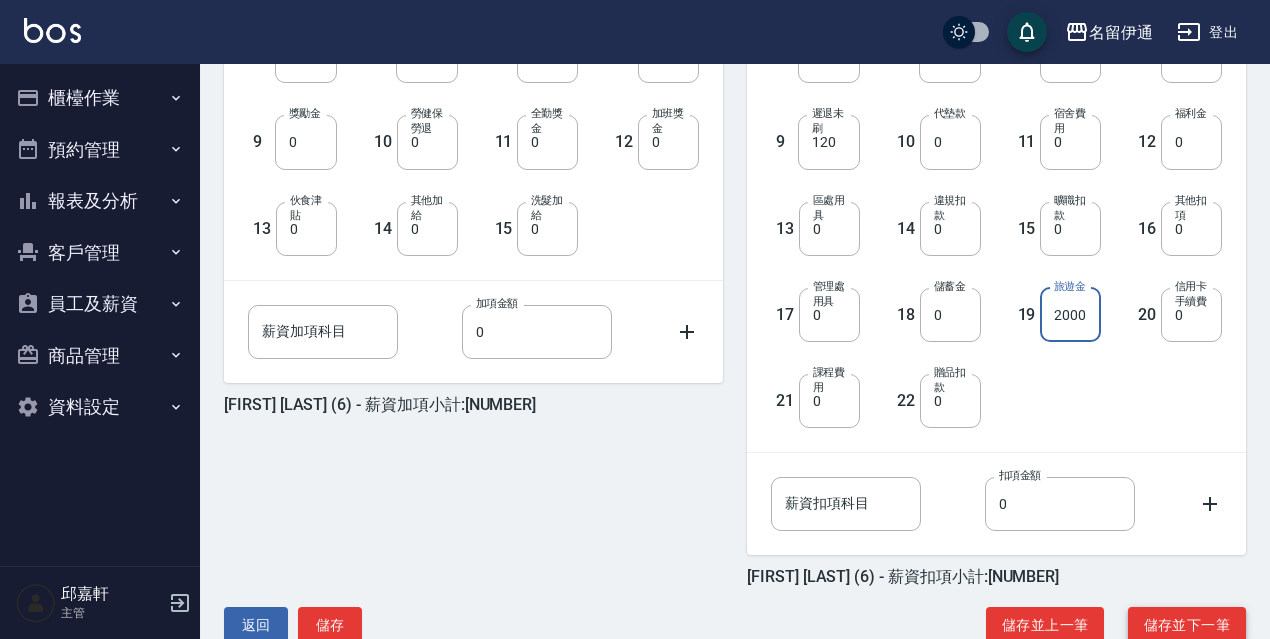 click on "儲存並下一筆" at bounding box center [1187, 625] 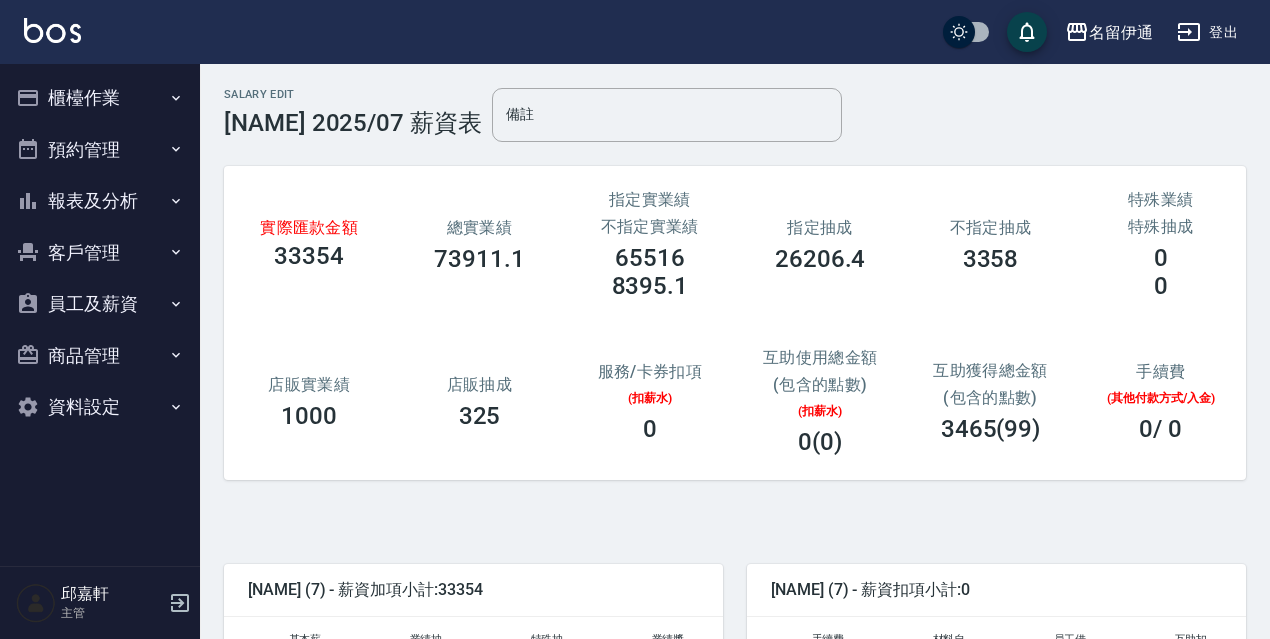 scroll, scrollTop: 300, scrollLeft: 0, axis: vertical 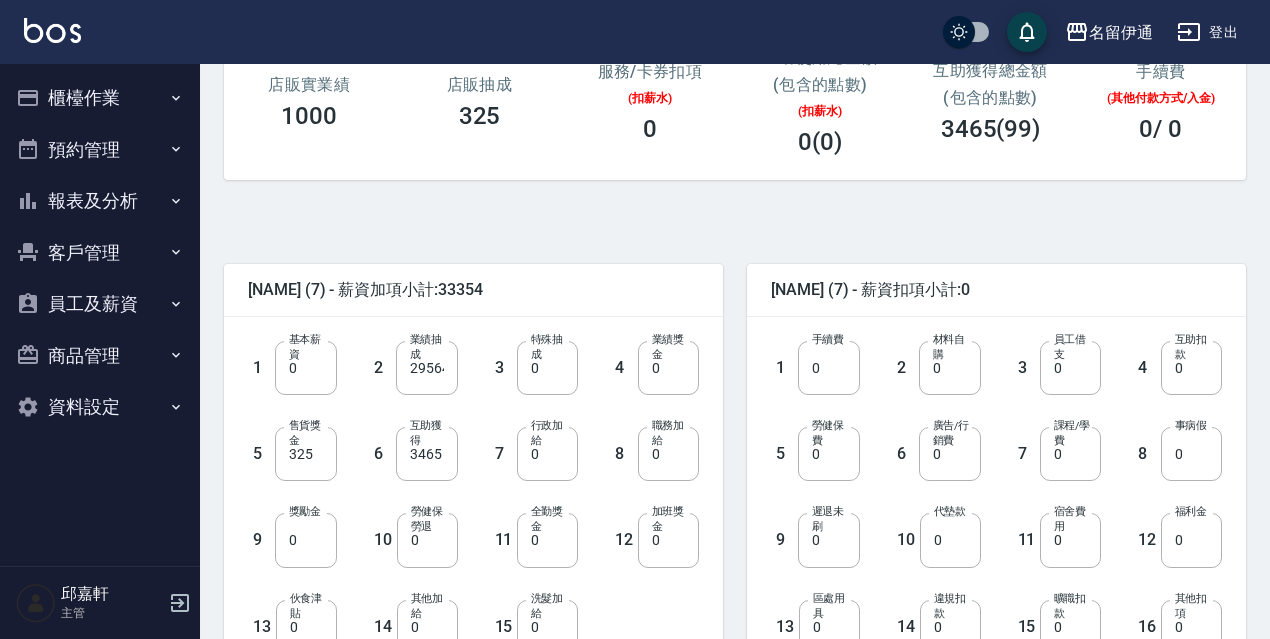 click on "業績抽成" at bounding box center [428, 347] 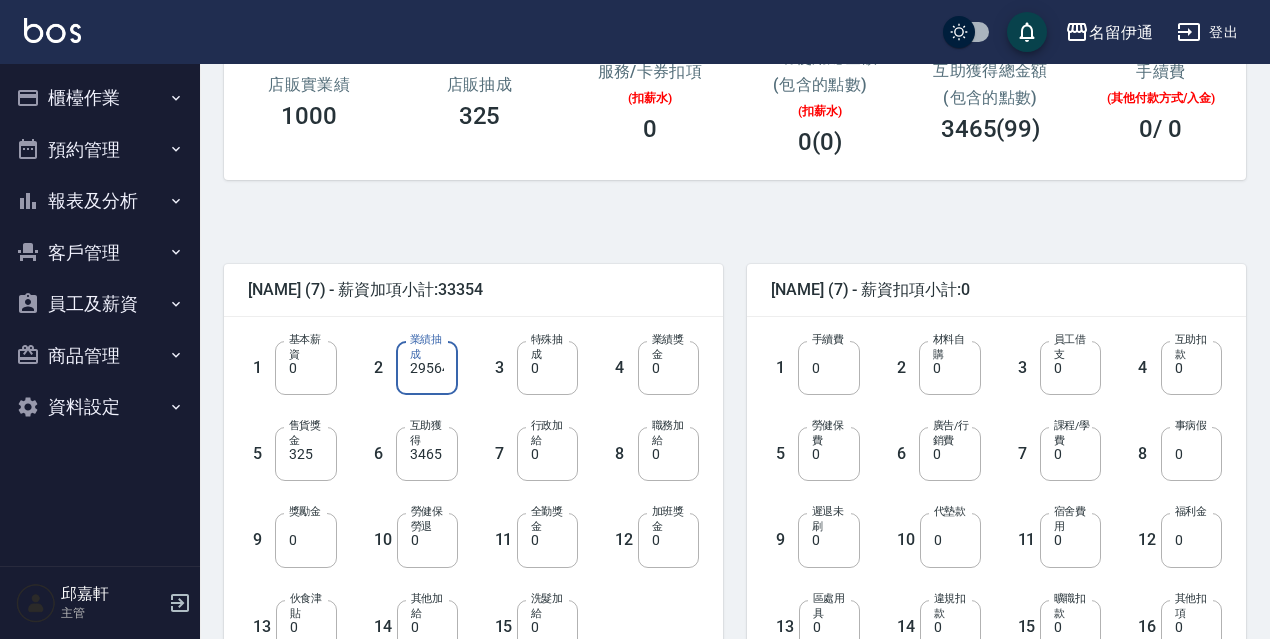 scroll, scrollTop: 0, scrollLeft: 7, axis: horizontal 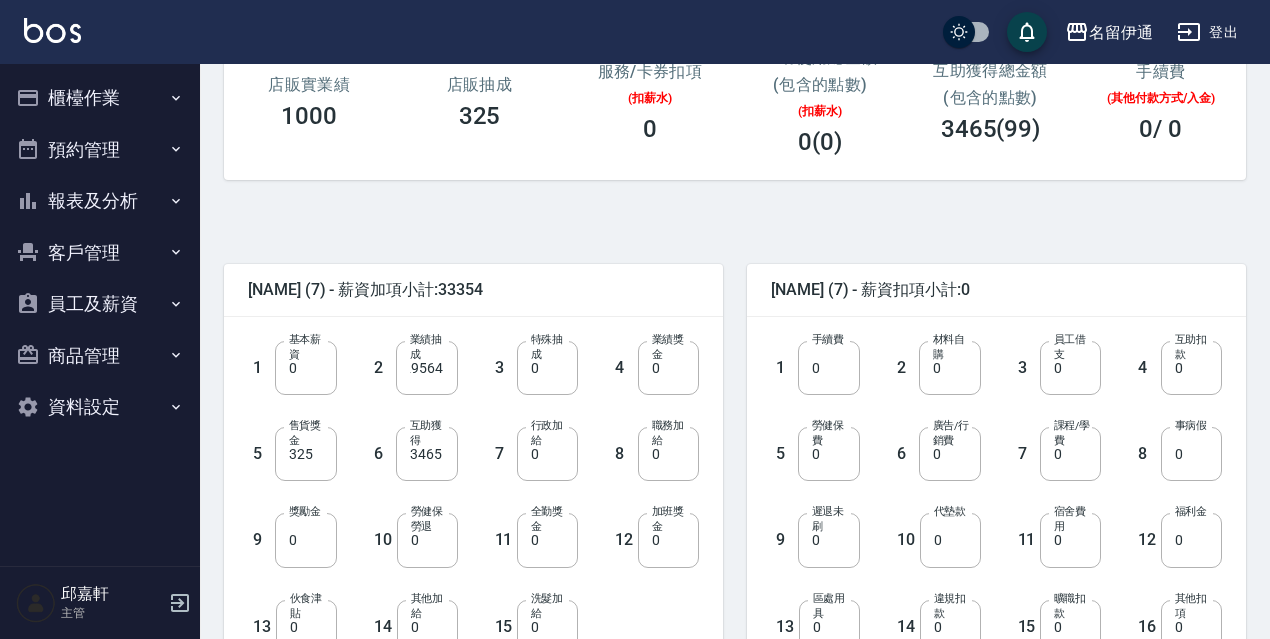 click on "3 特殊抽成 0 特殊抽成" at bounding box center (518, 352) 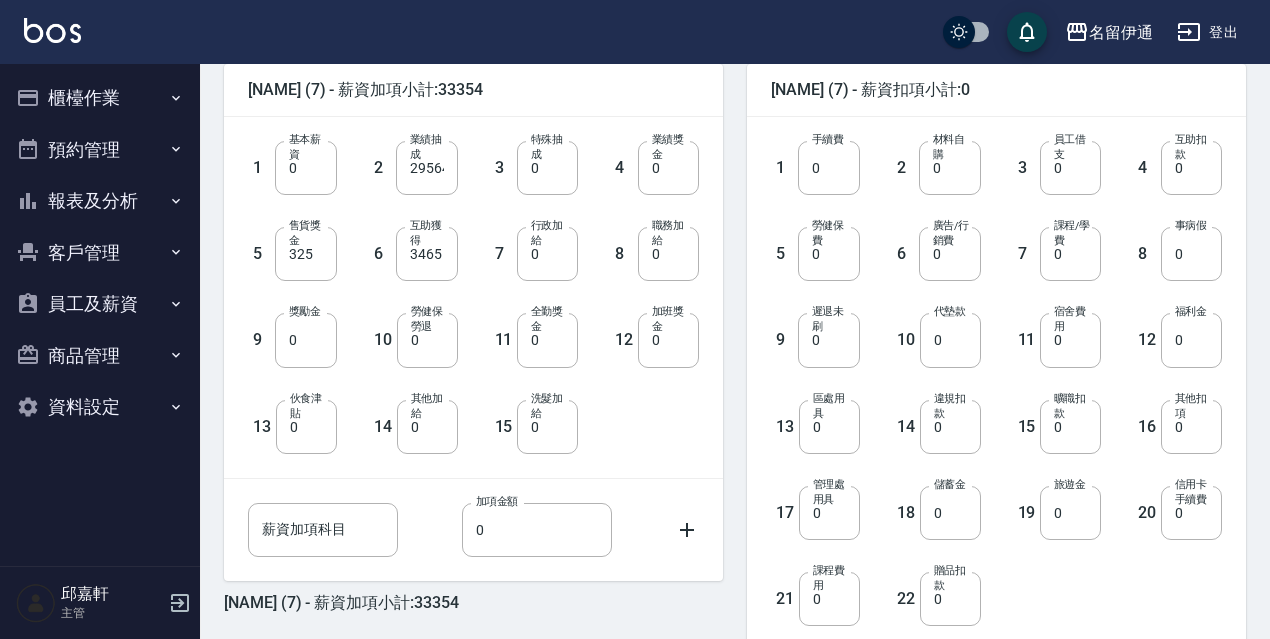 scroll, scrollTop: 300, scrollLeft: 0, axis: vertical 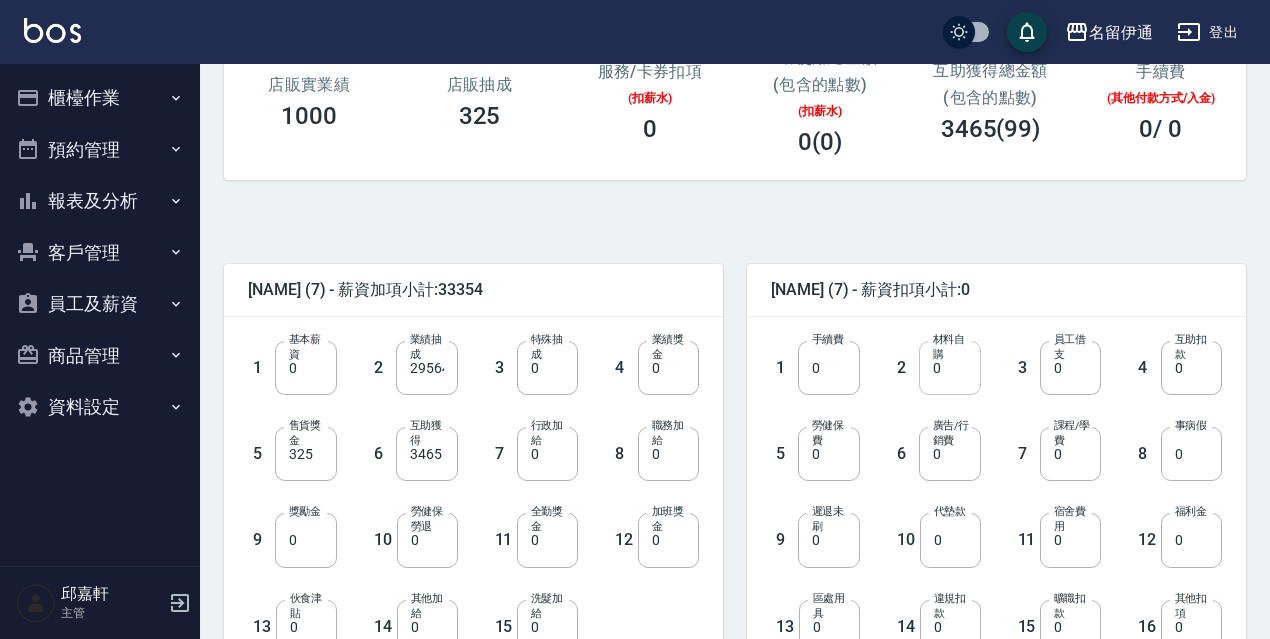 click on "0" at bounding box center (949, 368) 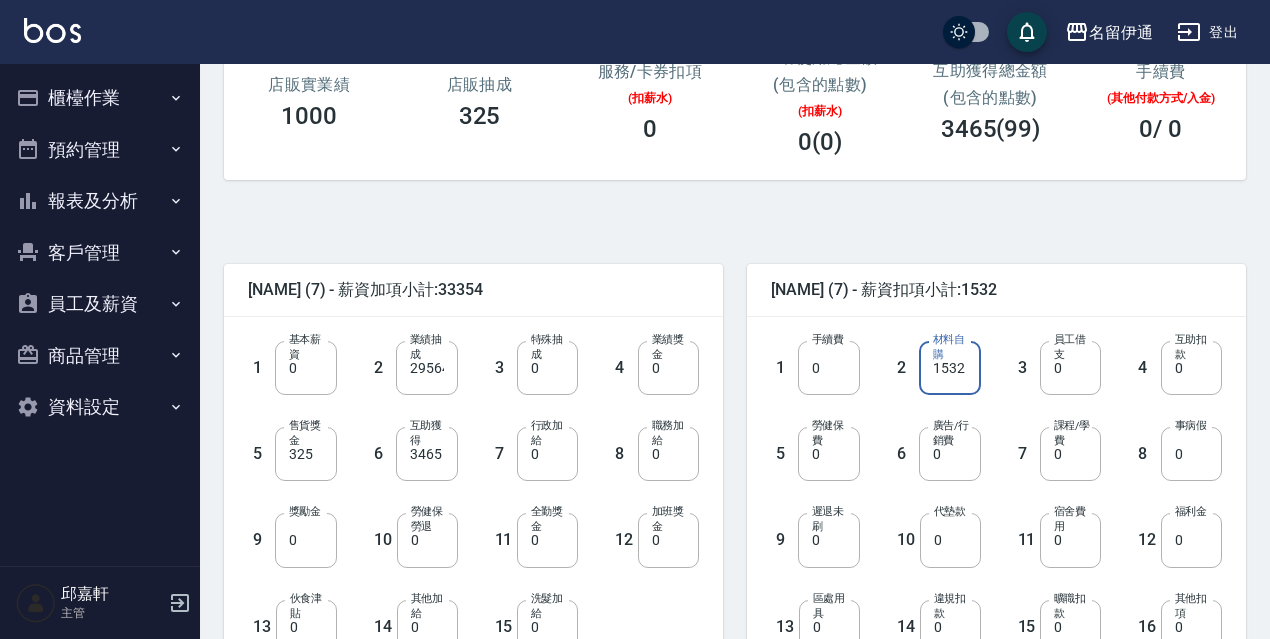 type on "1532" 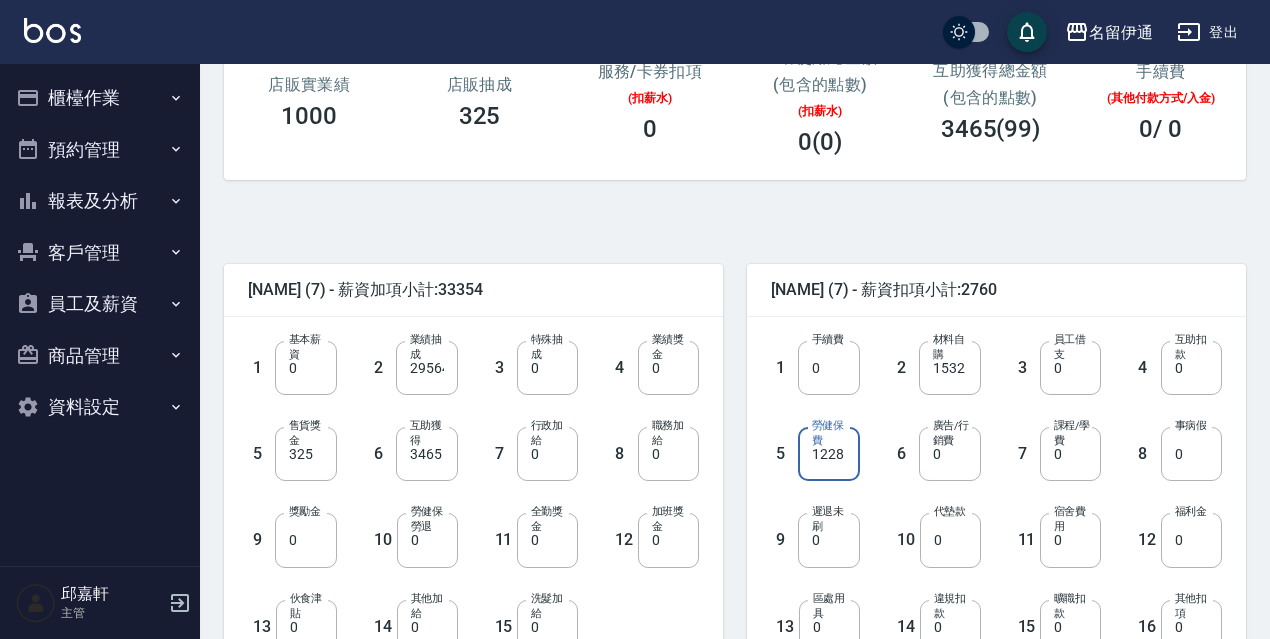 type on "1228" 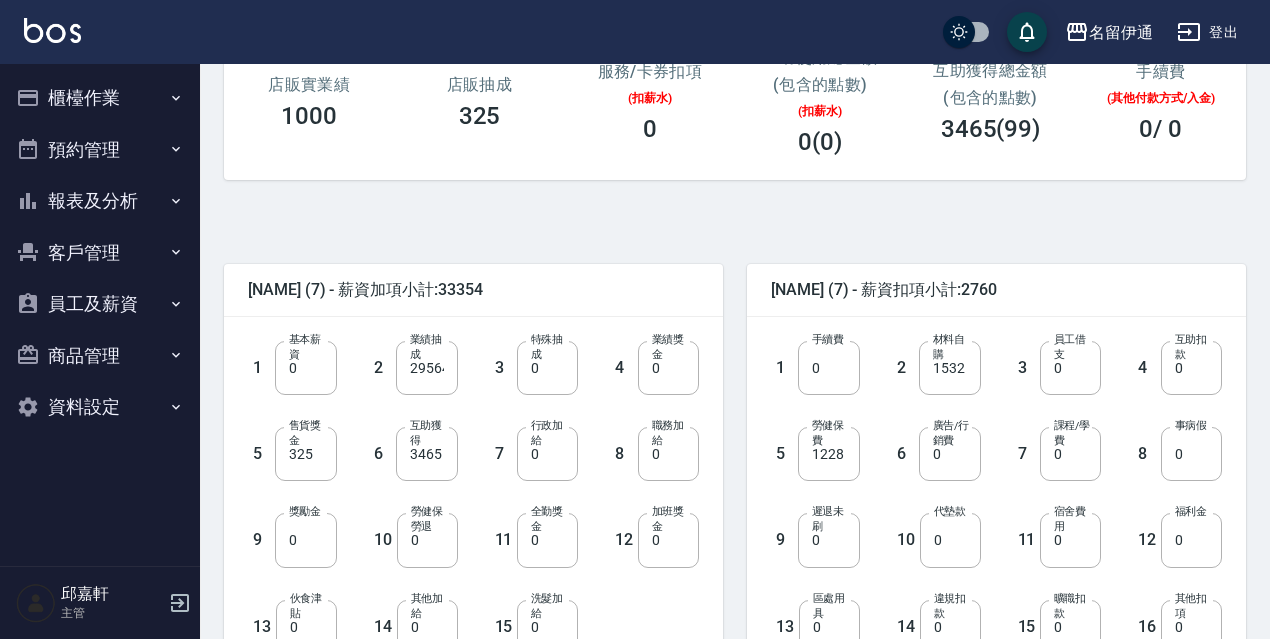 click on "遲退未刷" at bounding box center (830, 519) 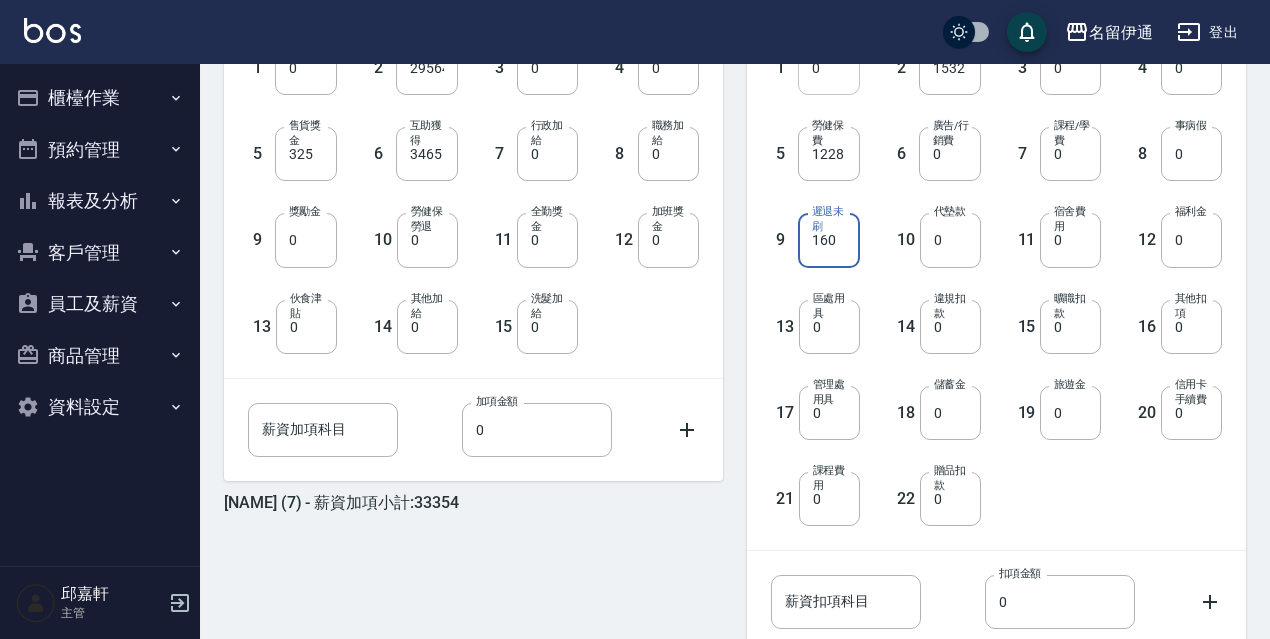 scroll, scrollTop: 700, scrollLeft: 0, axis: vertical 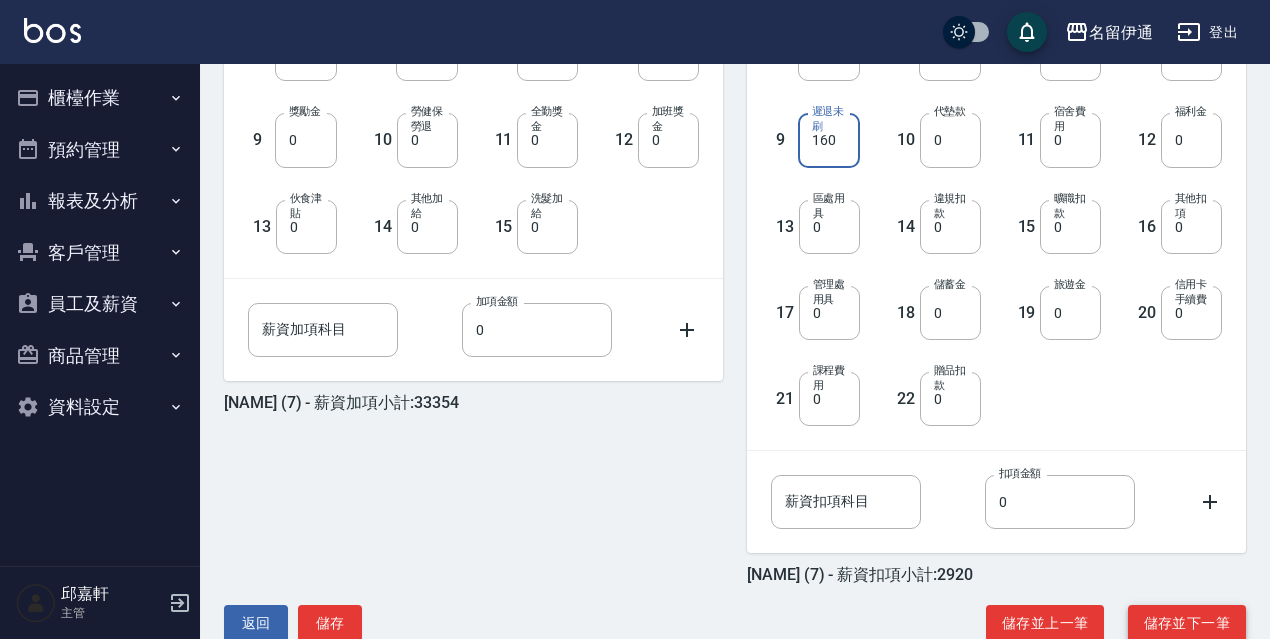 type on "160" 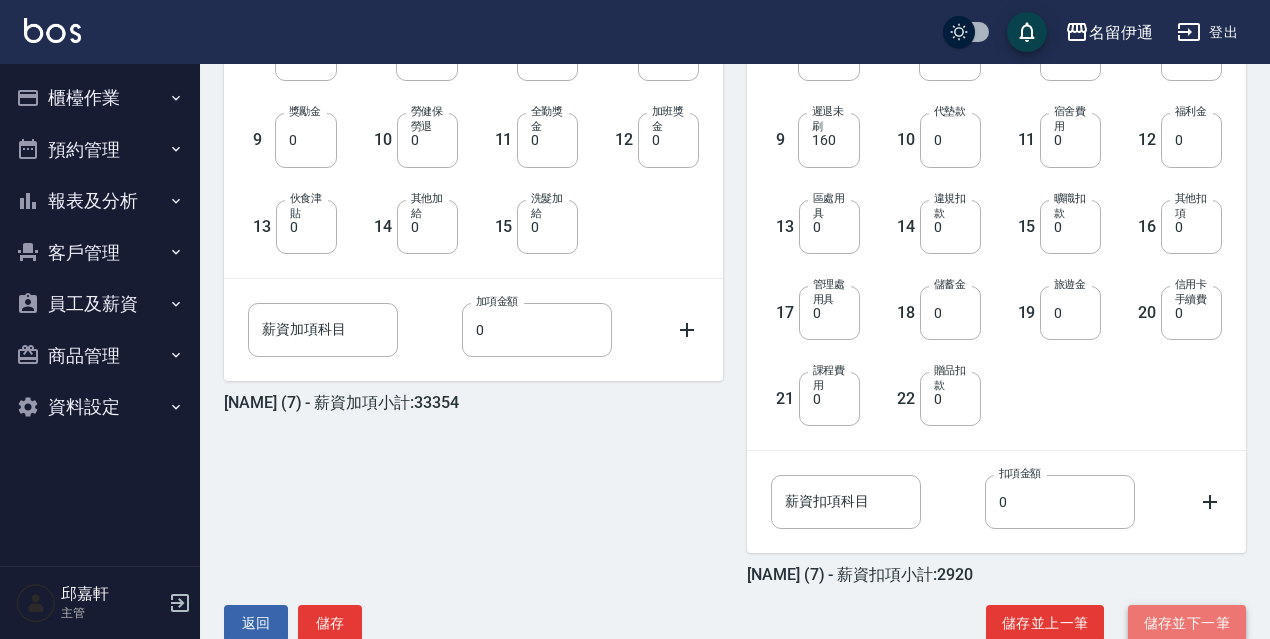 click on "儲存並下一筆" at bounding box center [1187, 623] 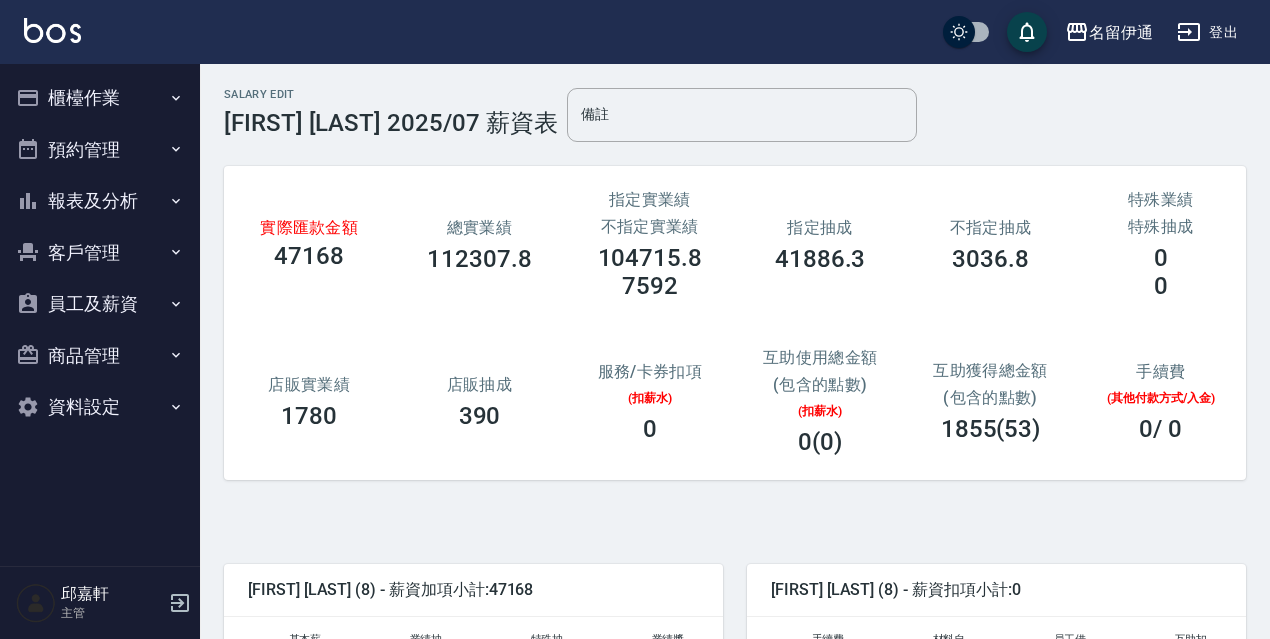 scroll, scrollTop: 300, scrollLeft: 0, axis: vertical 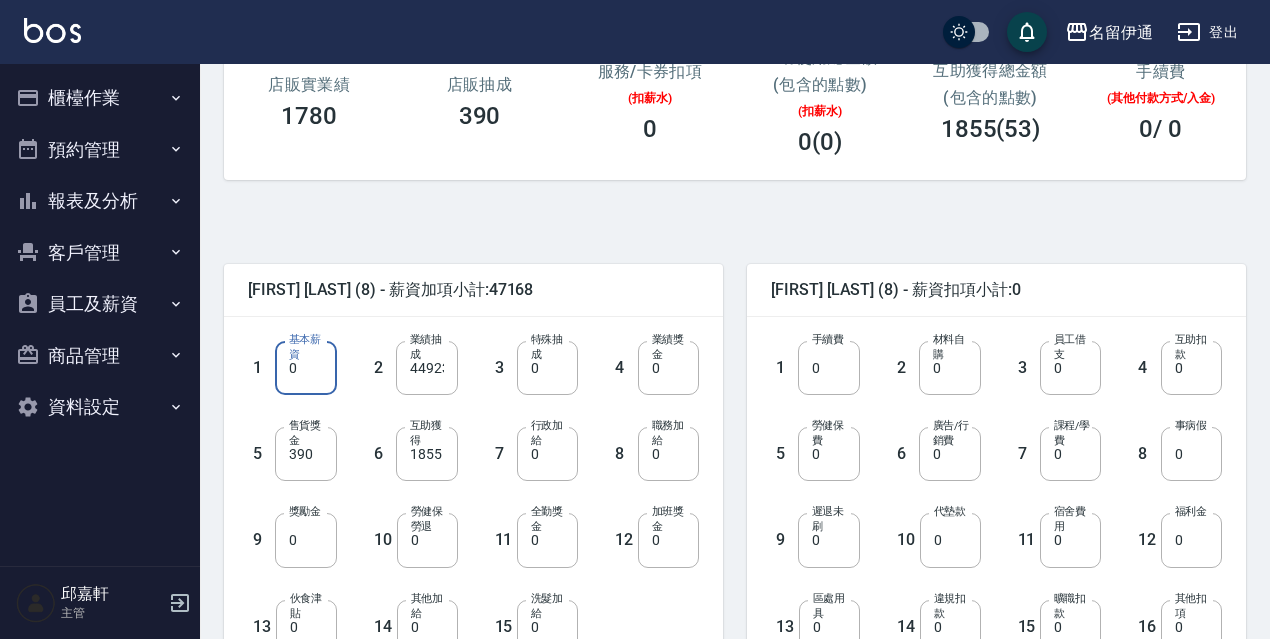 click on "0" at bounding box center [305, 368] 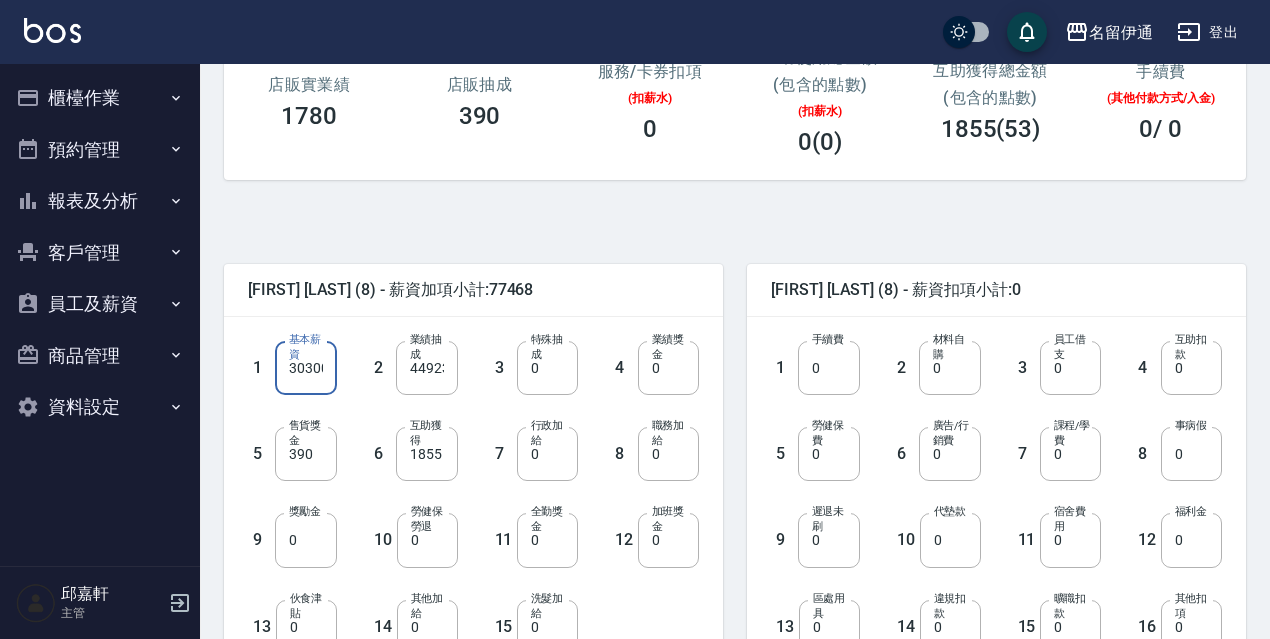 scroll, scrollTop: 0, scrollLeft: 6, axis: horizontal 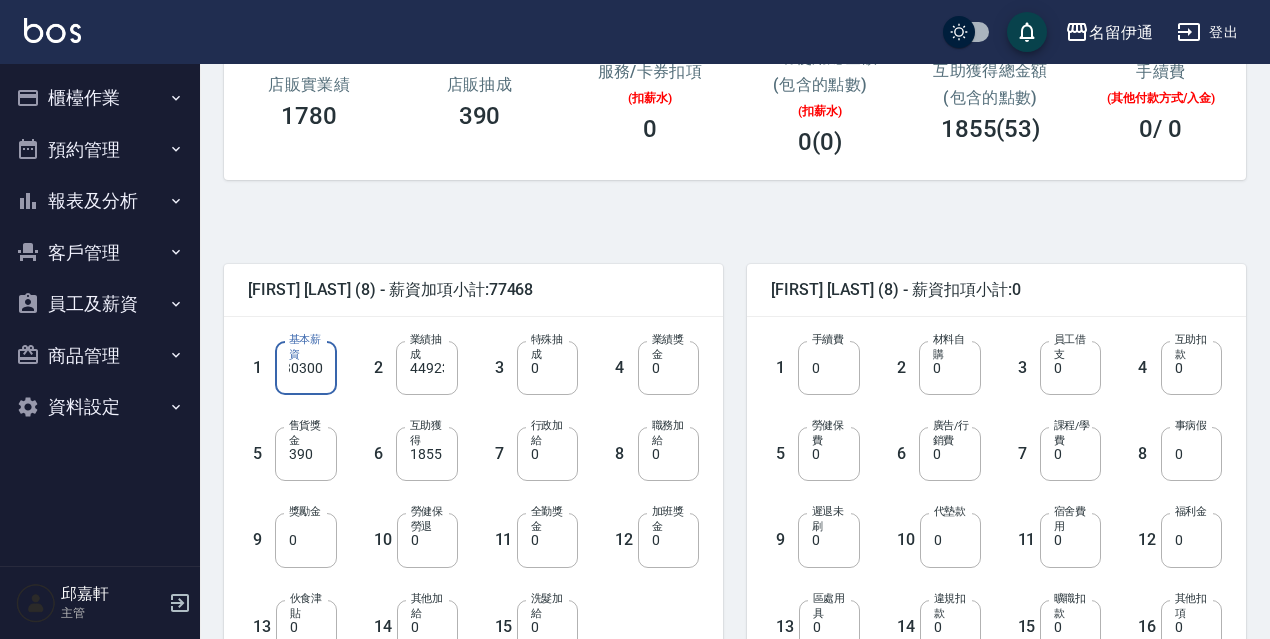 type on "30300" 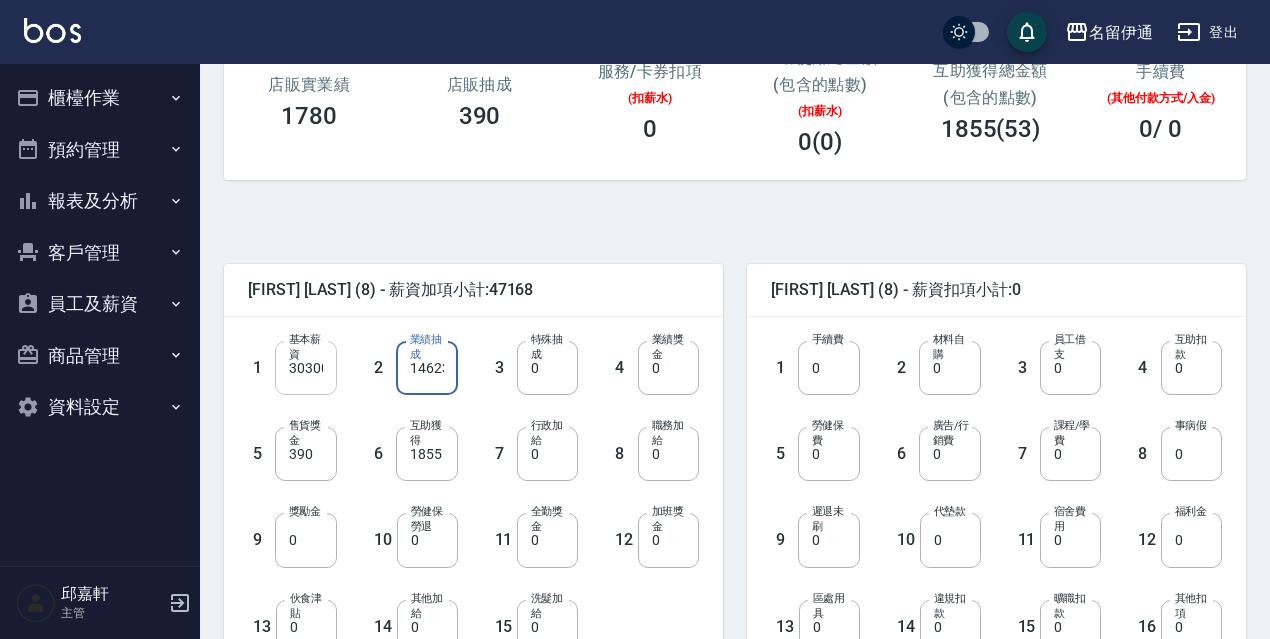 scroll, scrollTop: 0, scrollLeft: 7, axis: horizontal 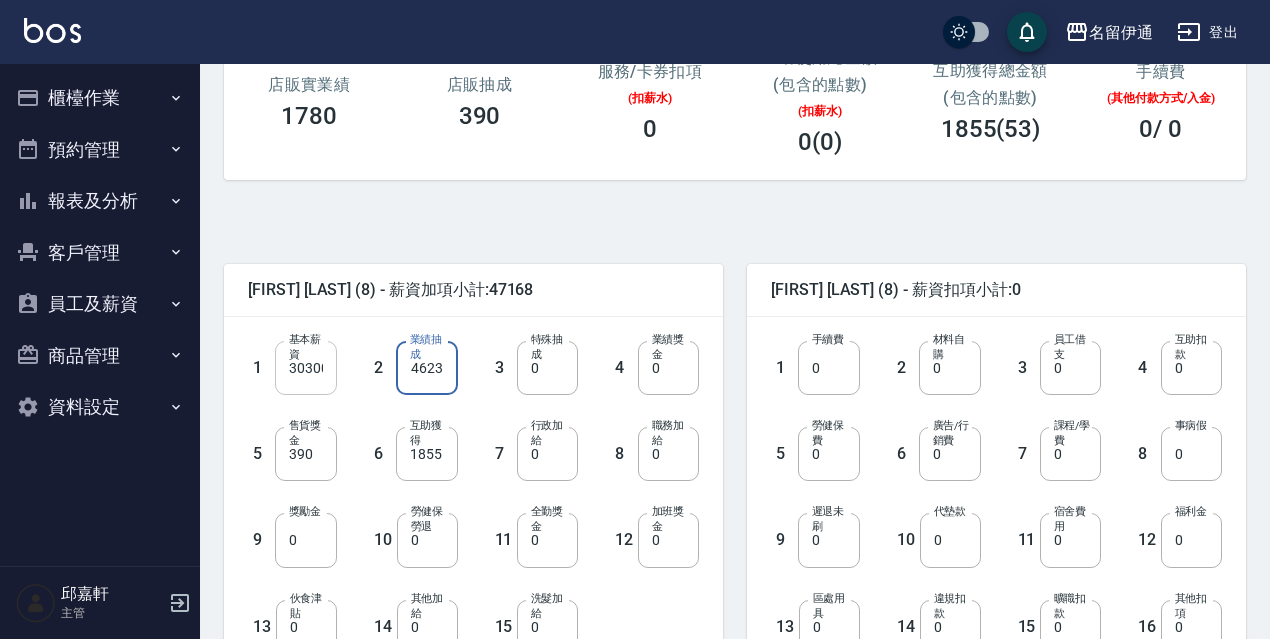 type on "14623" 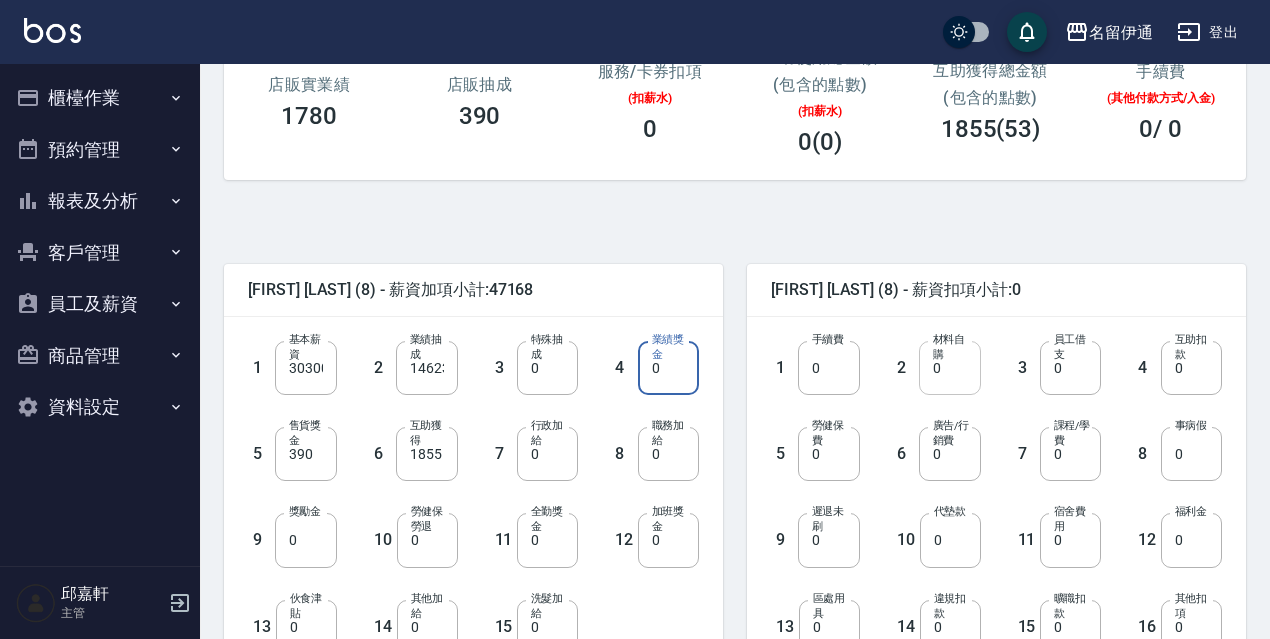 click on "0" at bounding box center (949, 368) 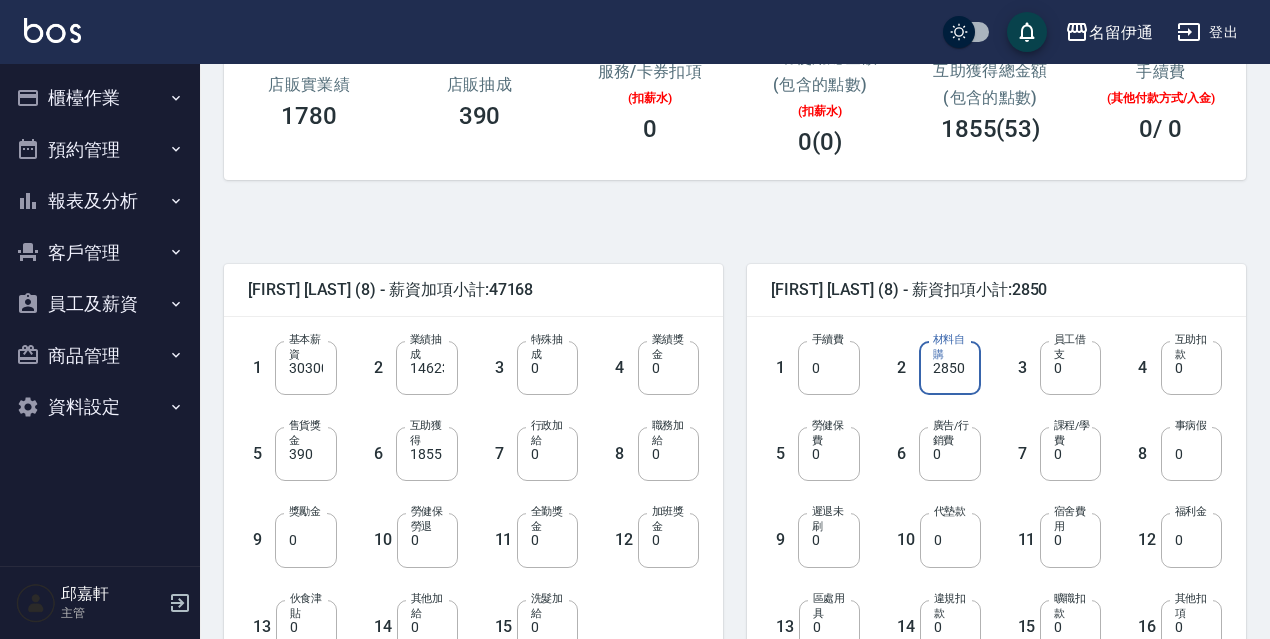 type on "2850" 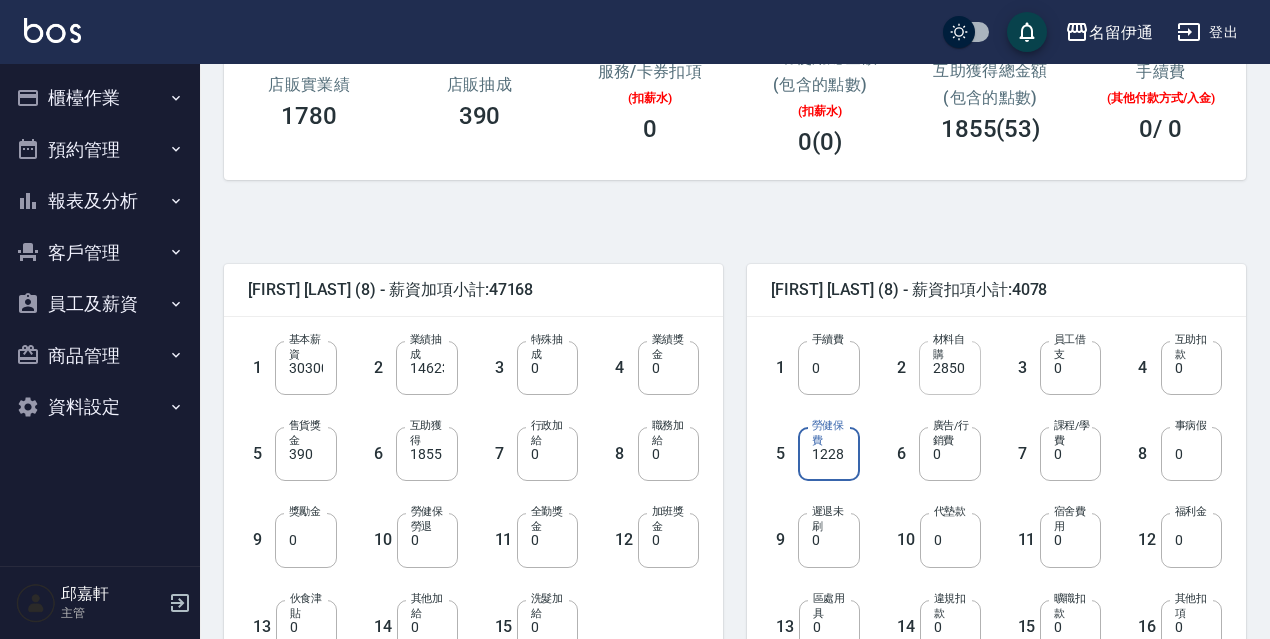 type on "1228" 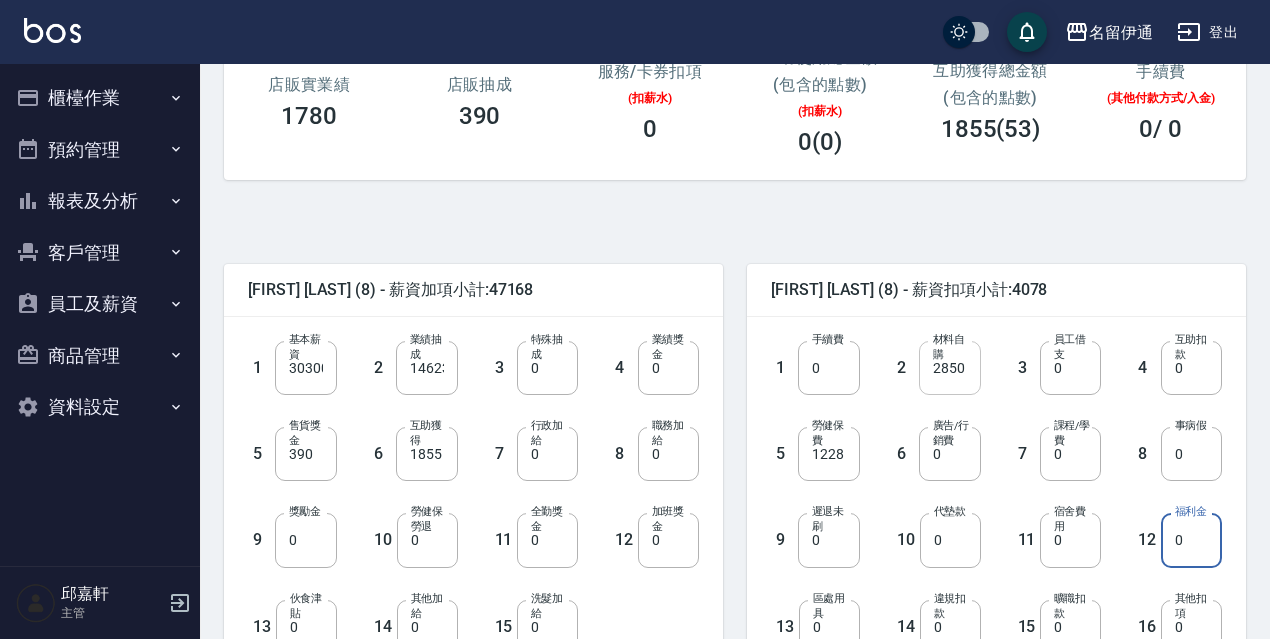 scroll, scrollTop: 315, scrollLeft: 0, axis: vertical 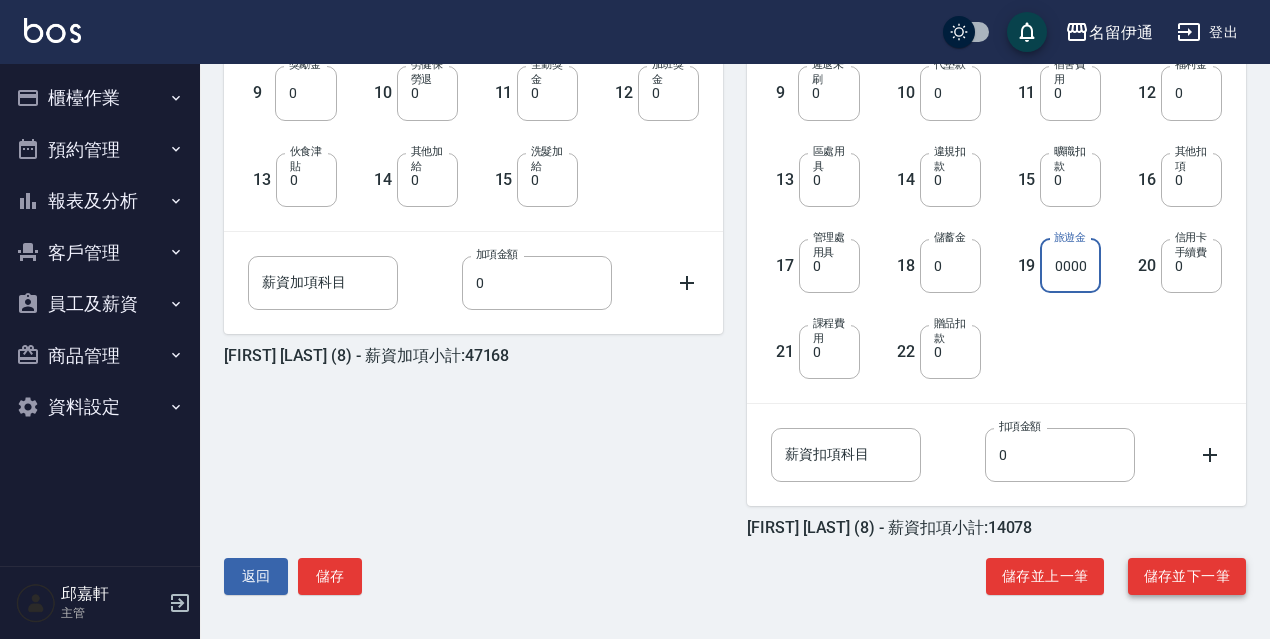 type on "10000" 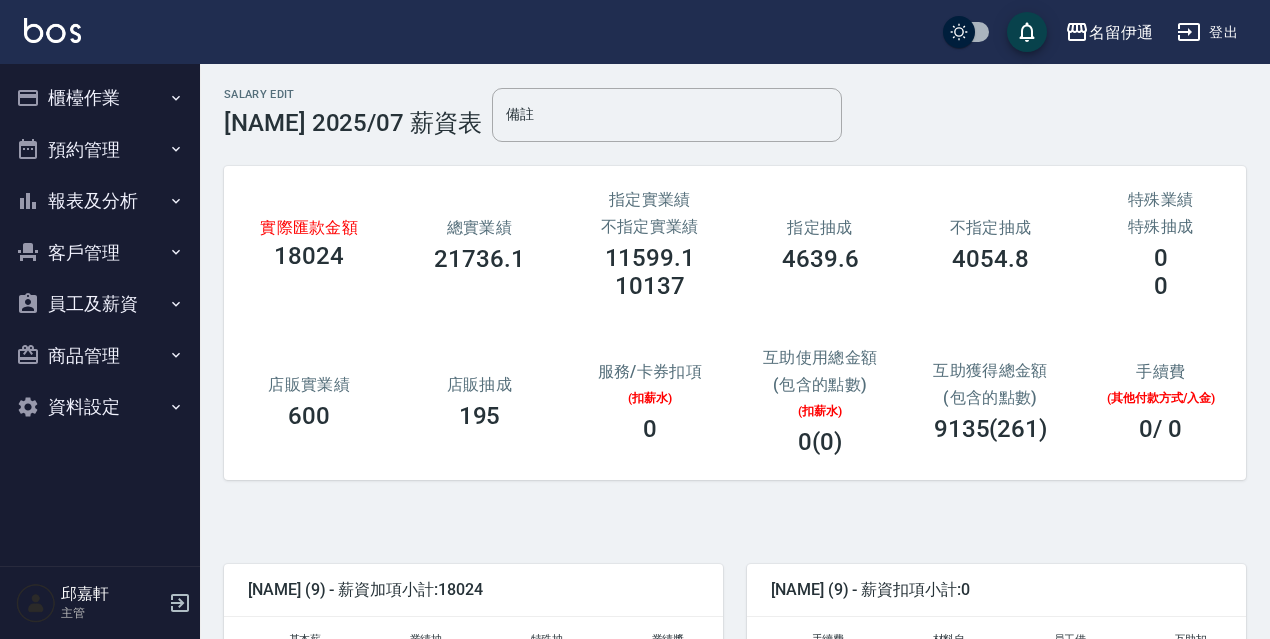 scroll, scrollTop: 300, scrollLeft: 0, axis: vertical 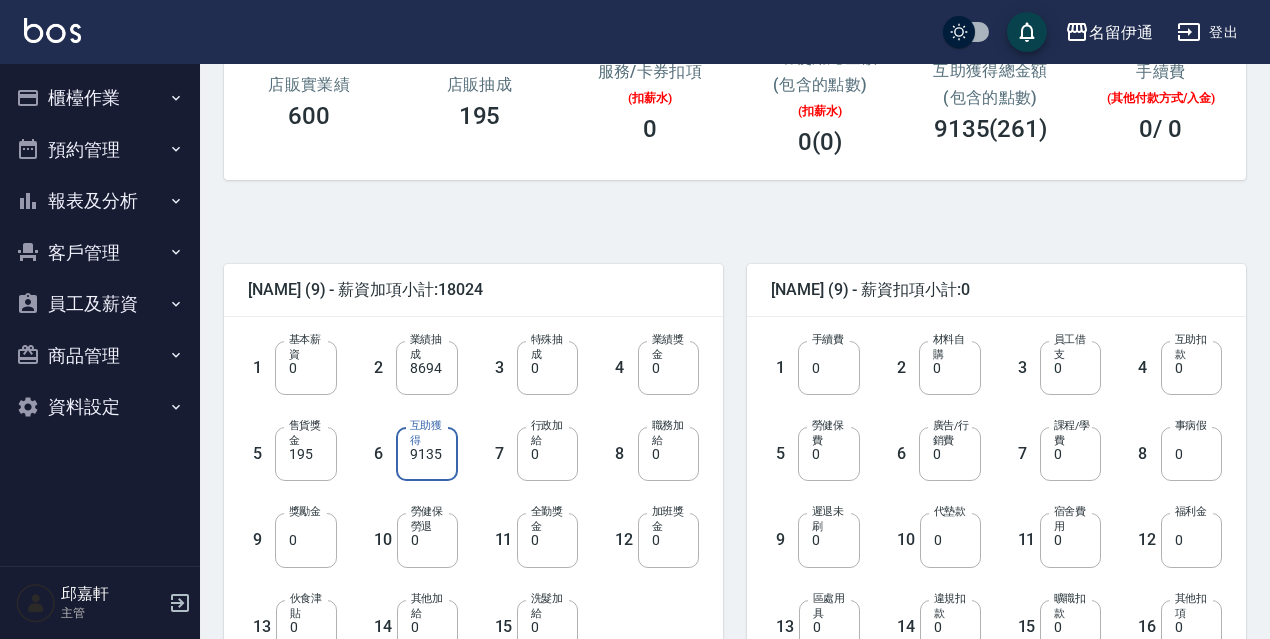 click on "9135" at bounding box center [426, 454] 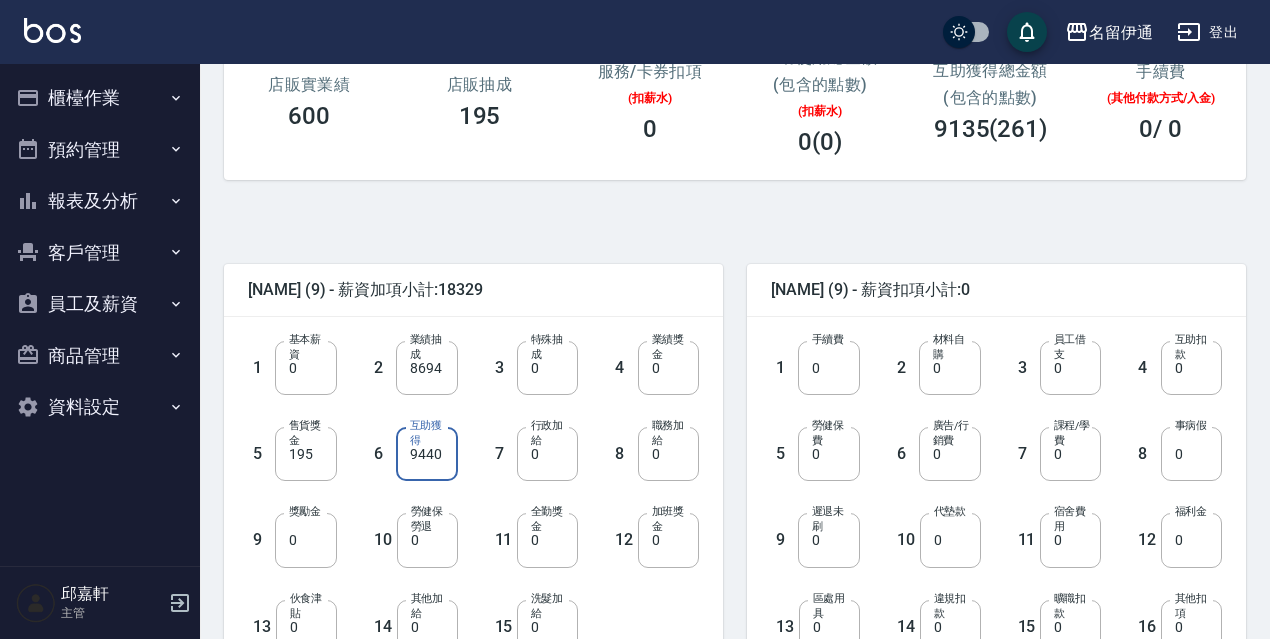 scroll, scrollTop: 400, scrollLeft: 0, axis: vertical 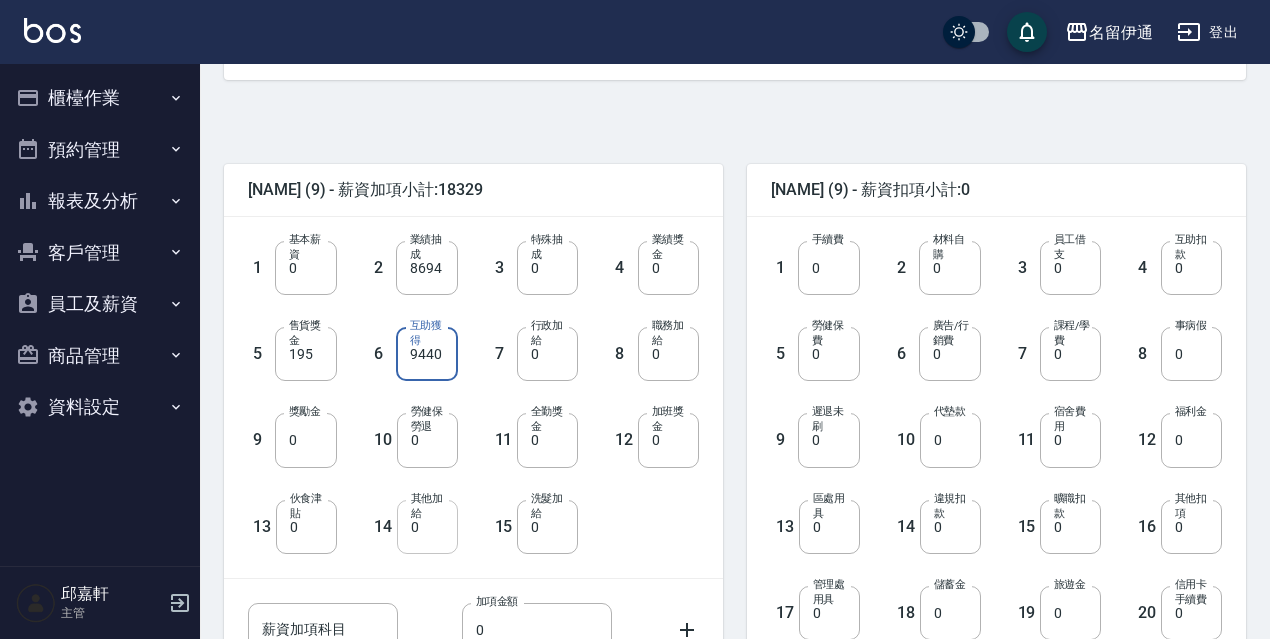 type on "9440" 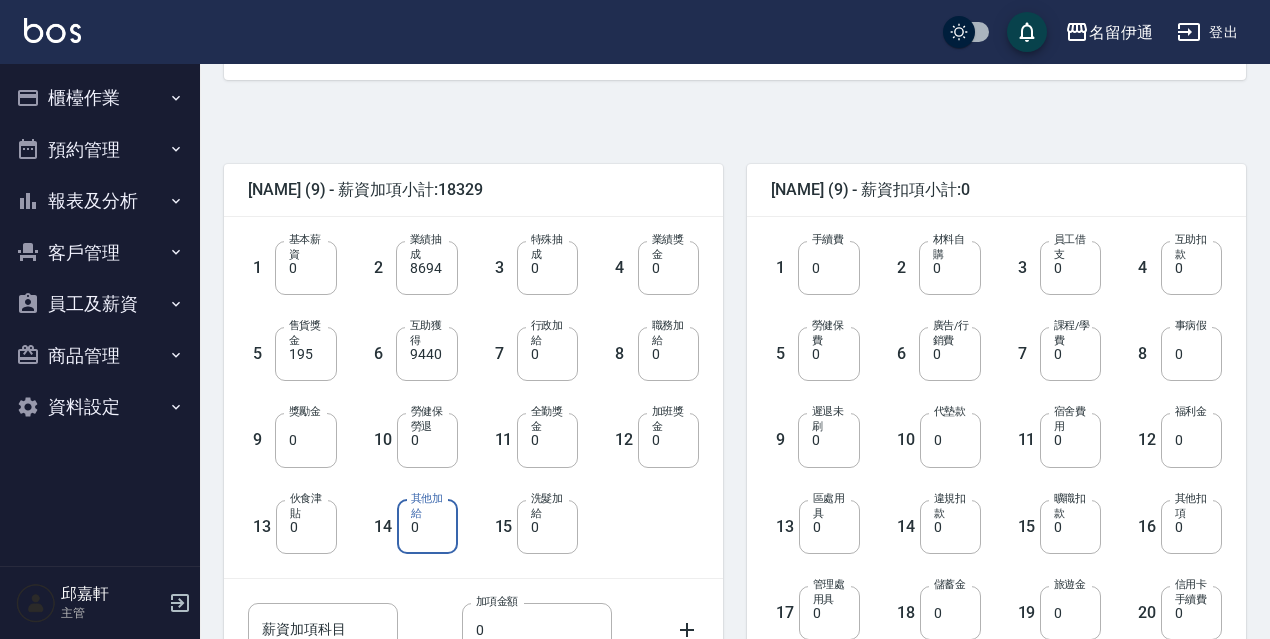 click on "0" at bounding box center [427, 527] 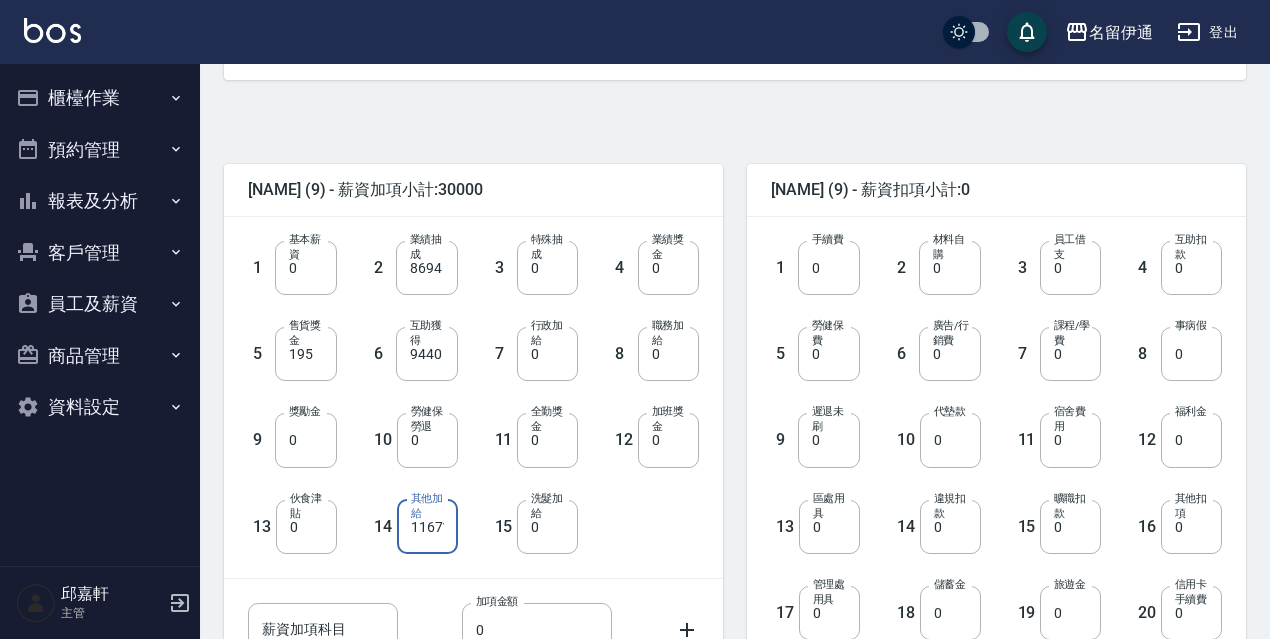 scroll, scrollTop: 0, scrollLeft: 7, axis: horizontal 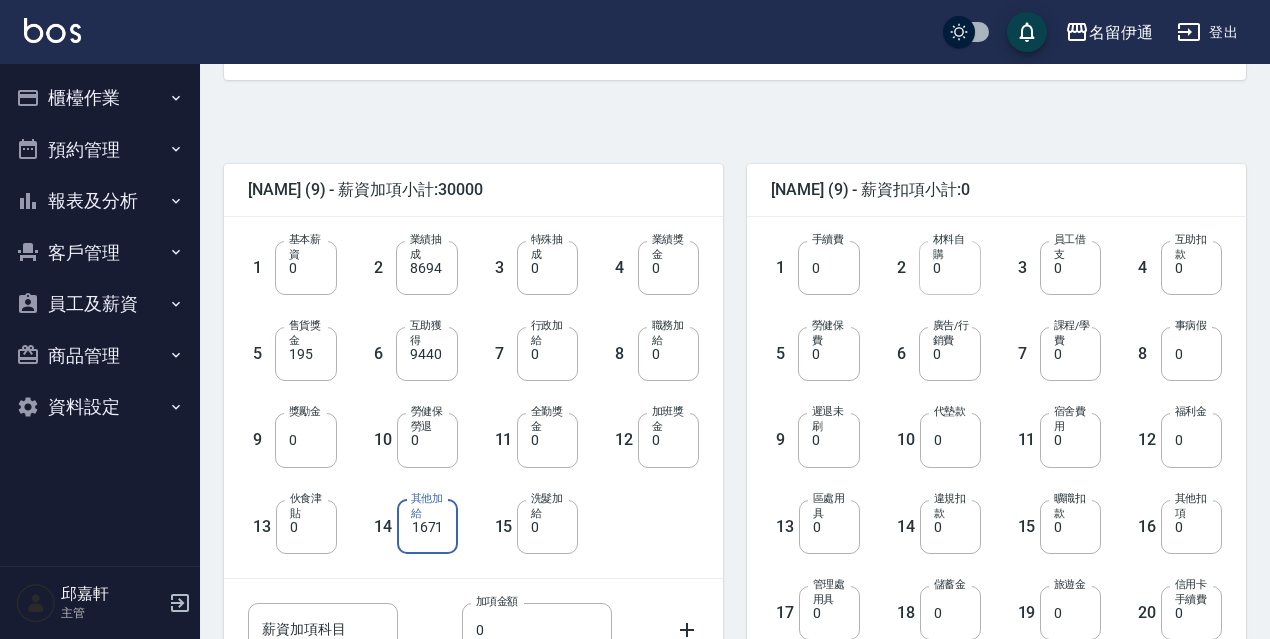 type on "11671" 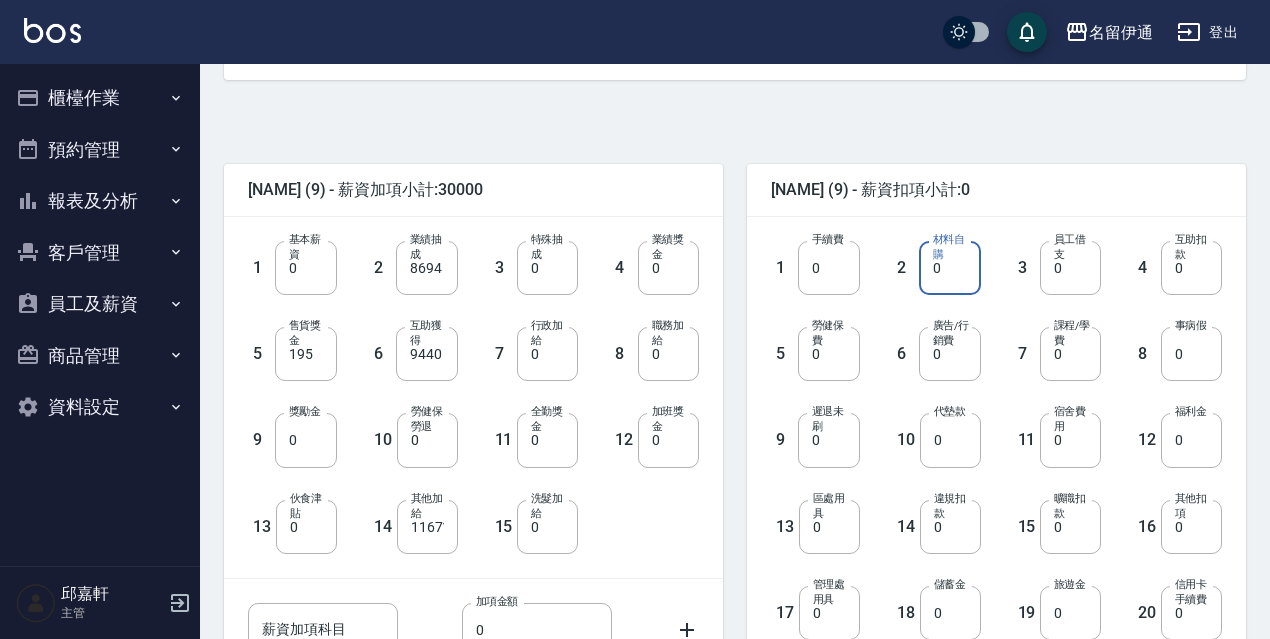 click on "0" at bounding box center (949, 268) 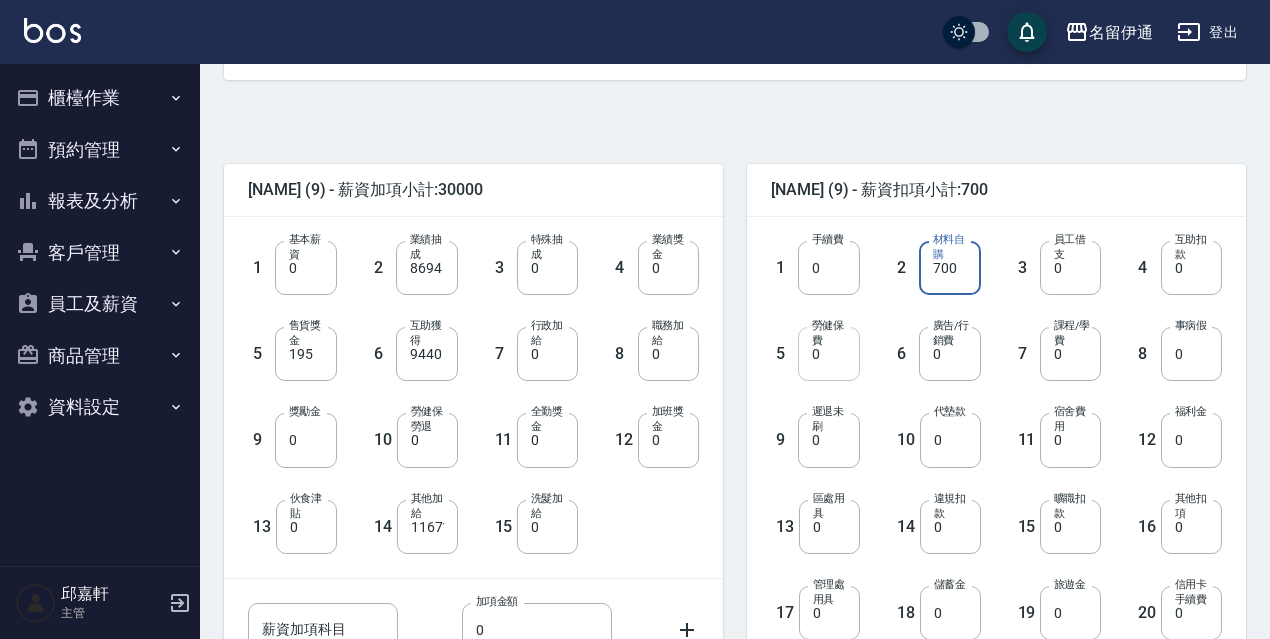 type on "700" 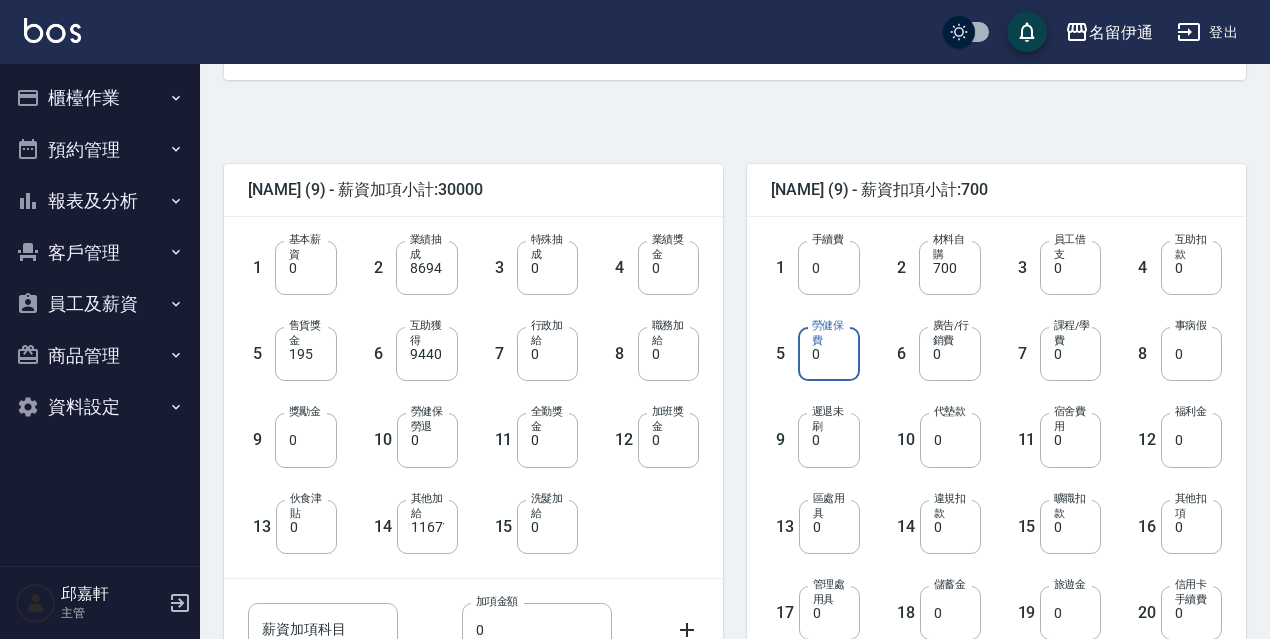 click on "0" at bounding box center [828, 354] 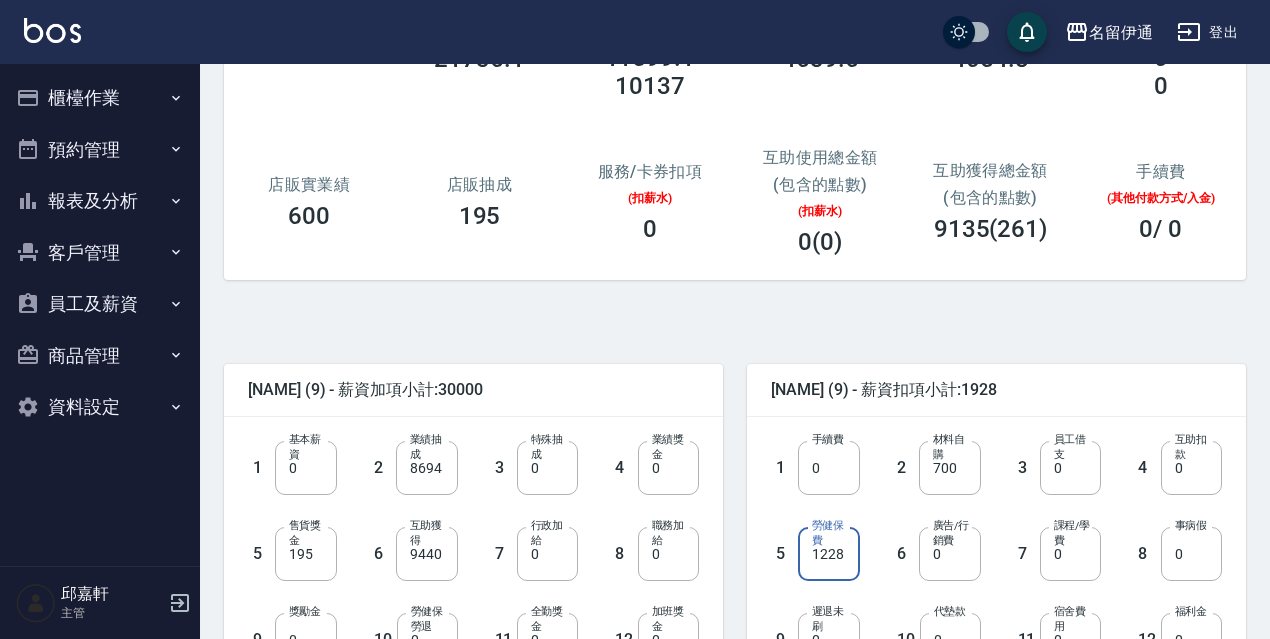 scroll, scrollTop: 500, scrollLeft: 0, axis: vertical 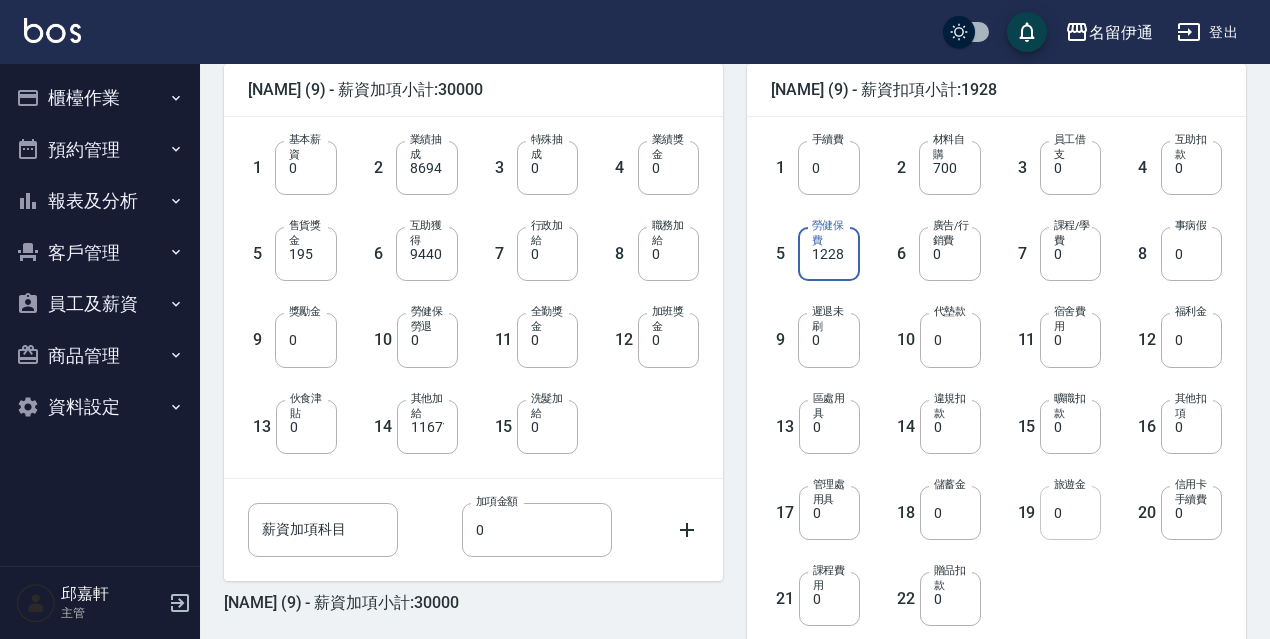 type on "1228" 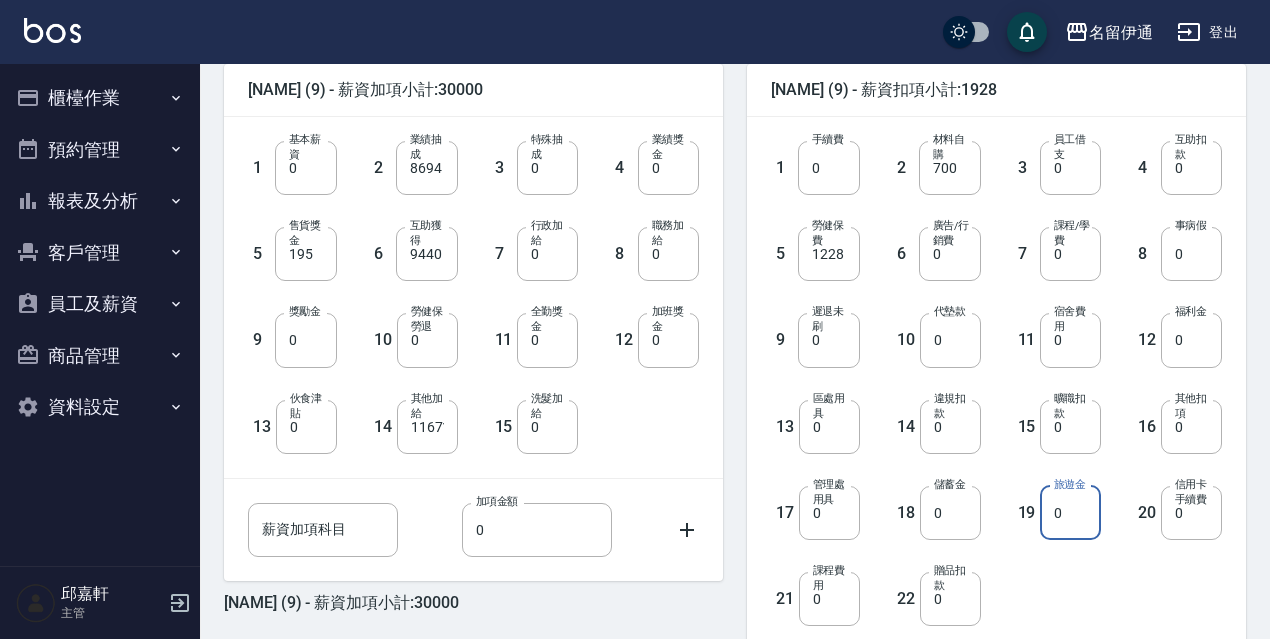click on "0" at bounding box center (1070, 513) 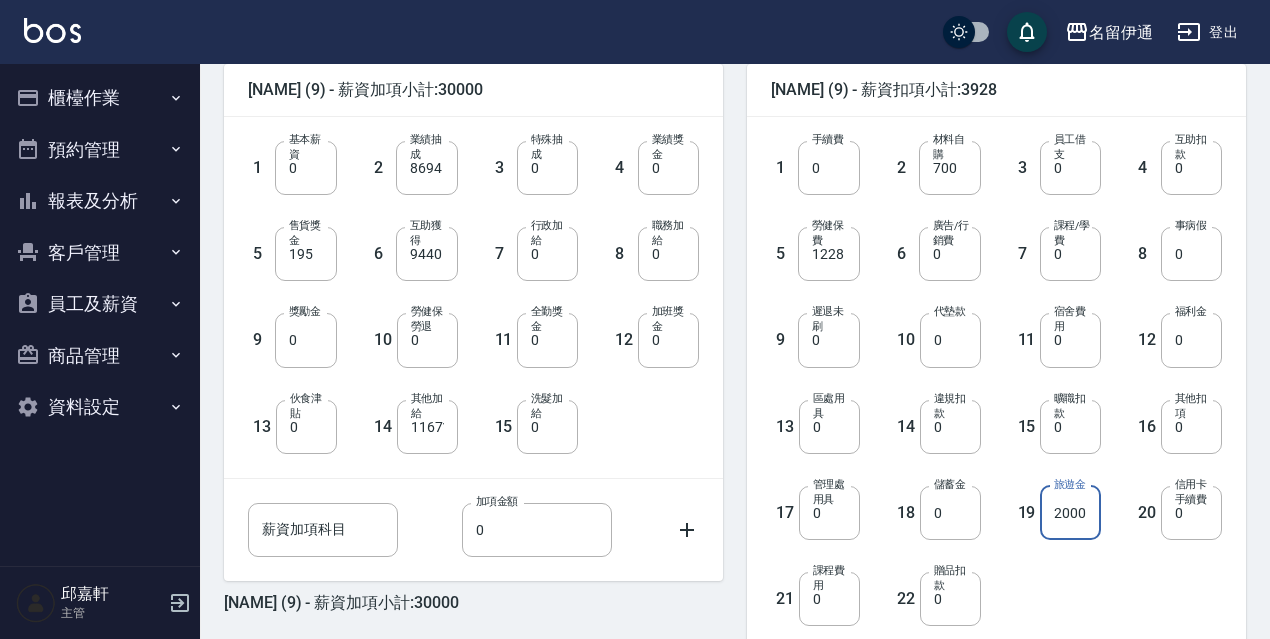 scroll, scrollTop: 700, scrollLeft: 0, axis: vertical 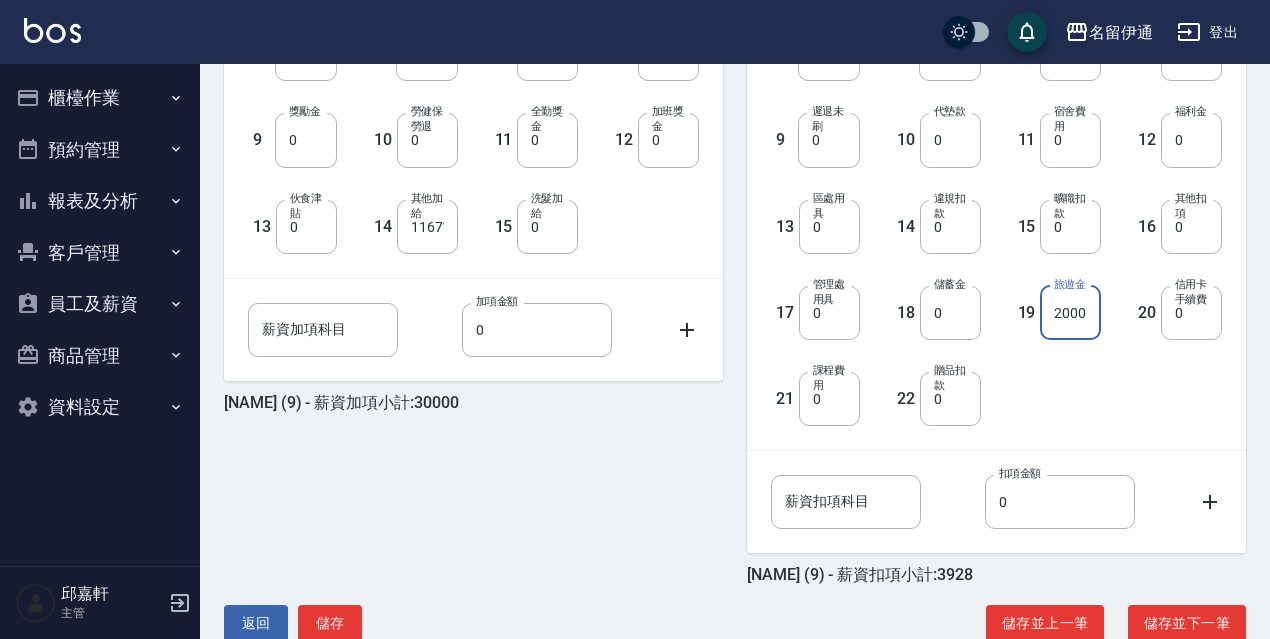 type on "2000" 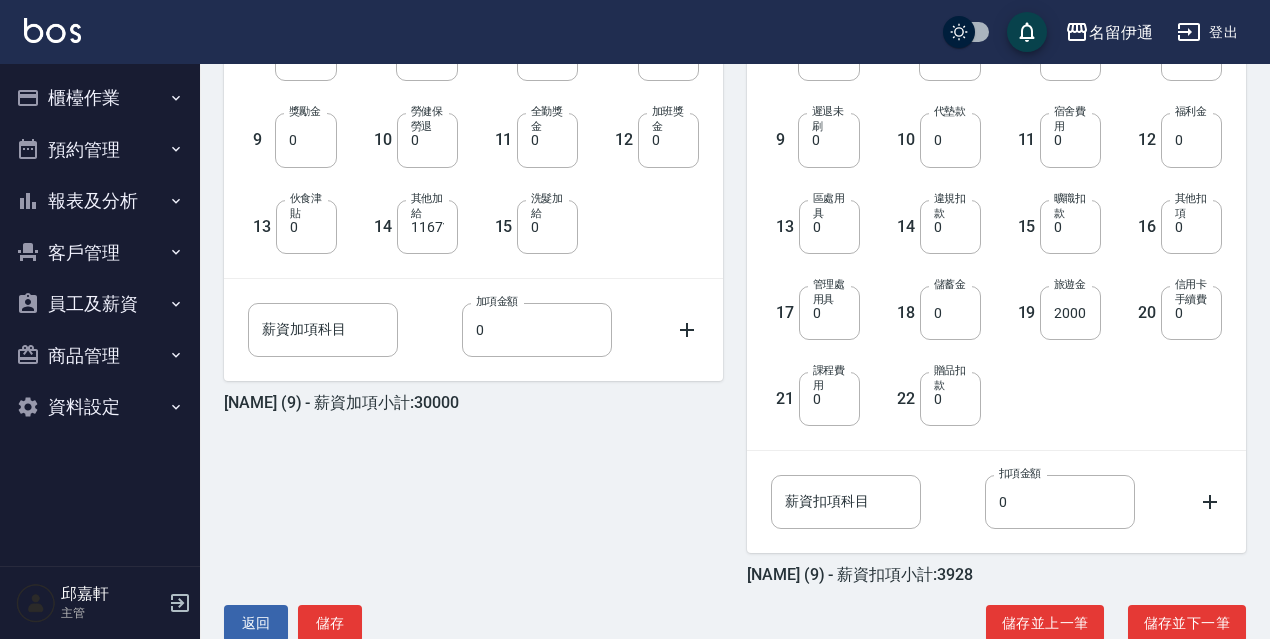 drag, startPoint x: 1222, startPoint y: 602, endPoint x: 1234, endPoint y: 604, distance: 12.165525 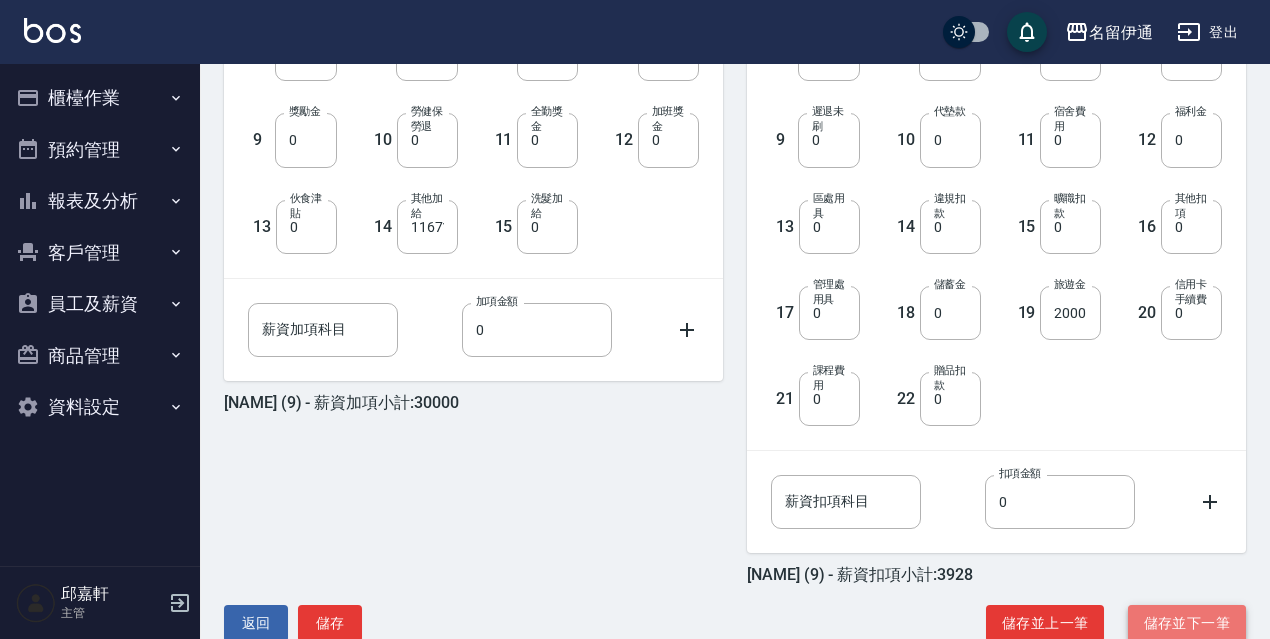 click on "儲存並下一筆" at bounding box center (1187, 623) 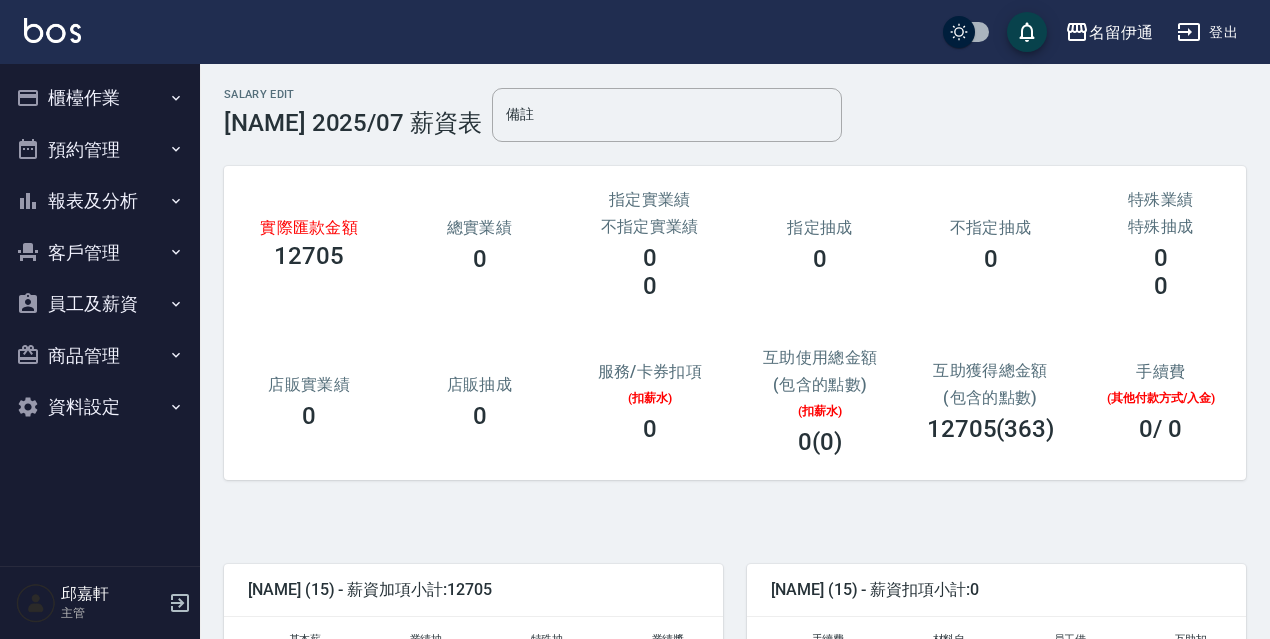 scroll, scrollTop: 200, scrollLeft: 0, axis: vertical 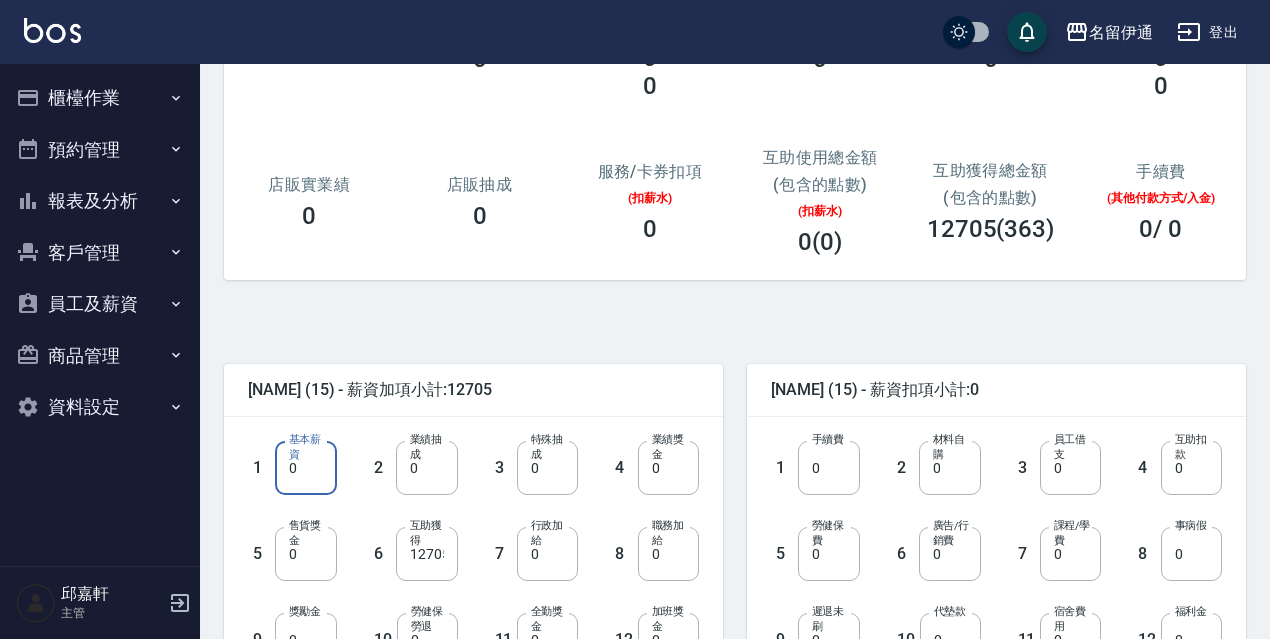click on "0" at bounding box center [305, 468] 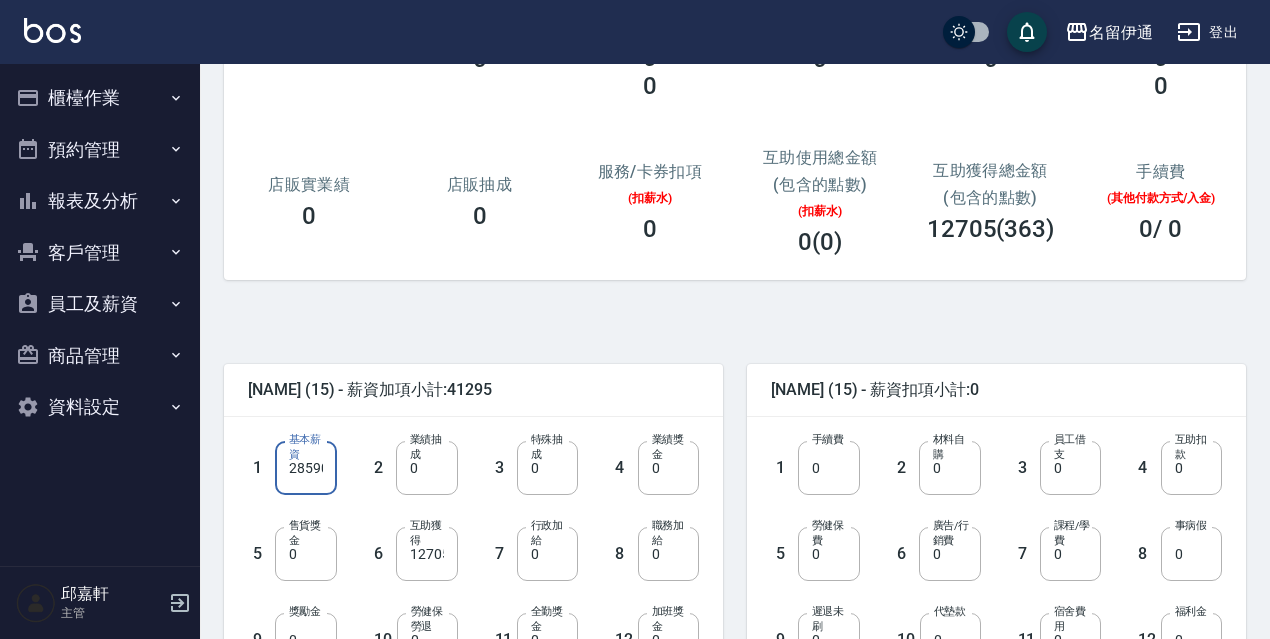 scroll, scrollTop: 0, scrollLeft: 6, axis: horizontal 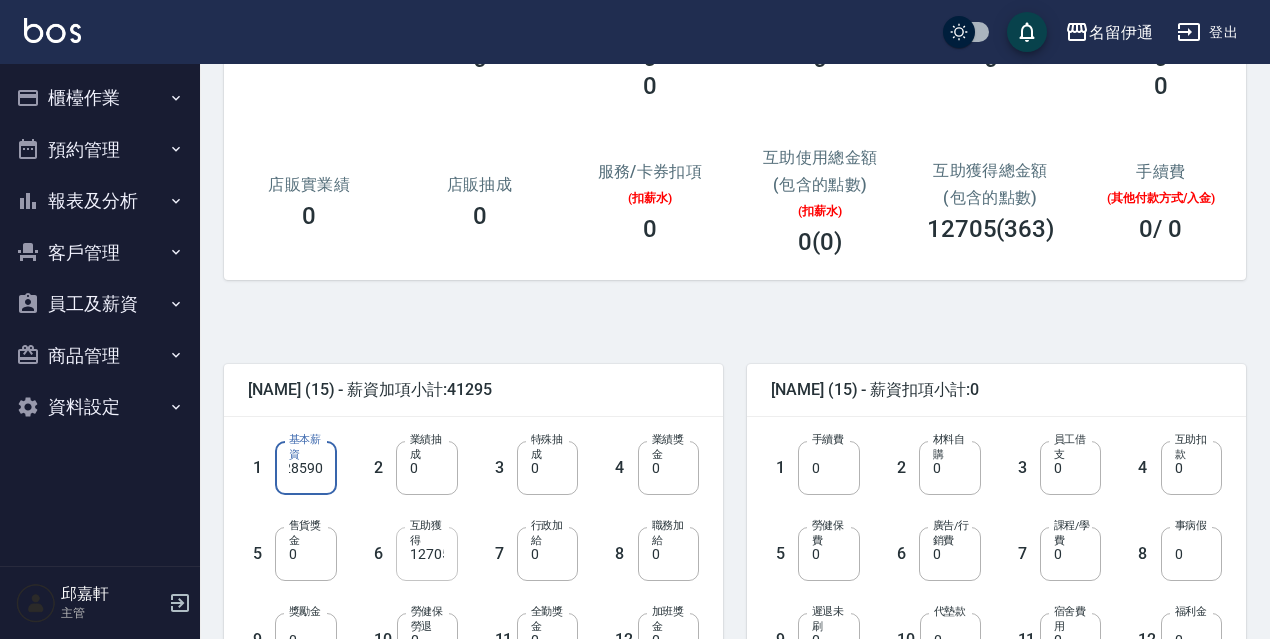 type on "28590" 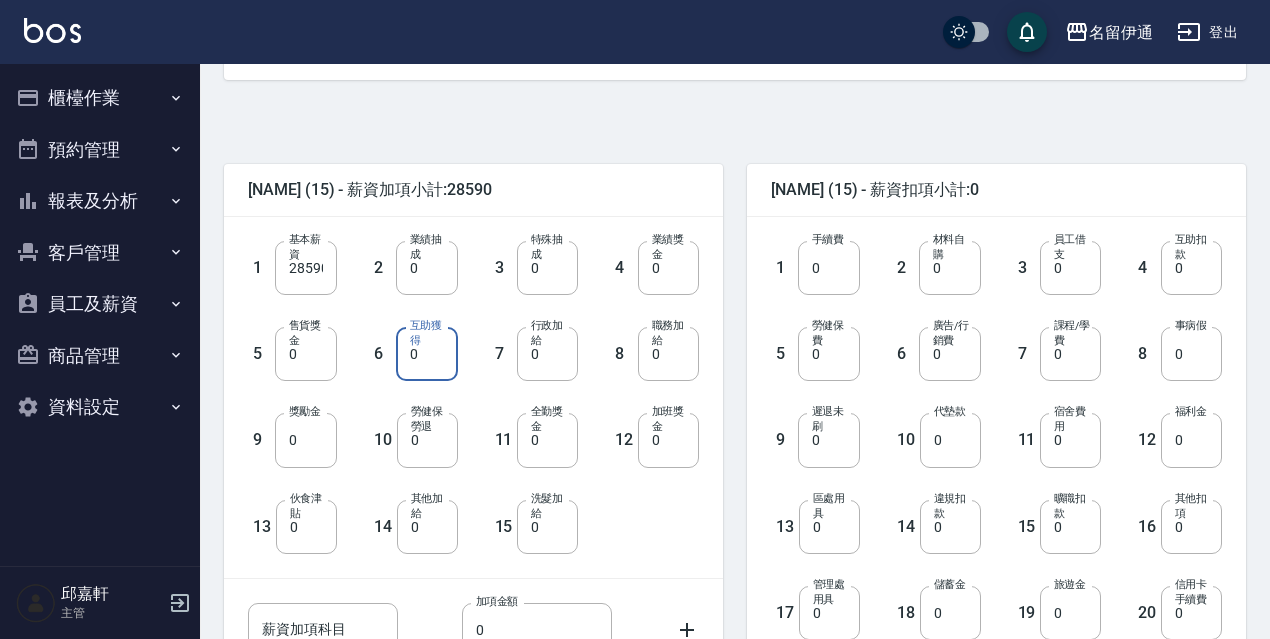 scroll, scrollTop: 500, scrollLeft: 0, axis: vertical 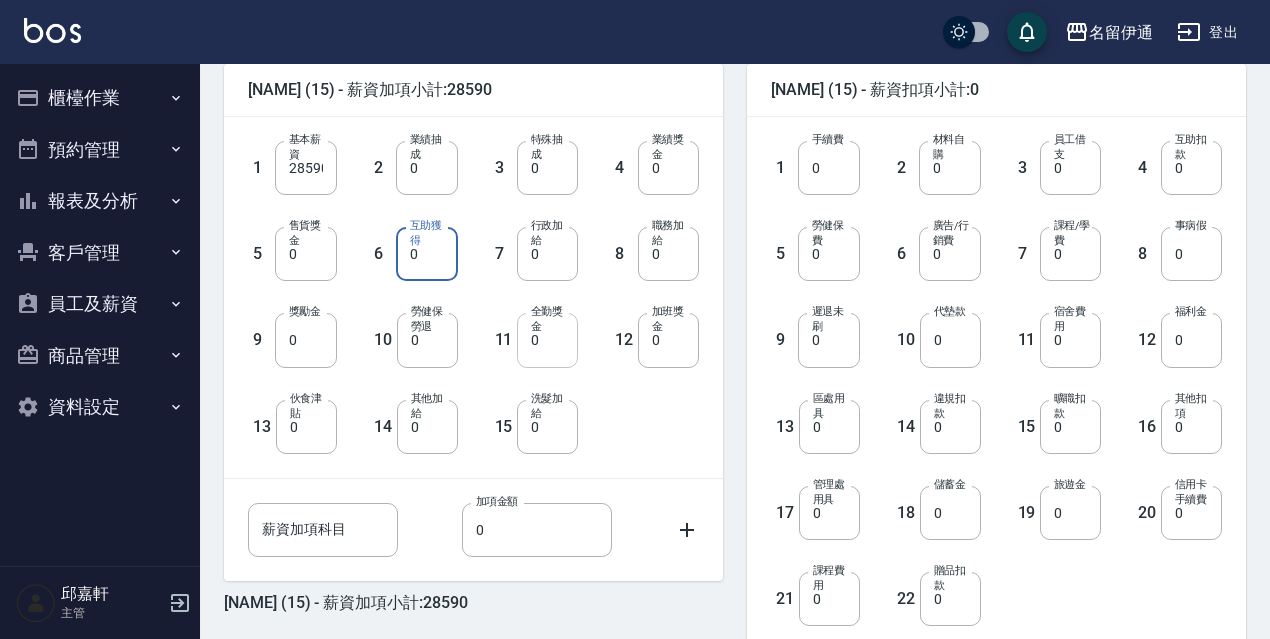 type on "0" 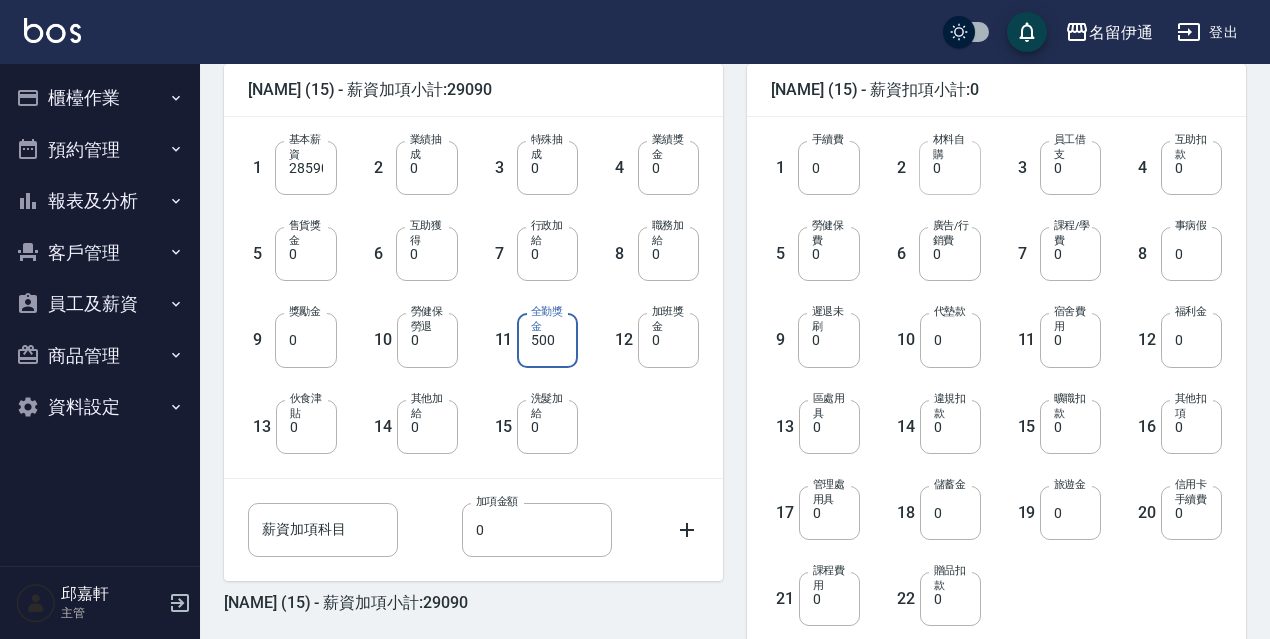 type on "500" 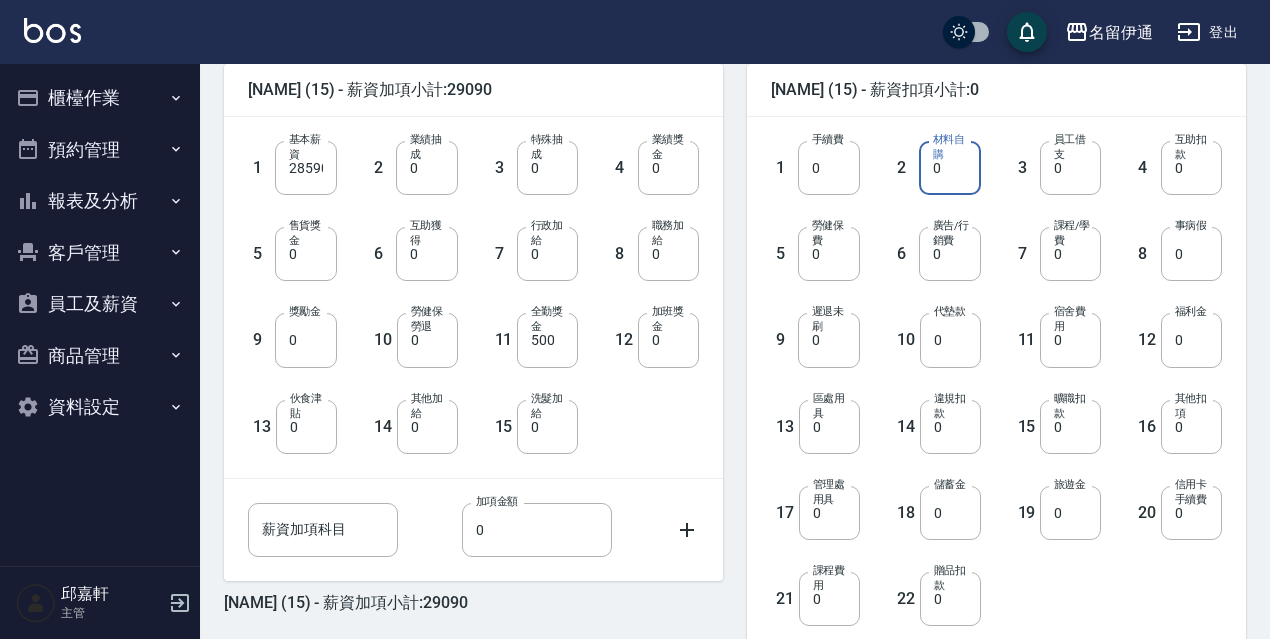 click on "0" at bounding box center [949, 168] 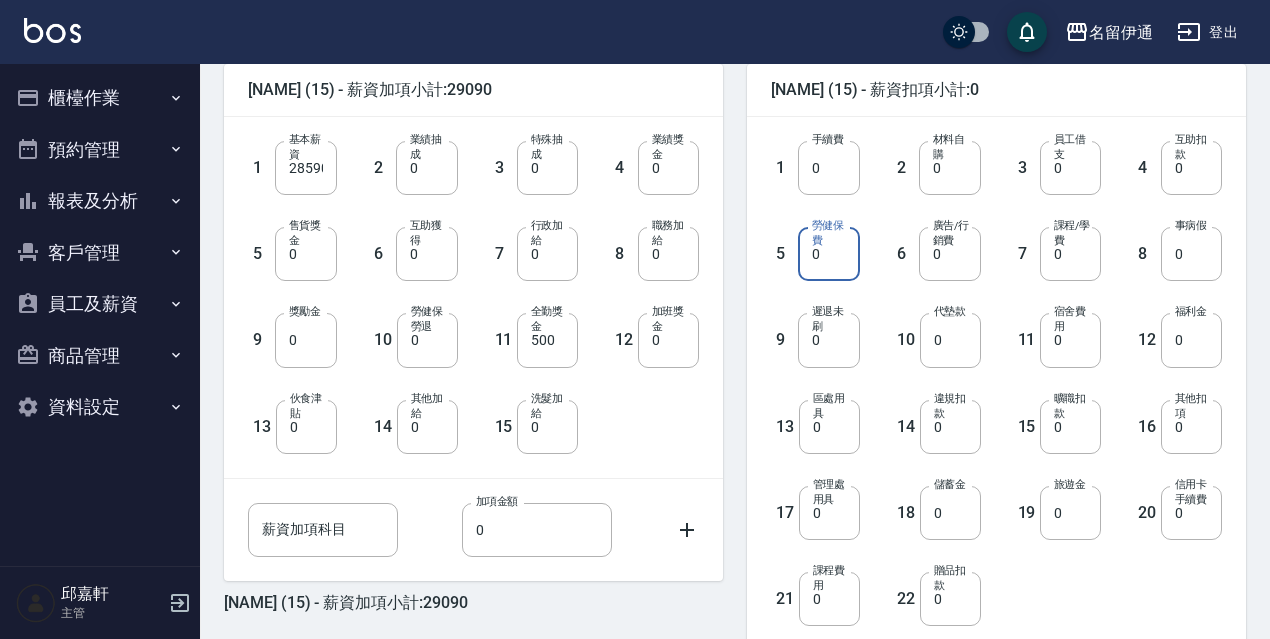 drag, startPoint x: 854, startPoint y: 234, endPoint x: 844, endPoint y: 235, distance: 10.049875 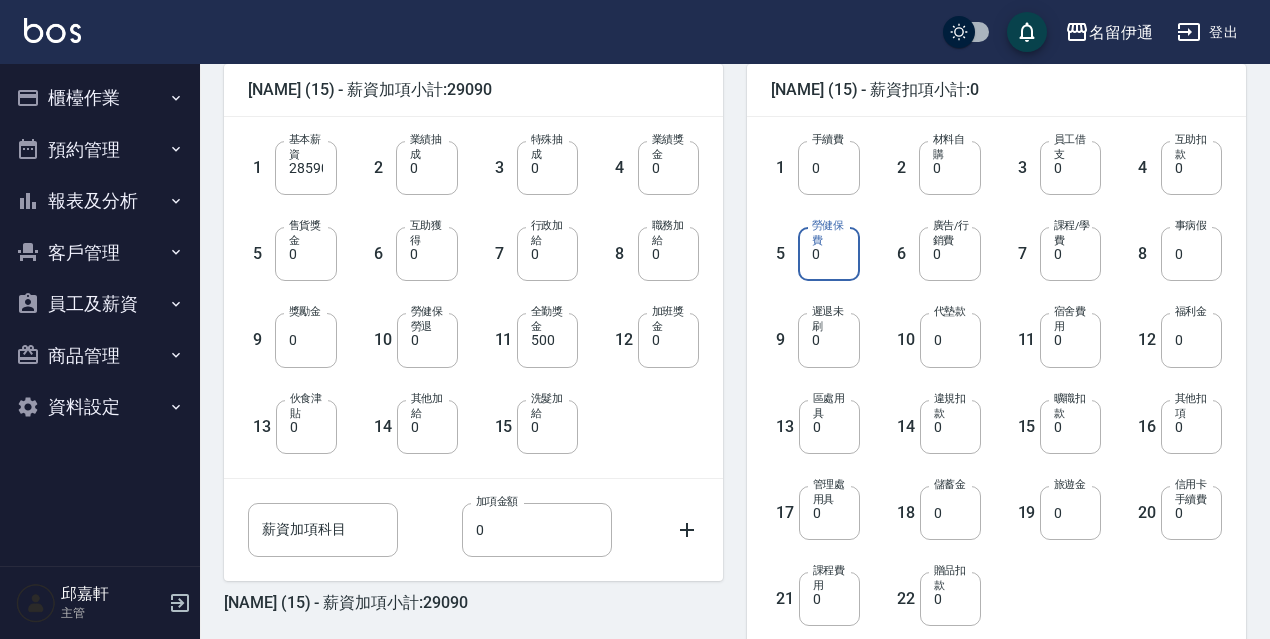 click on "0" at bounding box center [828, 254] 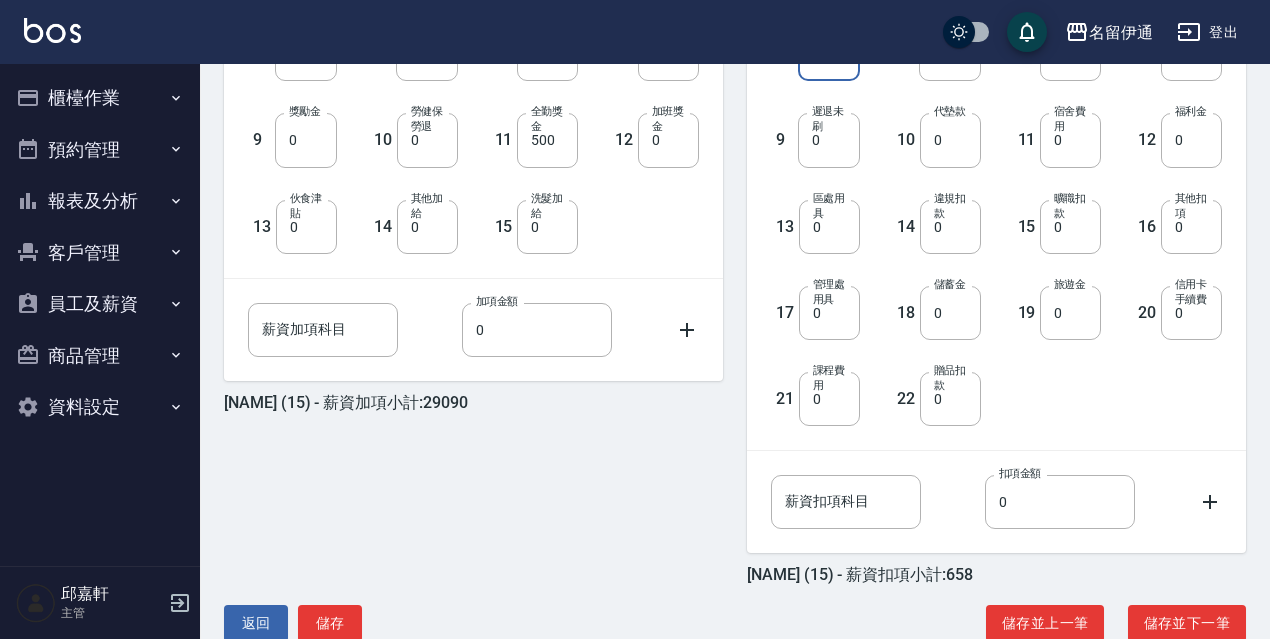 scroll, scrollTop: 747, scrollLeft: 0, axis: vertical 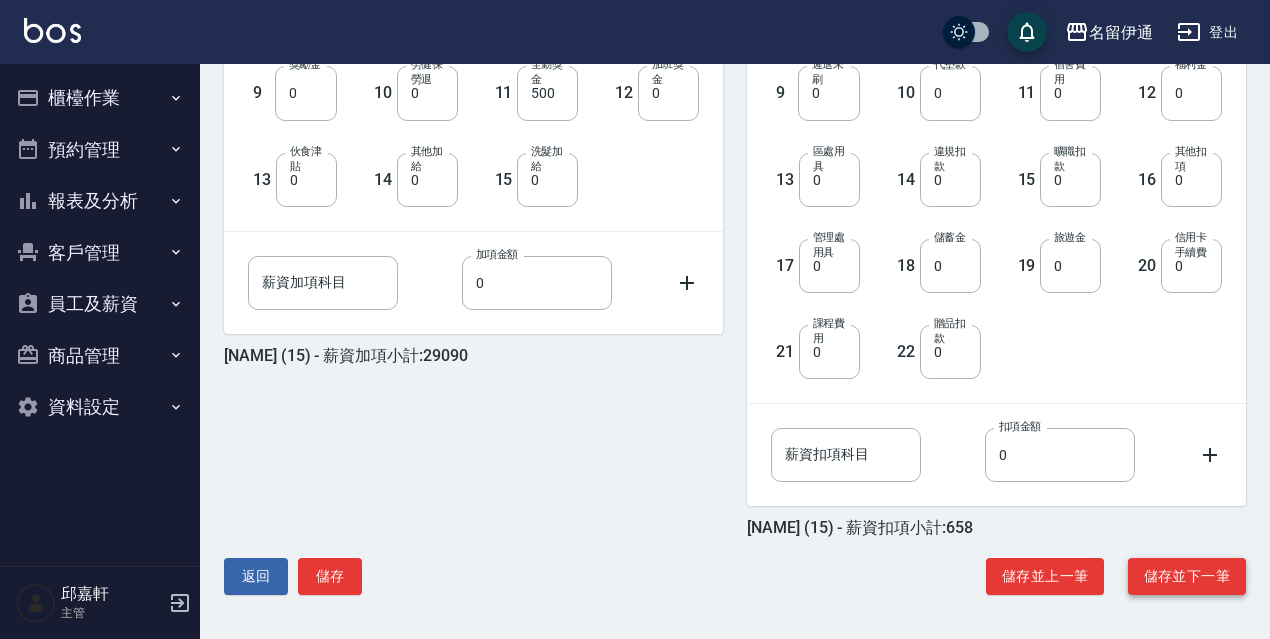 type on "658" 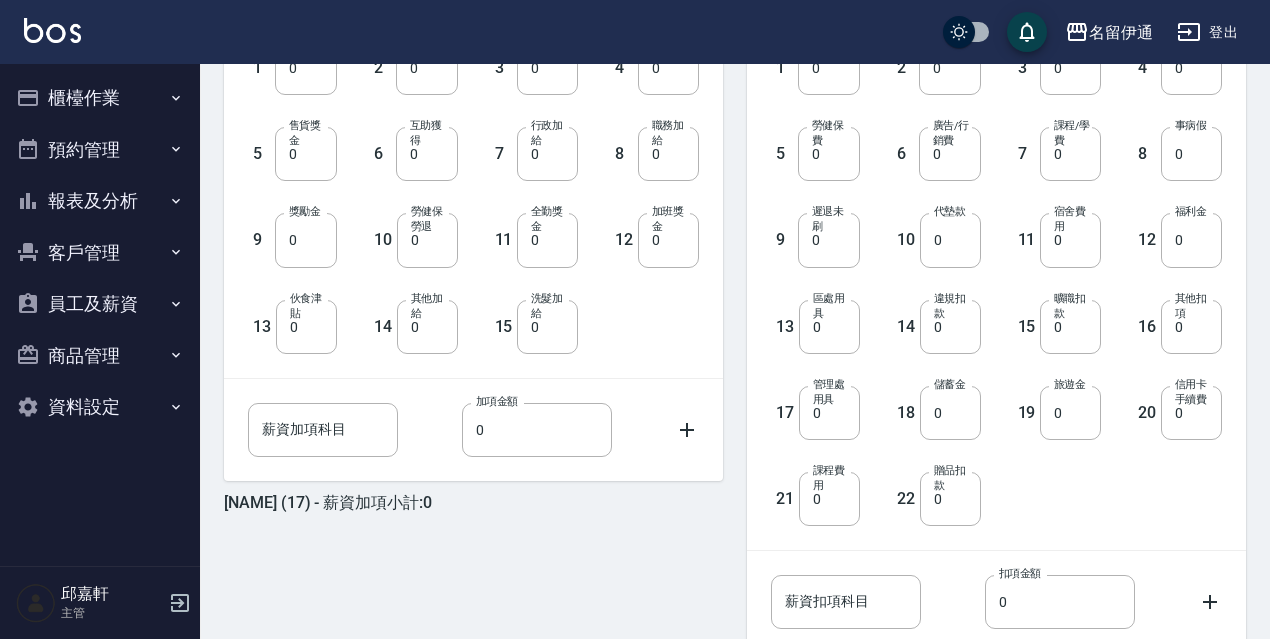 scroll, scrollTop: 747, scrollLeft: 0, axis: vertical 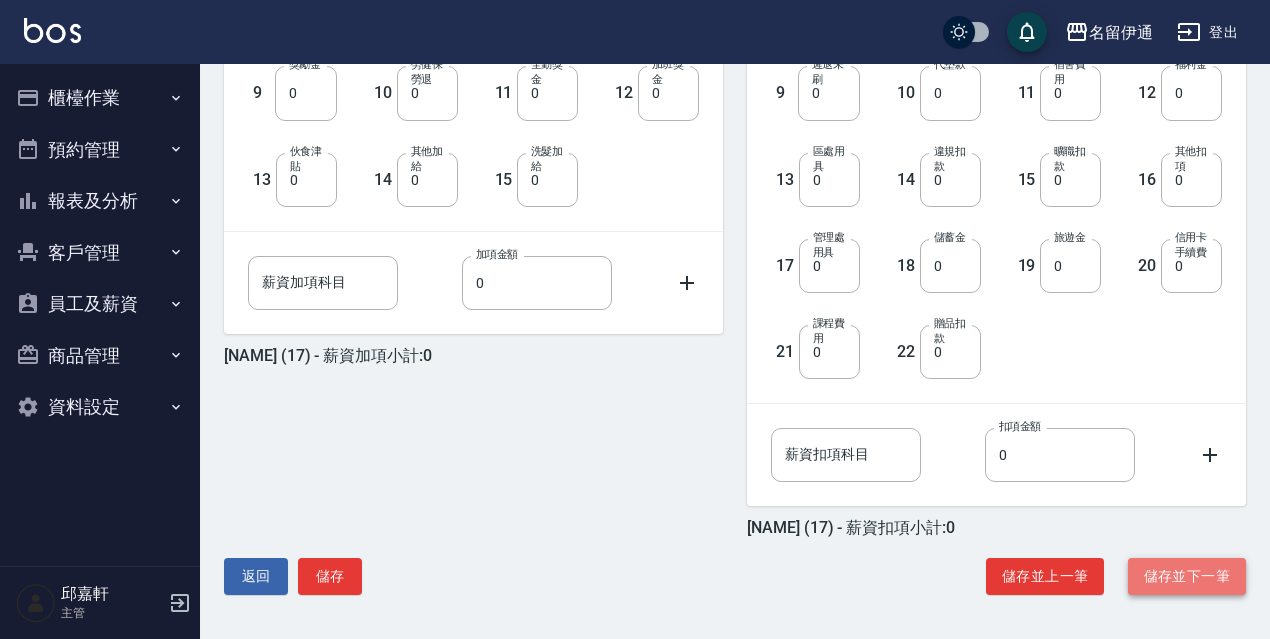 click on "儲存並下一筆" at bounding box center [1187, 576] 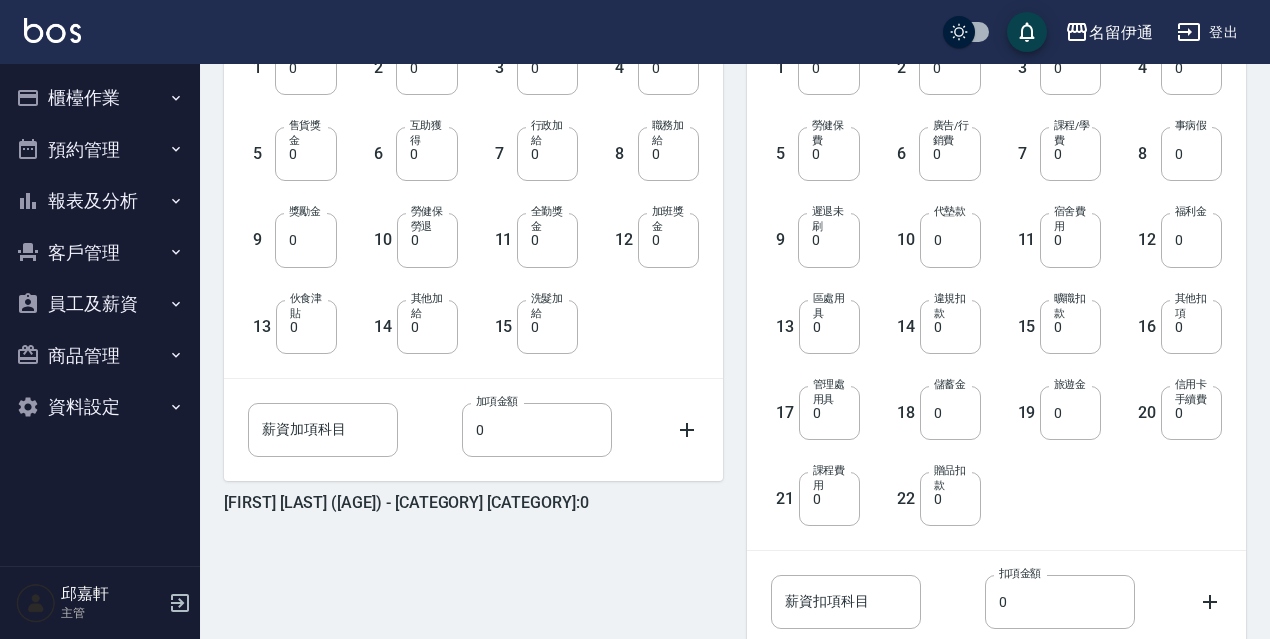 scroll, scrollTop: 747, scrollLeft: 0, axis: vertical 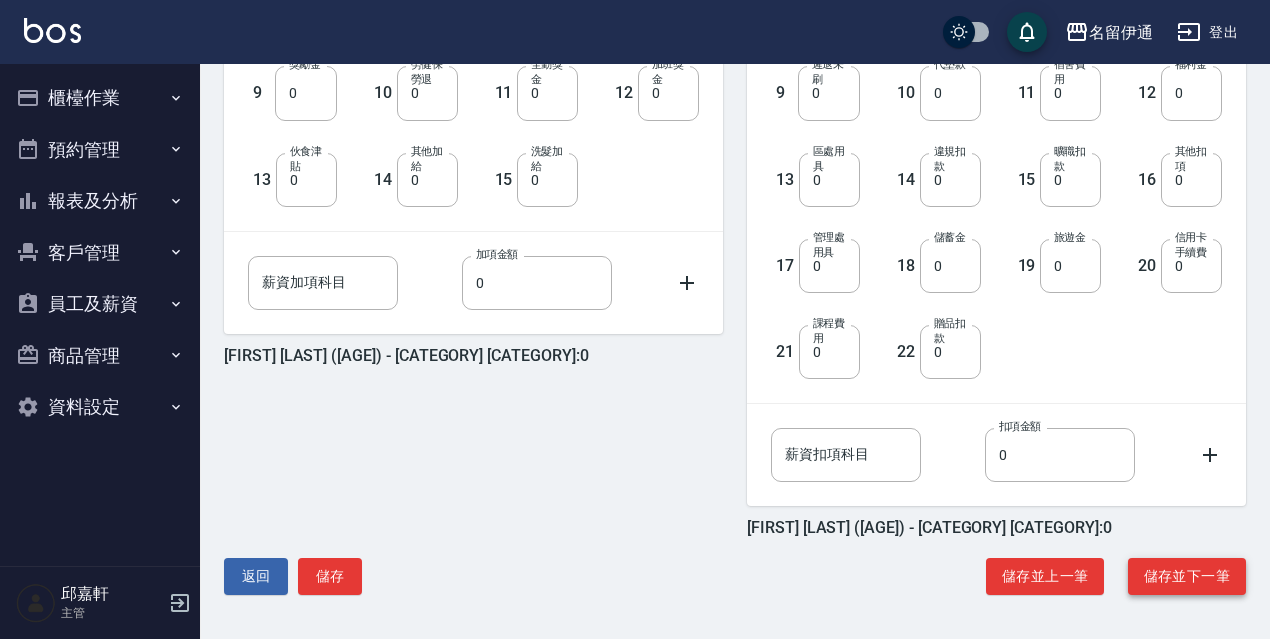 click on "儲存並下一筆" at bounding box center [1187, 576] 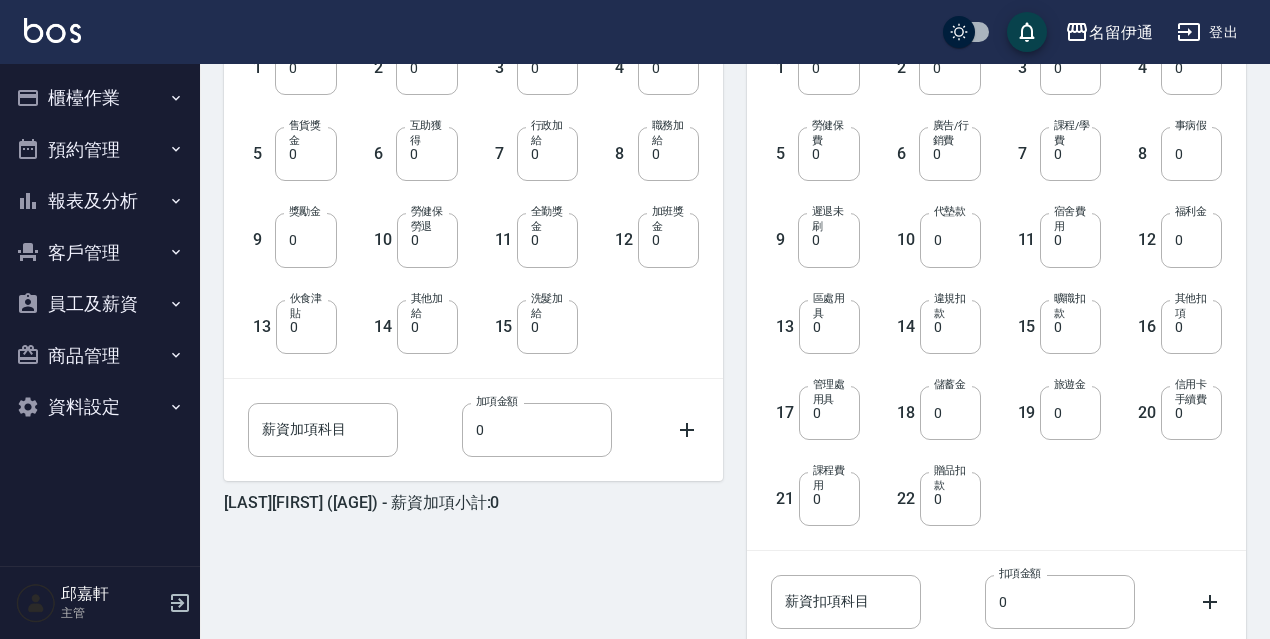 scroll, scrollTop: 747, scrollLeft: 0, axis: vertical 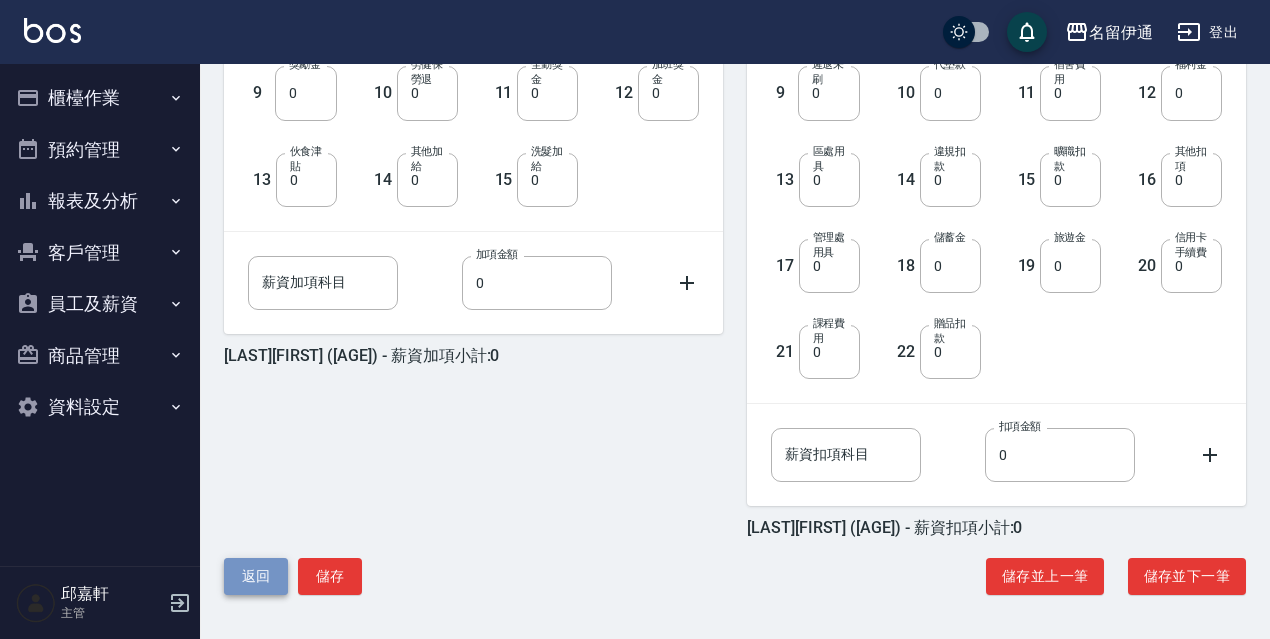 click on "返回" at bounding box center [256, 576] 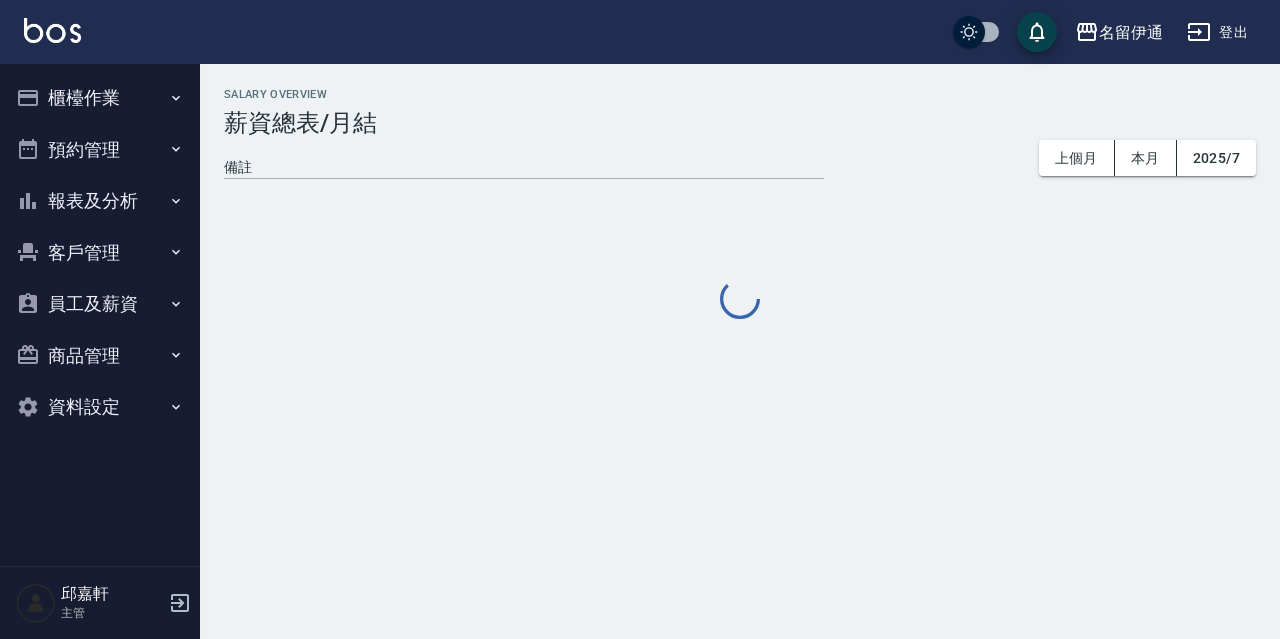 scroll, scrollTop: 0, scrollLeft: 0, axis: both 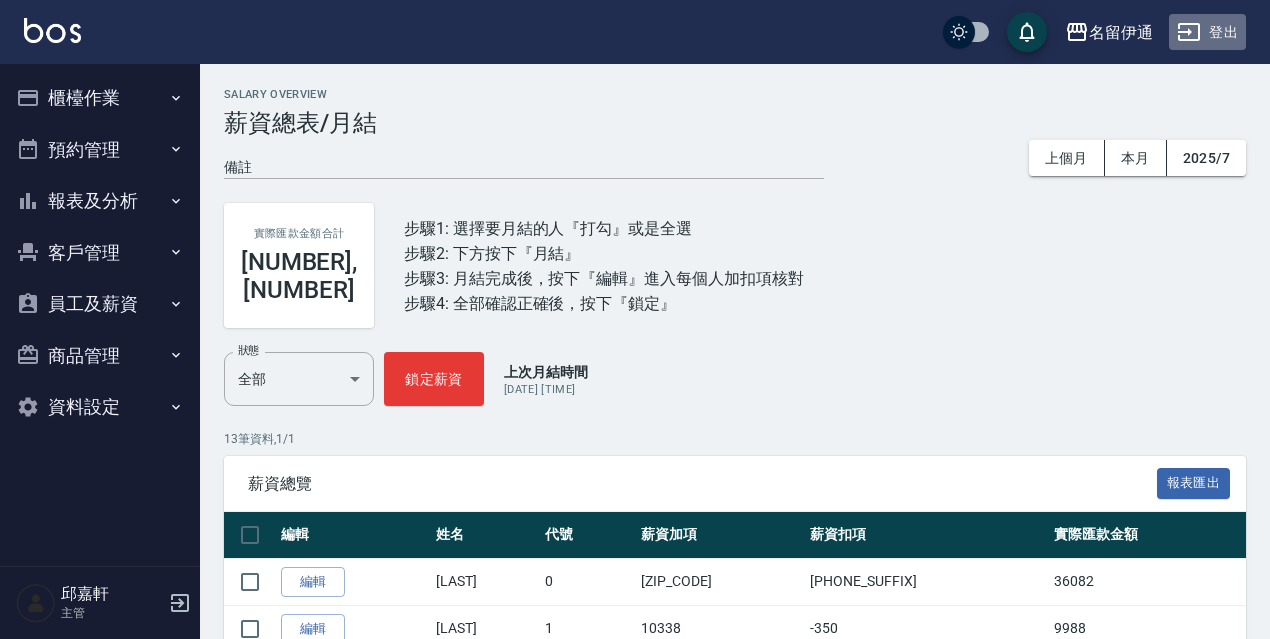 click on "登出" at bounding box center [1207, 32] 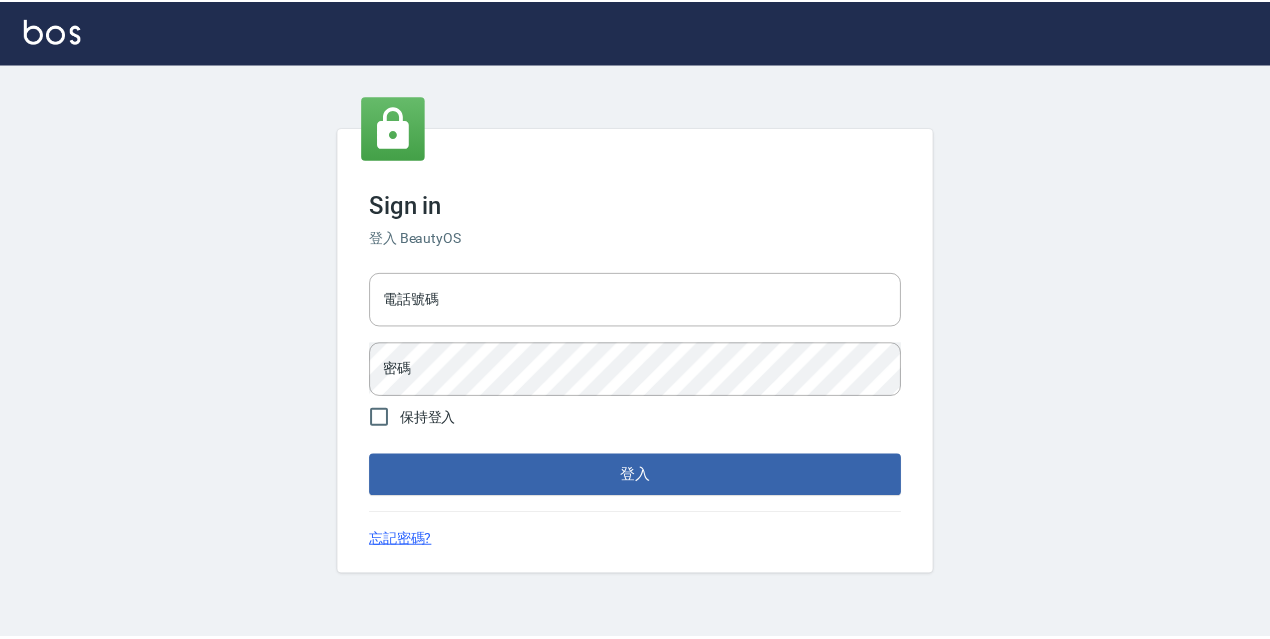 scroll, scrollTop: 0, scrollLeft: 0, axis: both 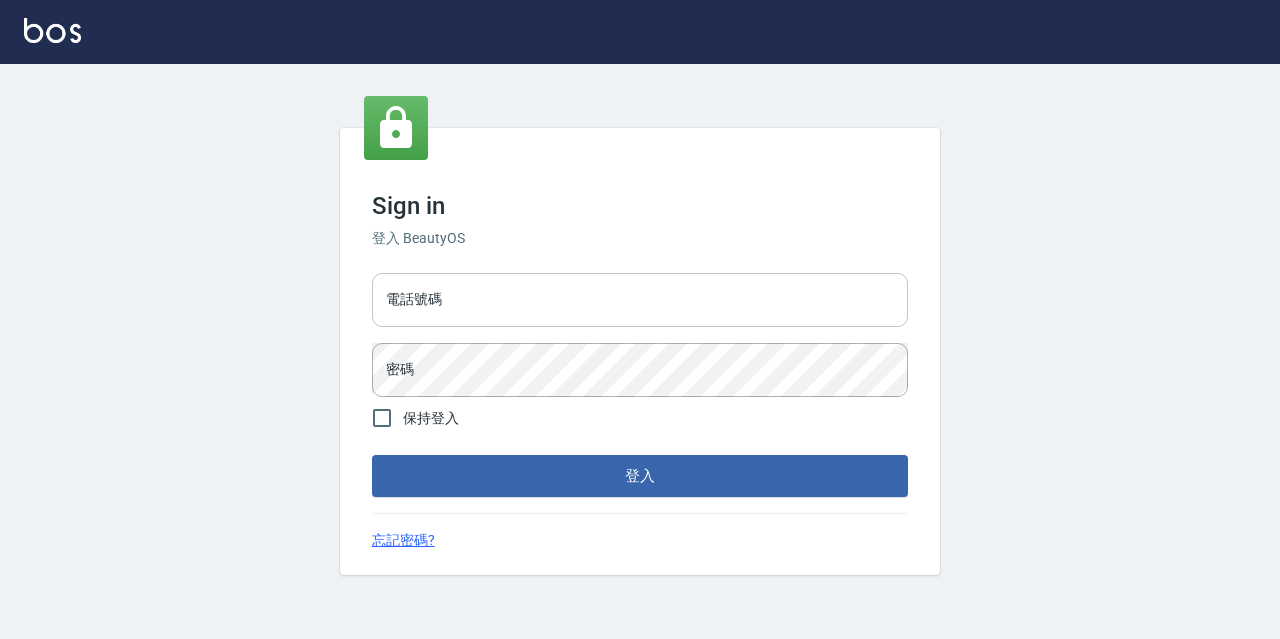 drag, startPoint x: 533, startPoint y: 308, endPoint x: 542, endPoint y: 325, distance: 19.235384 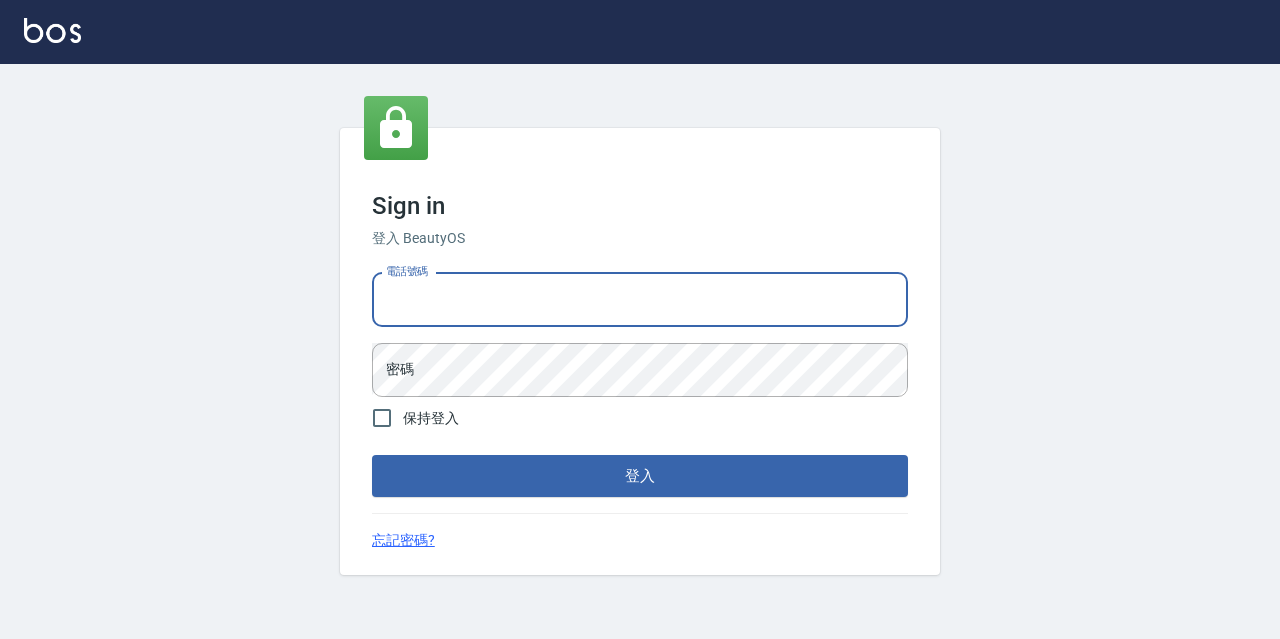 type on "[PHONE]" 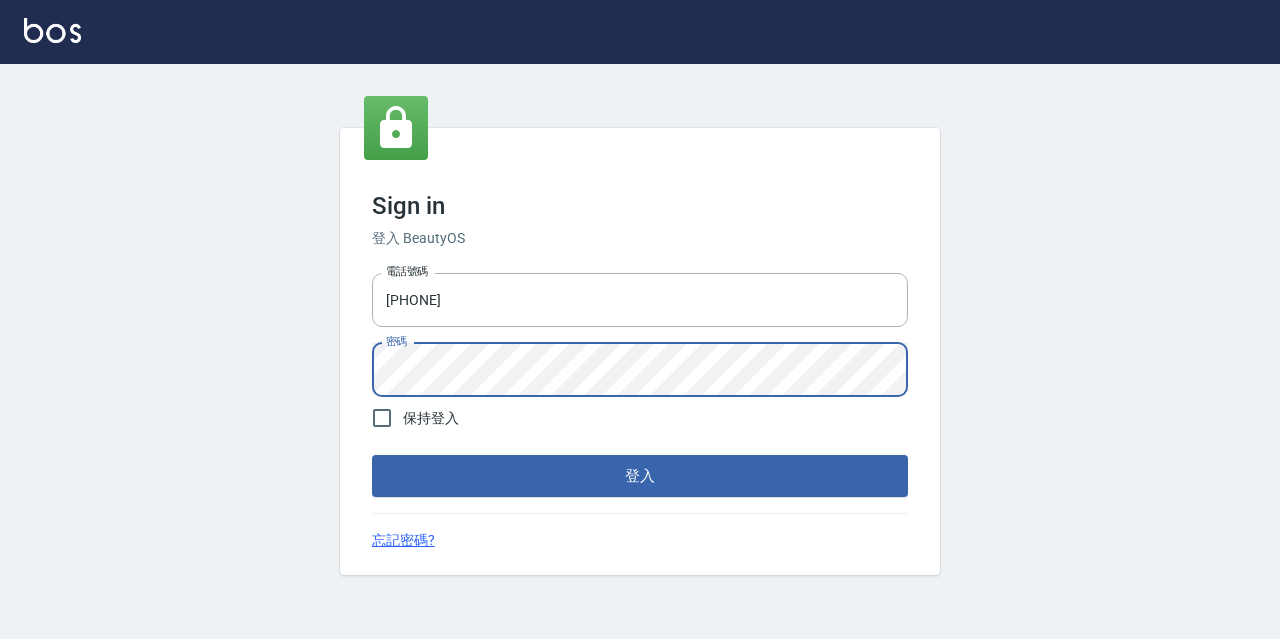 click on "登入" at bounding box center (640, 476) 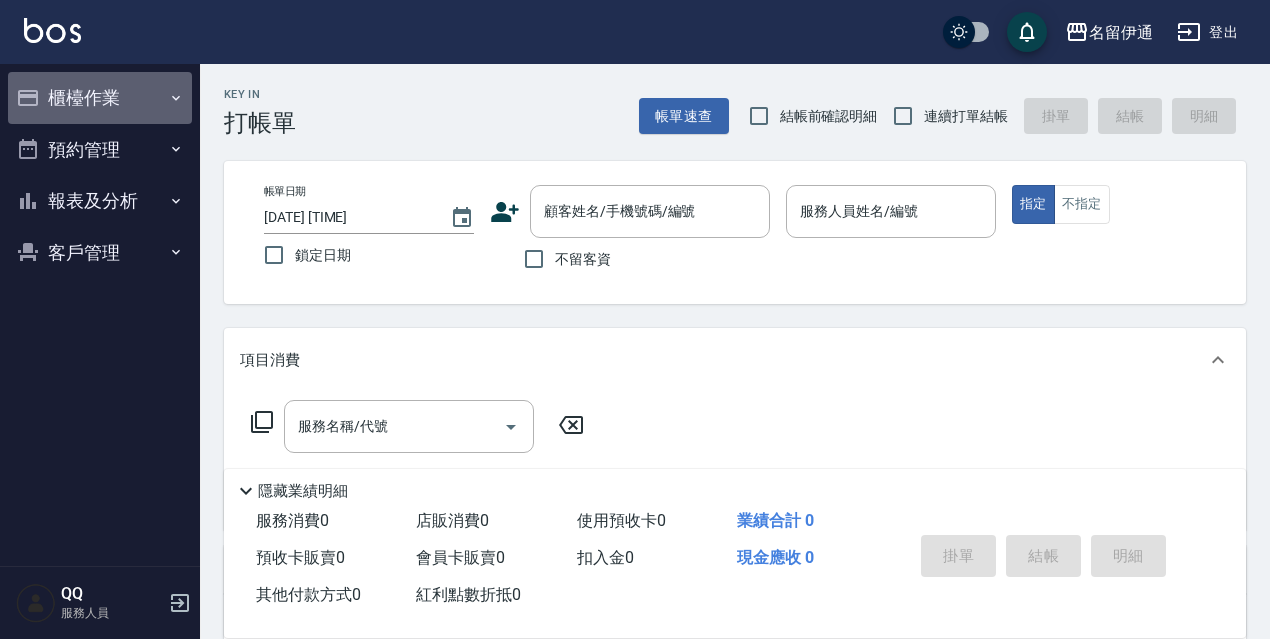 drag, startPoint x: 78, startPoint y: 88, endPoint x: 81, endPoint y: 127, distance: 39.115215 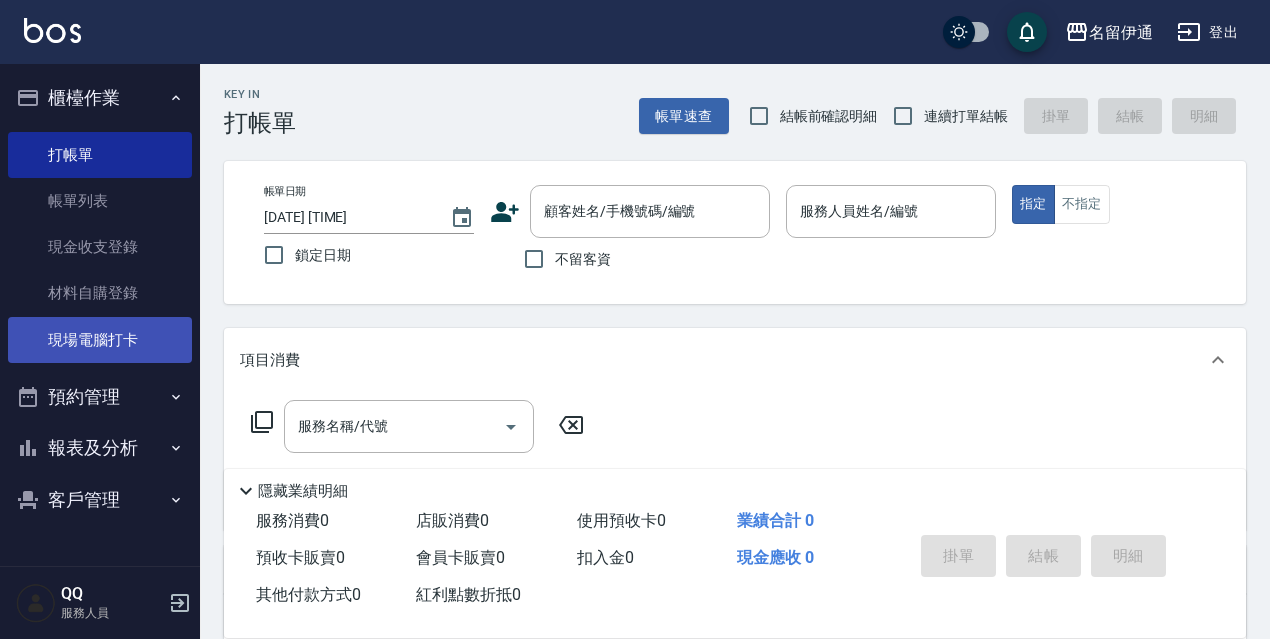 drag, startPoint x: 73, startPoint y: 349, endPoint x: 86, endPoint y: 344, distance: 13.928389 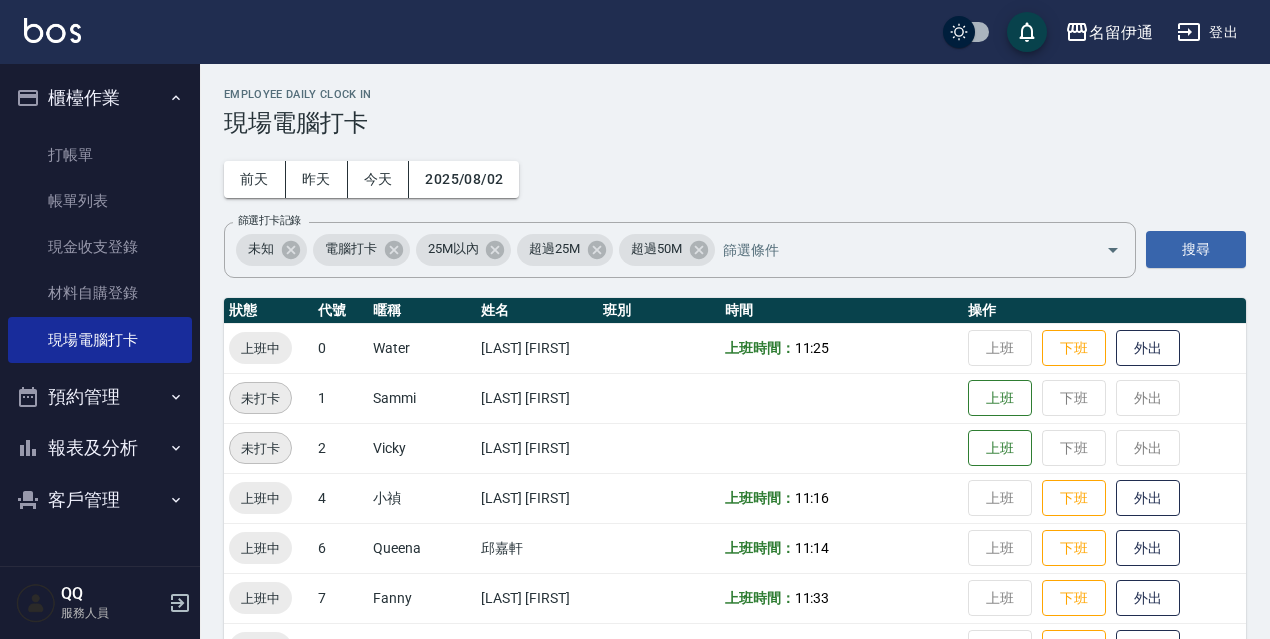 scroll, scrollTop: 400, scrollLeft: 0, axis: vertical 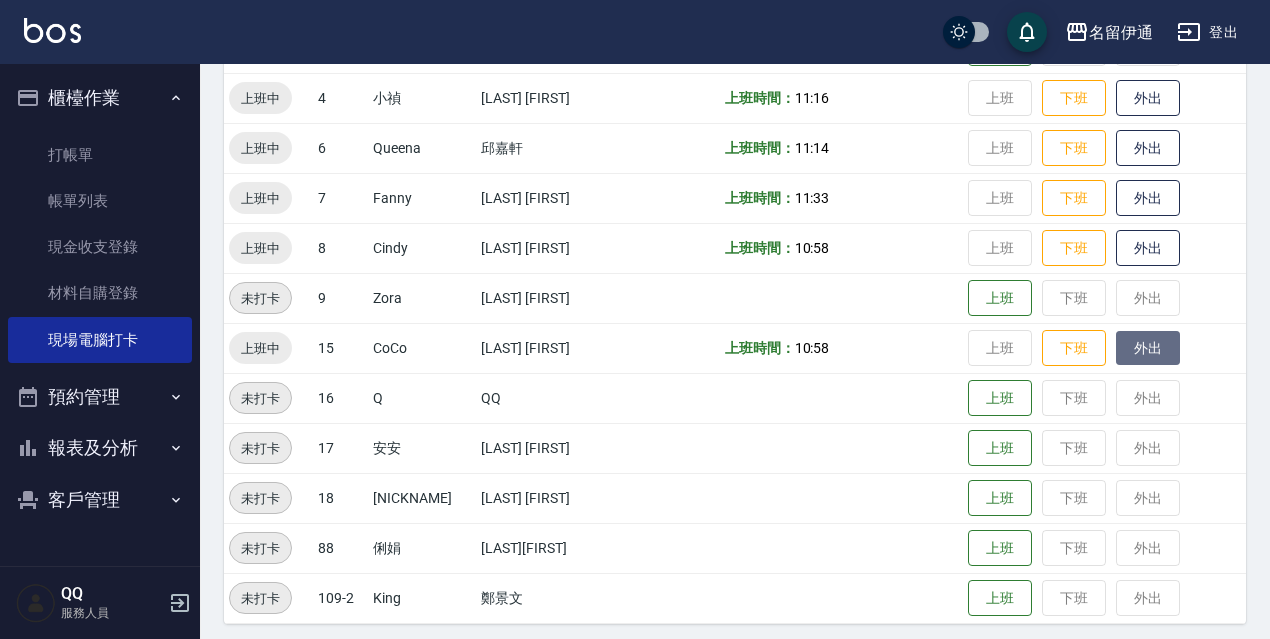 click on "外出" at bounding box center (1148, 348) 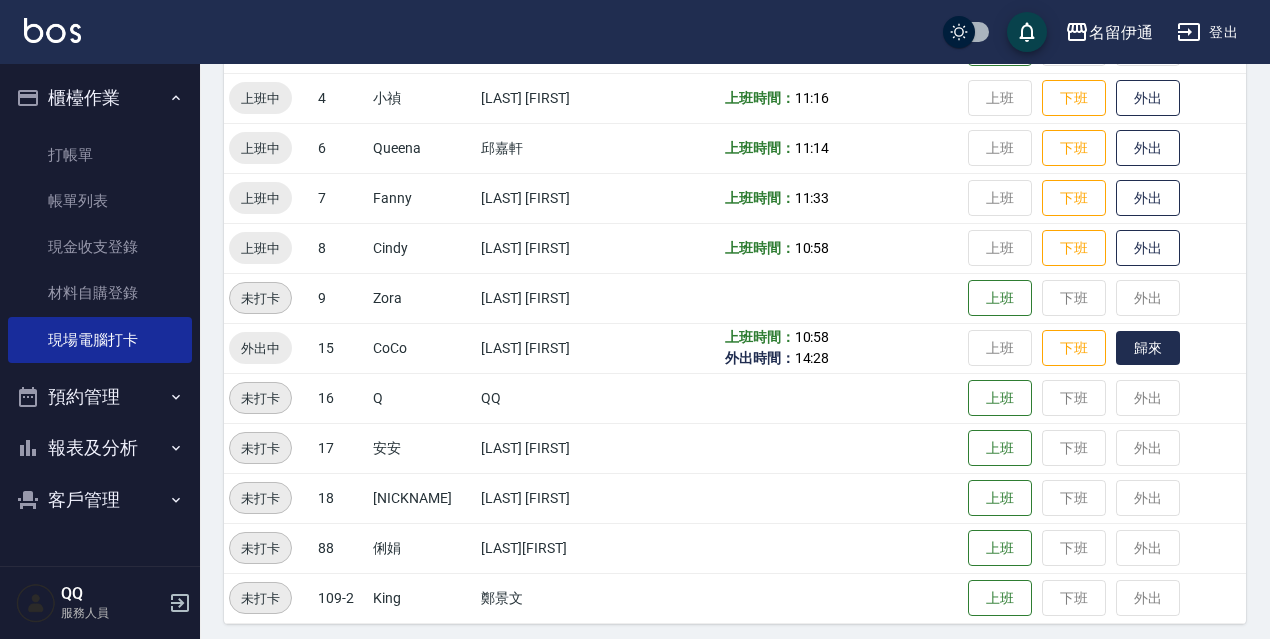 click on "歸來" at bounding box center [1148, 348] 